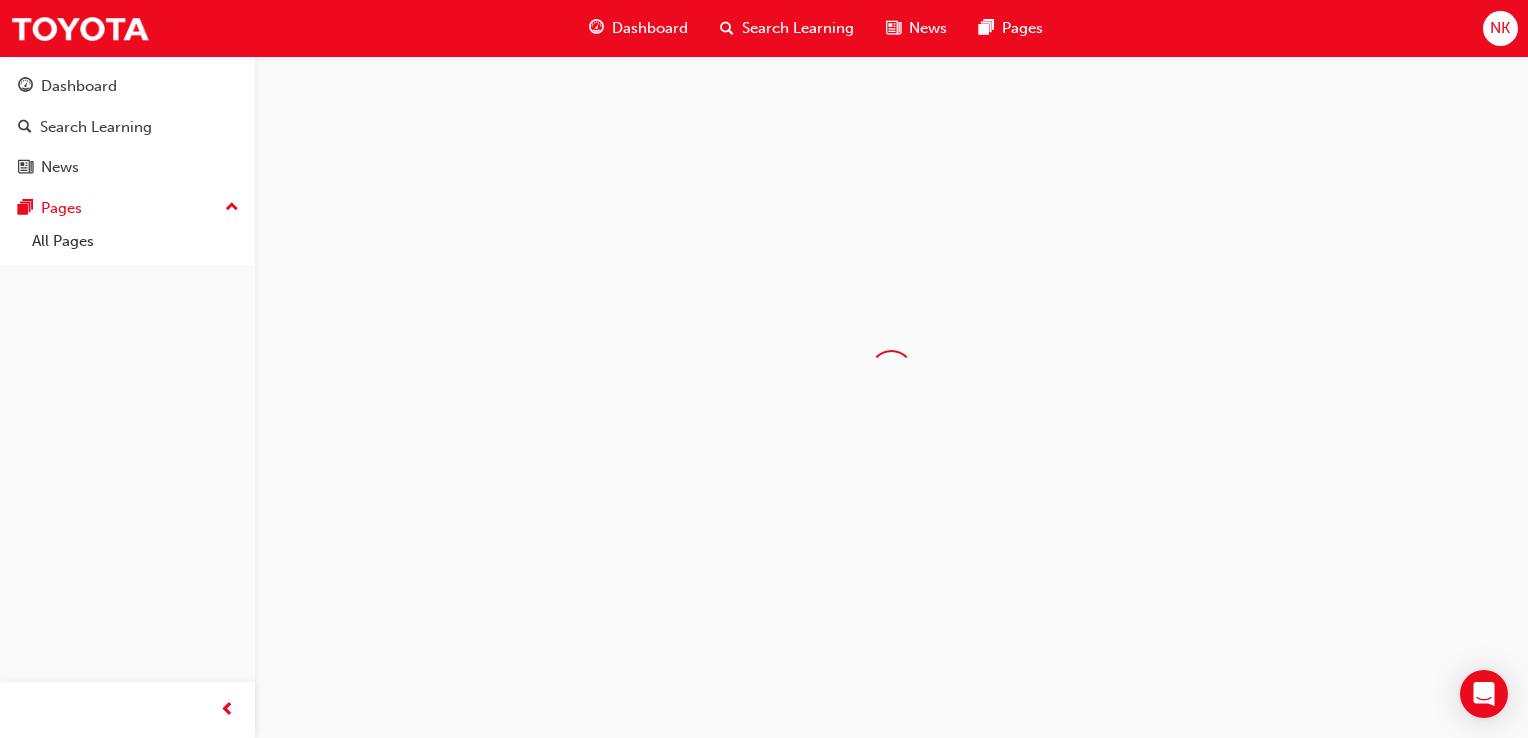 scroll, scrollTop: 0, scrollLeft: 0, axis: both 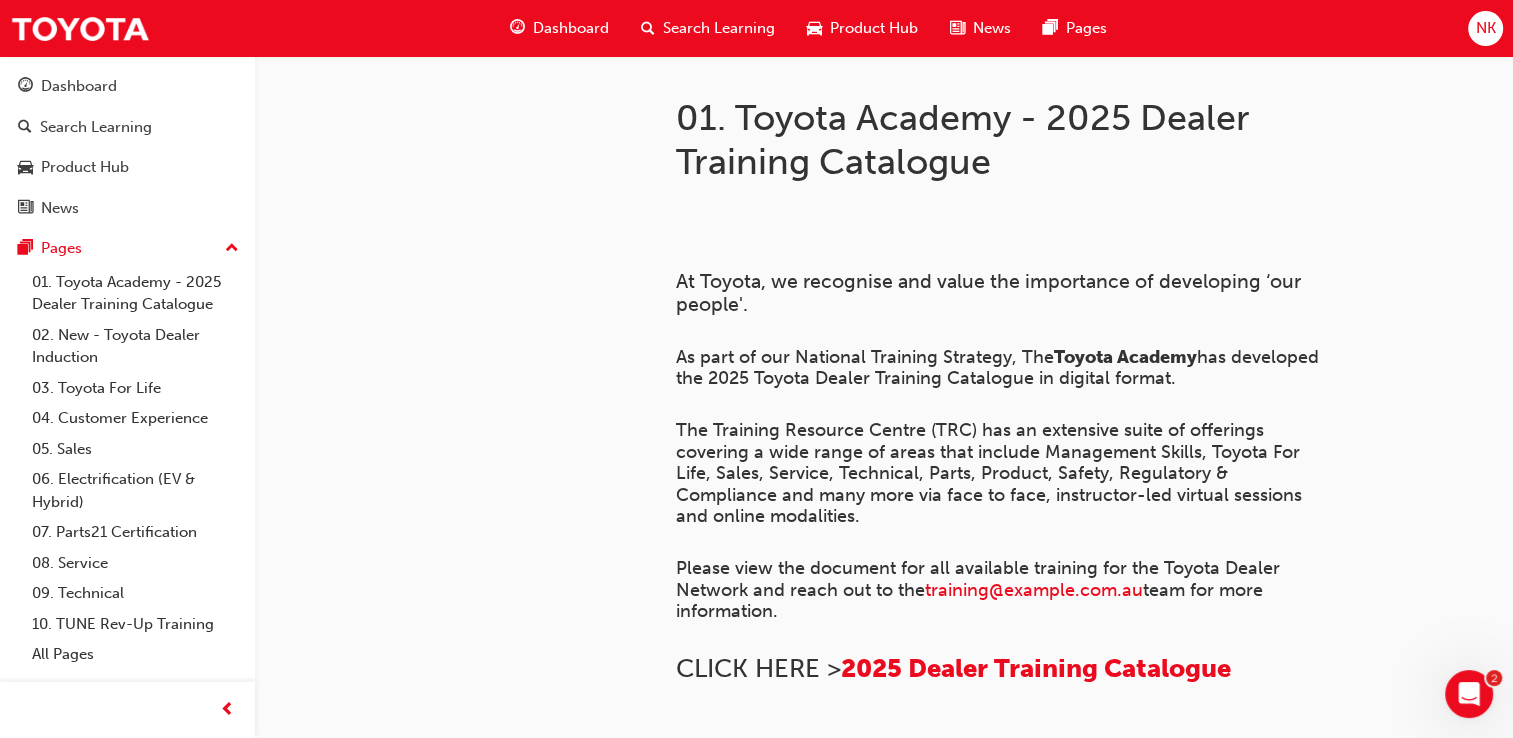 click on "Dashboard" at bounding box center [571, 28] 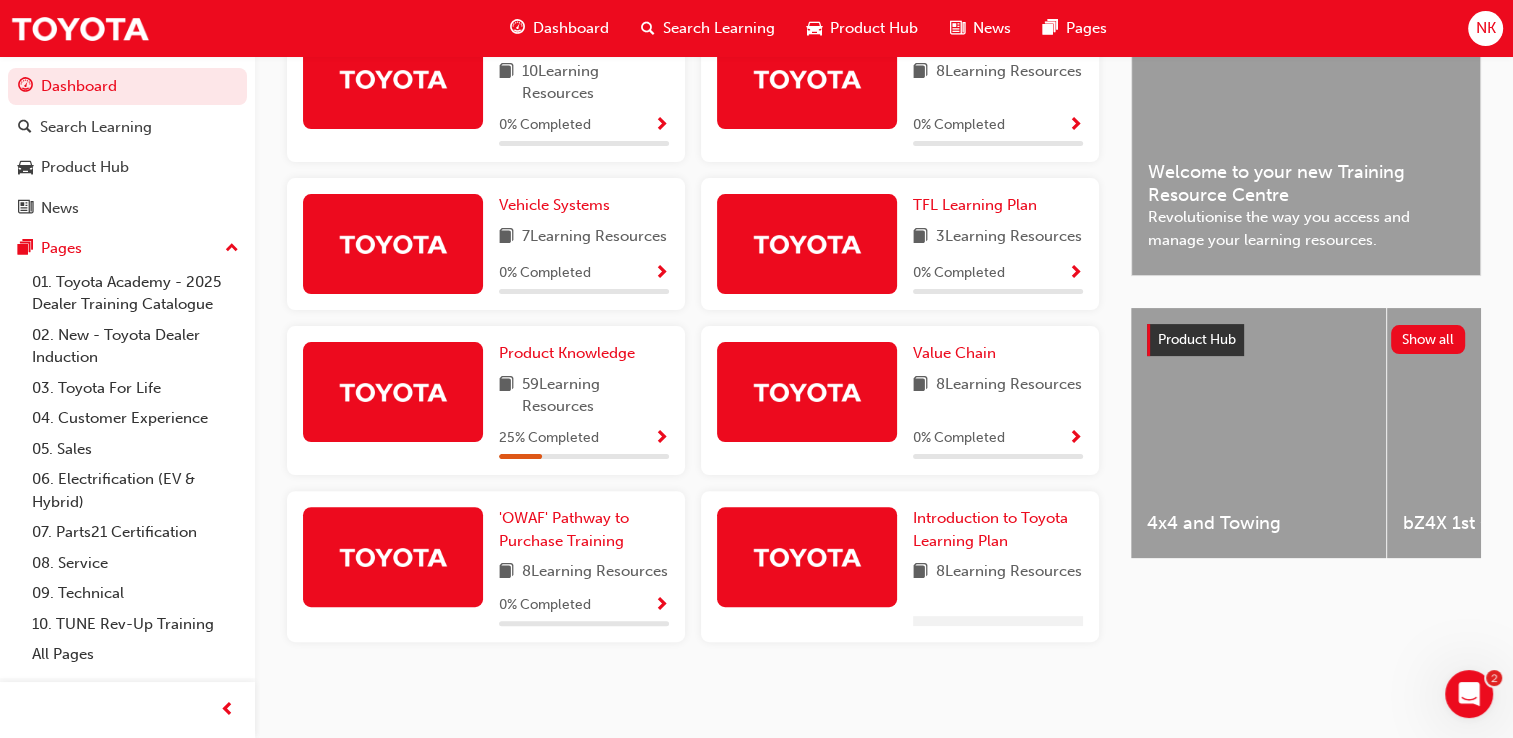 scroll, scrollTop: 541, scrollLeft: 0, axis: vertical 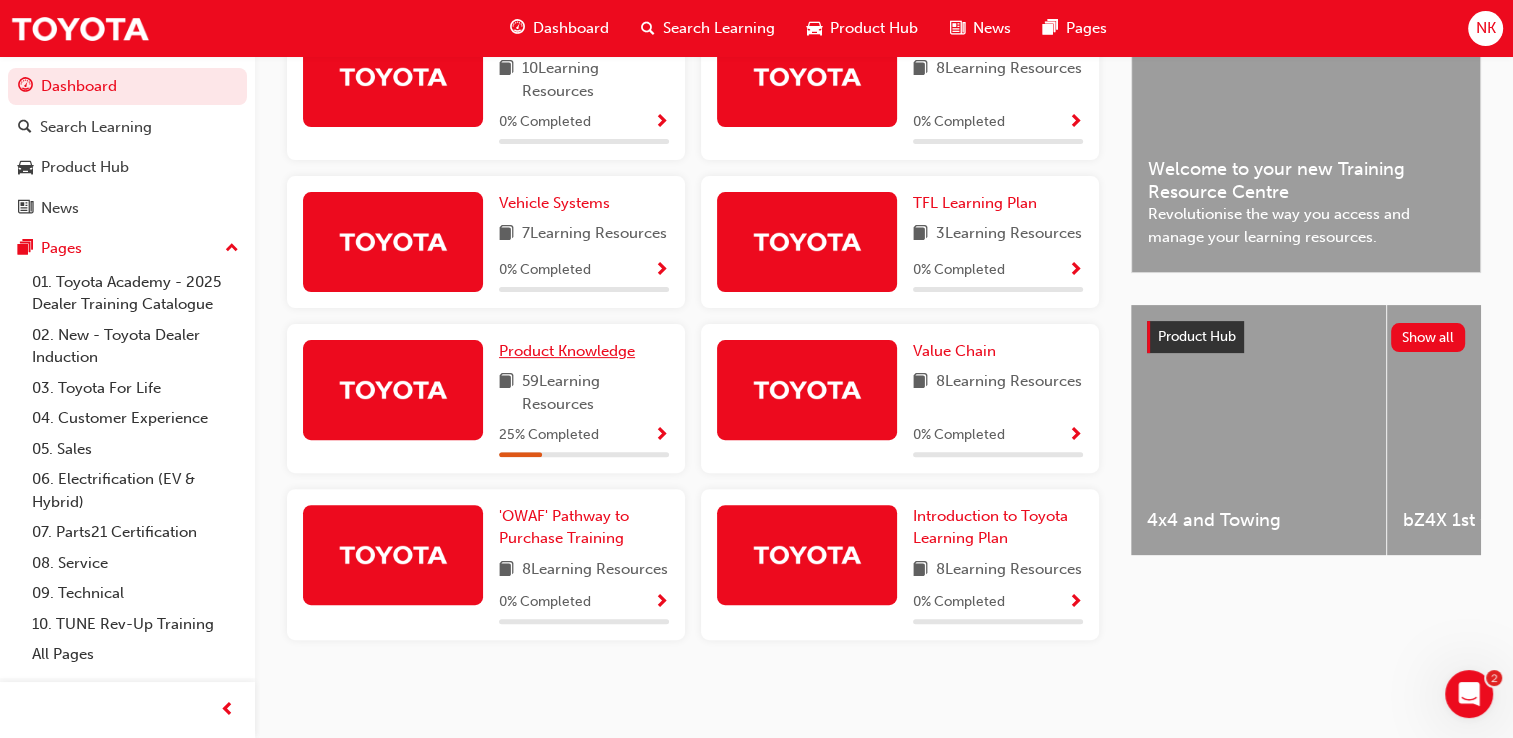 click on "Product Knowledge" at bounding box center (567, 351) 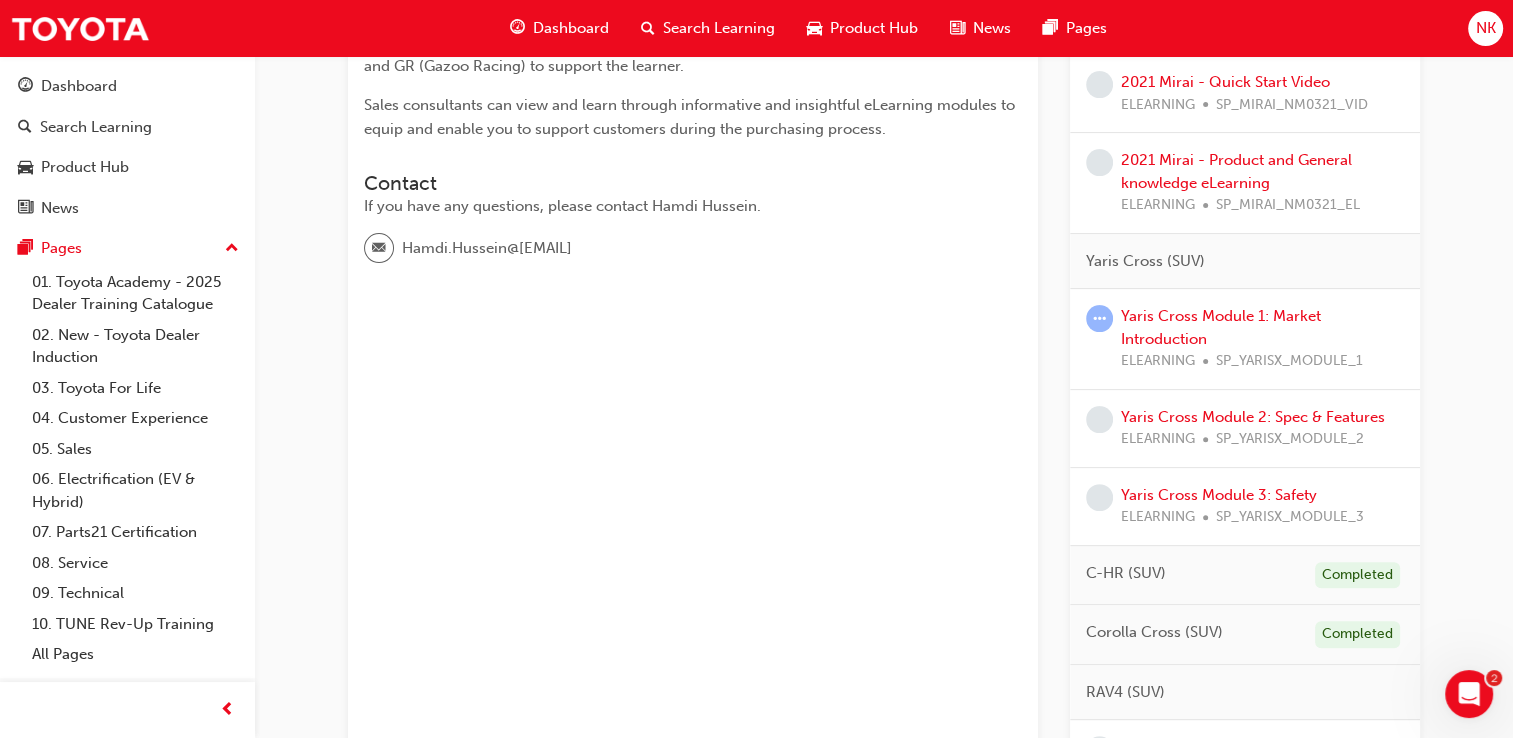 scroll, scrollTop: 0, scrollLeft: 0, axis: both 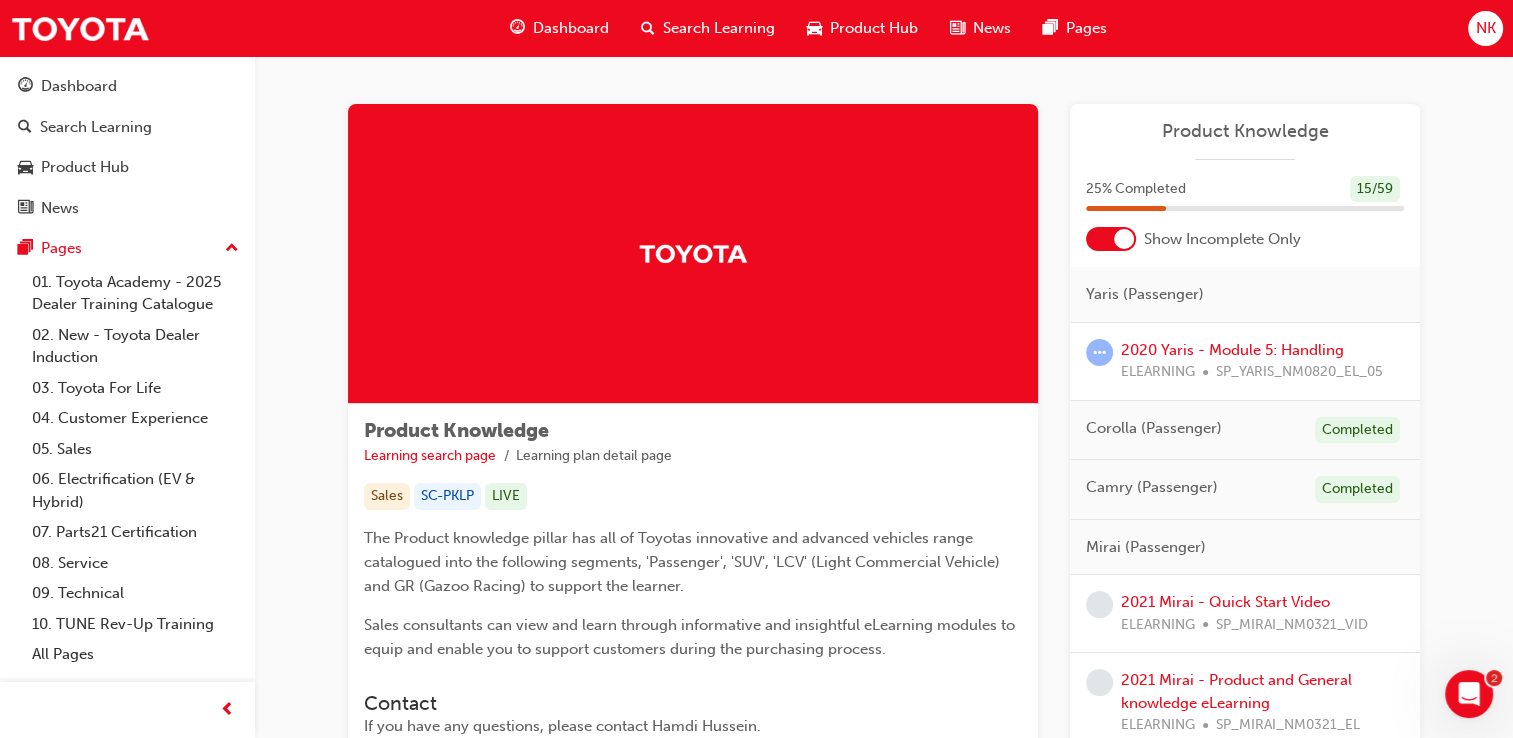 click at bounding box center (1124, 239) 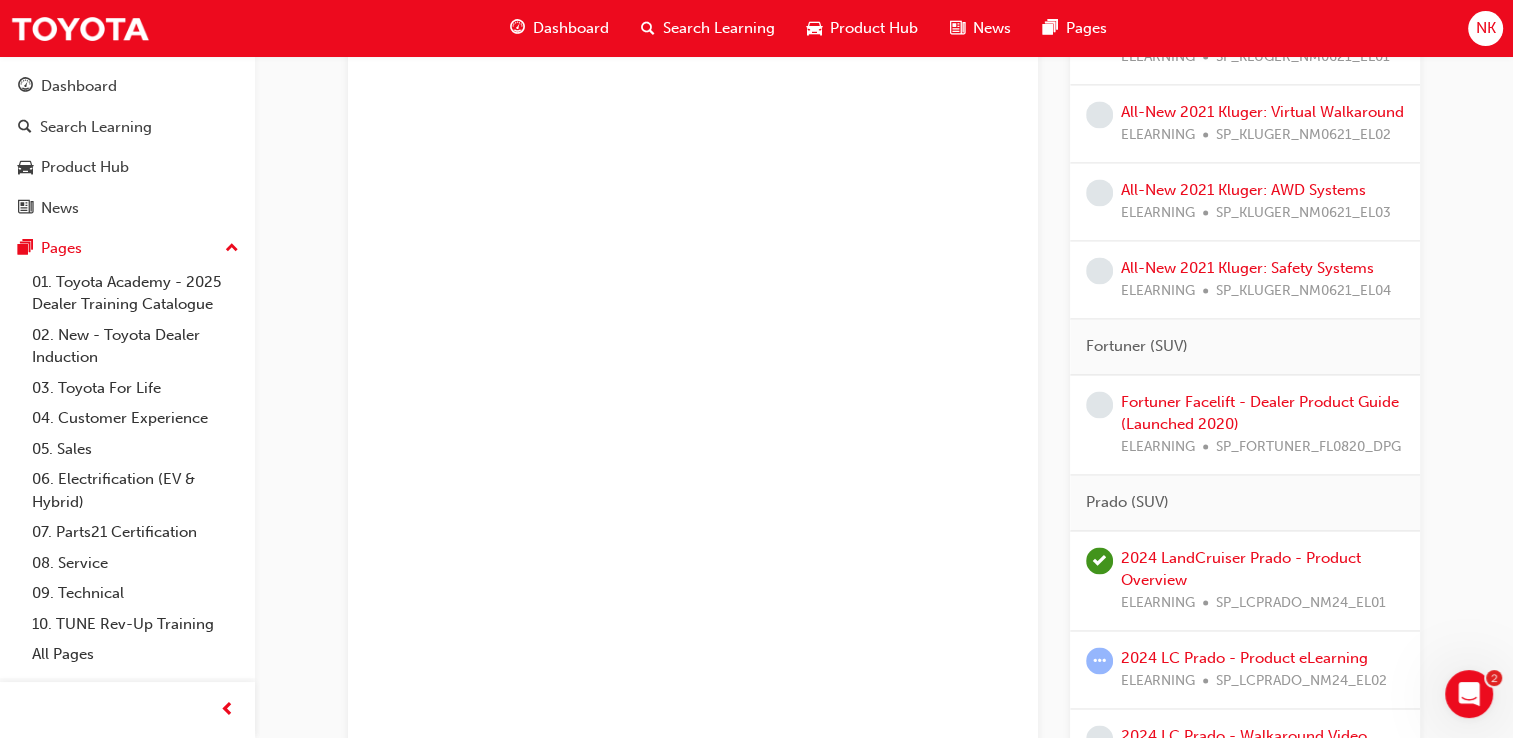 scroll, scrollTop: 2904, scrollLeft: 0, axis: vertical 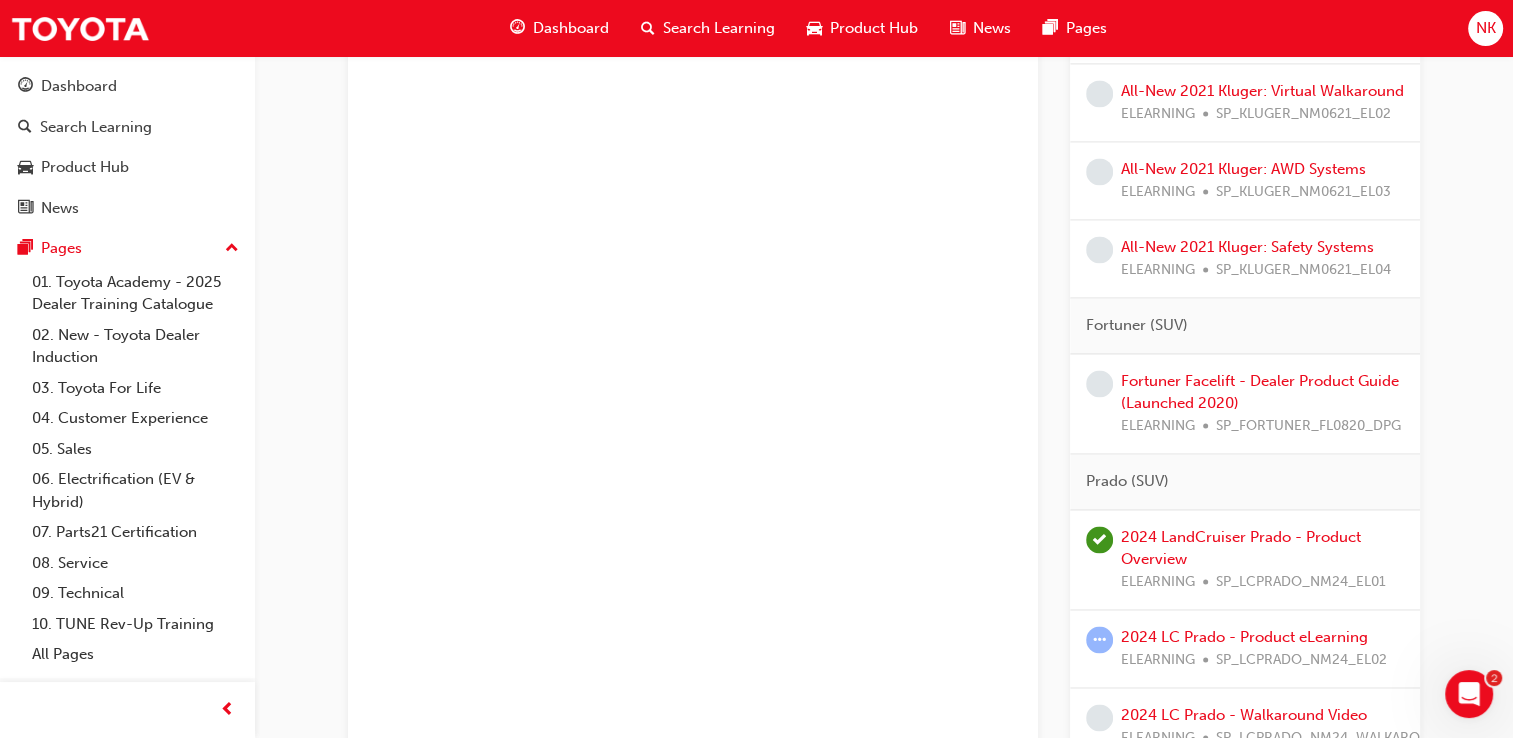 click on "Prado (SUV)" at bounding box center [1245, 482] 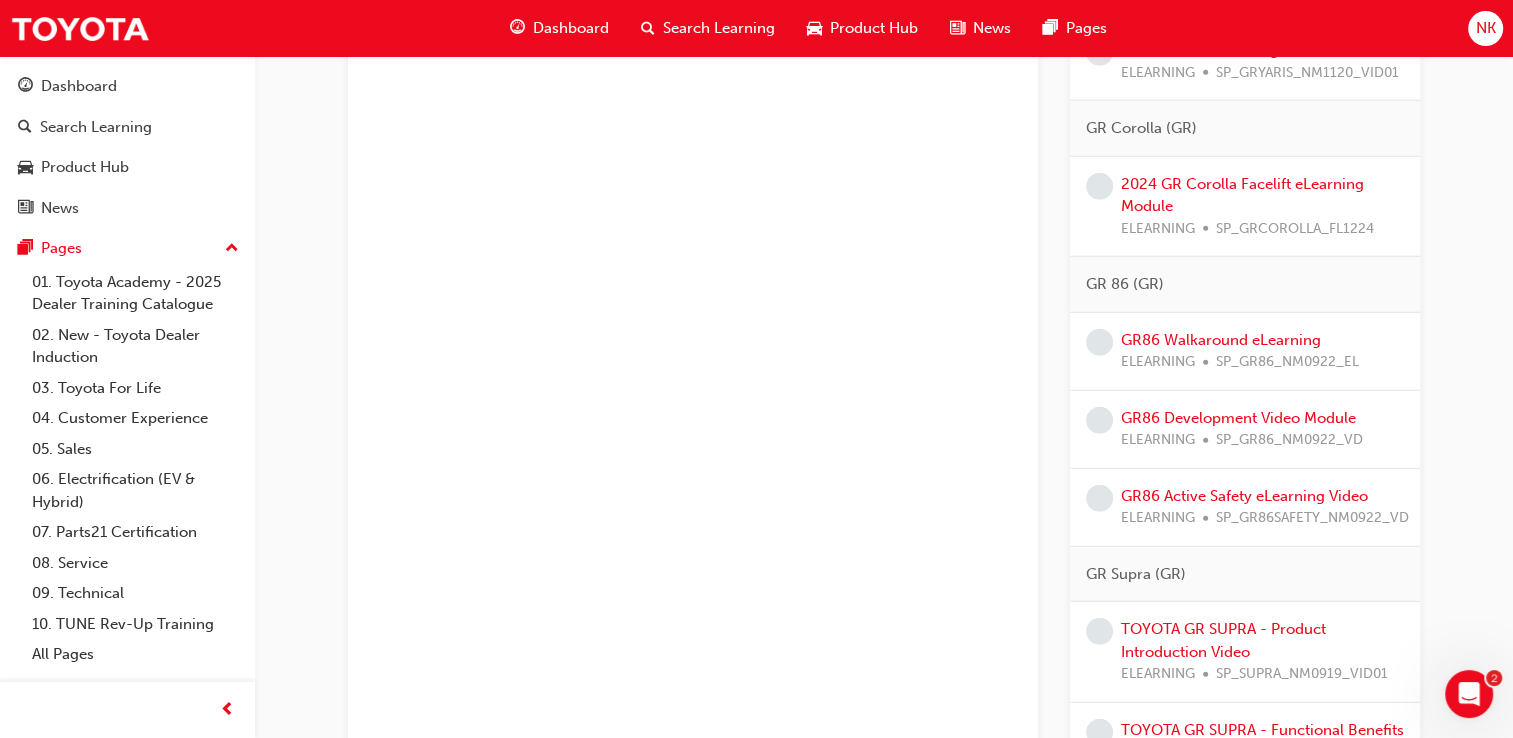 scroll, scrollTop: 5416, scrollLeft: 0, axis: vertical 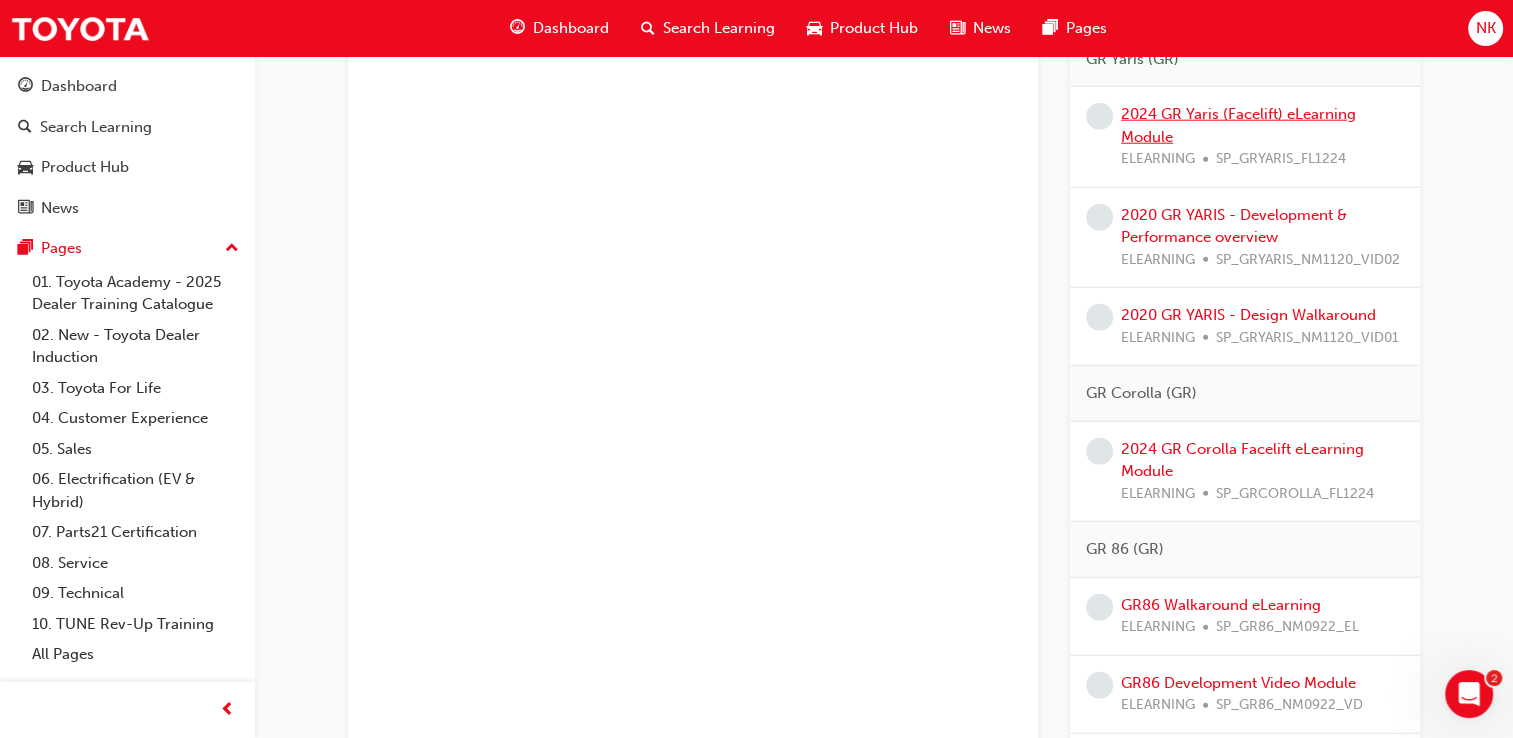 click on "2024 GR Yaris (Facelift) eLearning Module" at bounding box center (1238, 125) 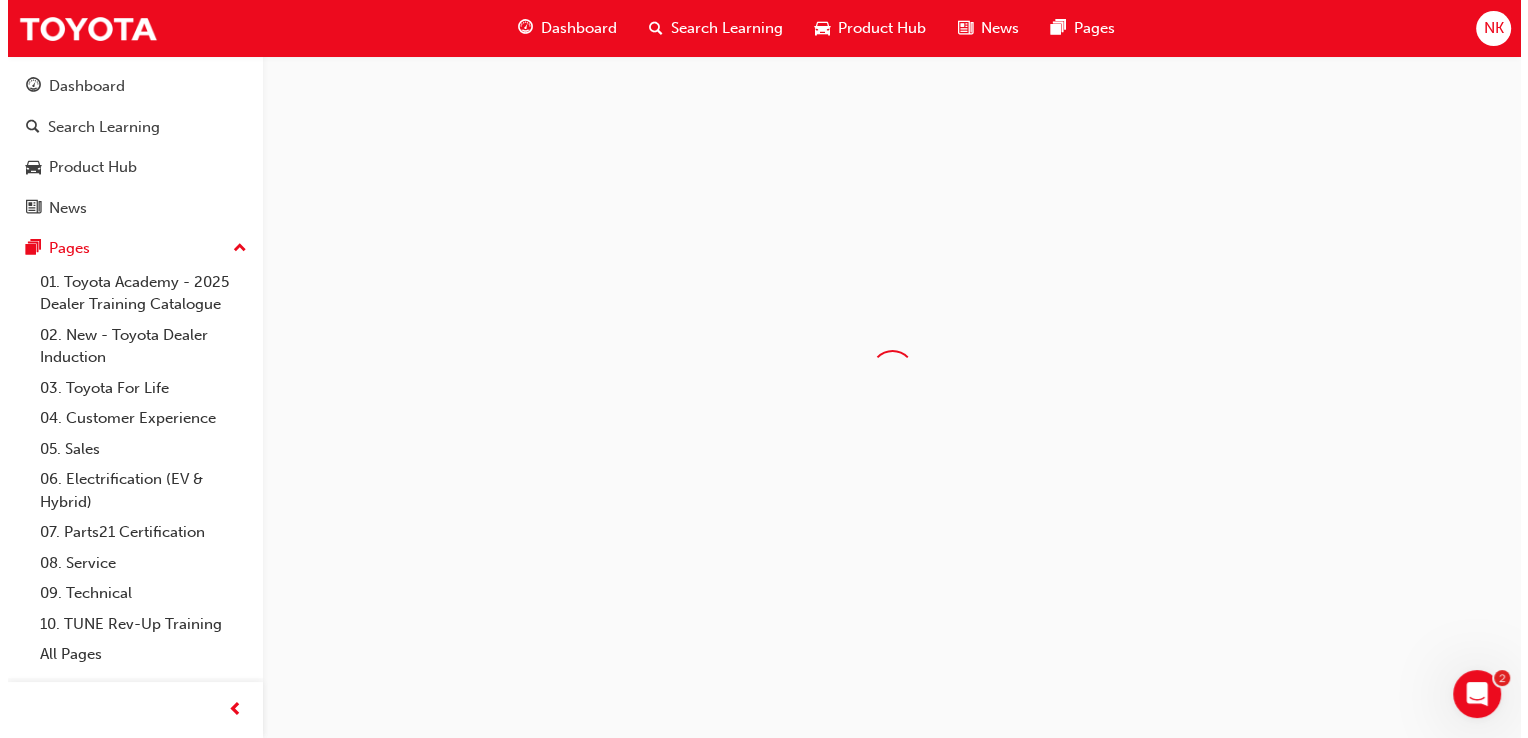 scroll, scrollTop: 0, scrollLeft: 0, axis: both 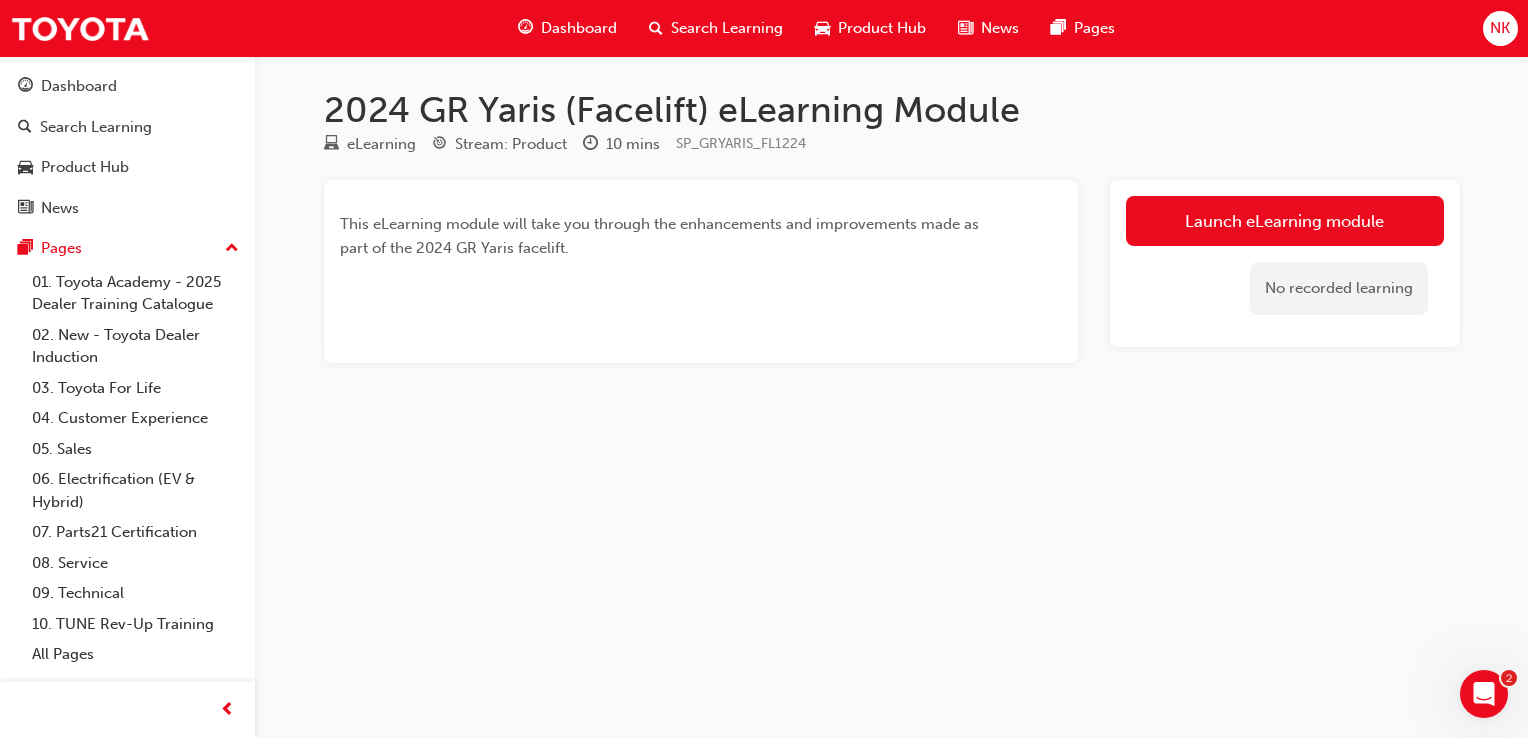 click on "This eLearning module will take you through the enhancements and improvements made as part of the 2024 GR Yaris facelift." at bounding box center (665, 236) 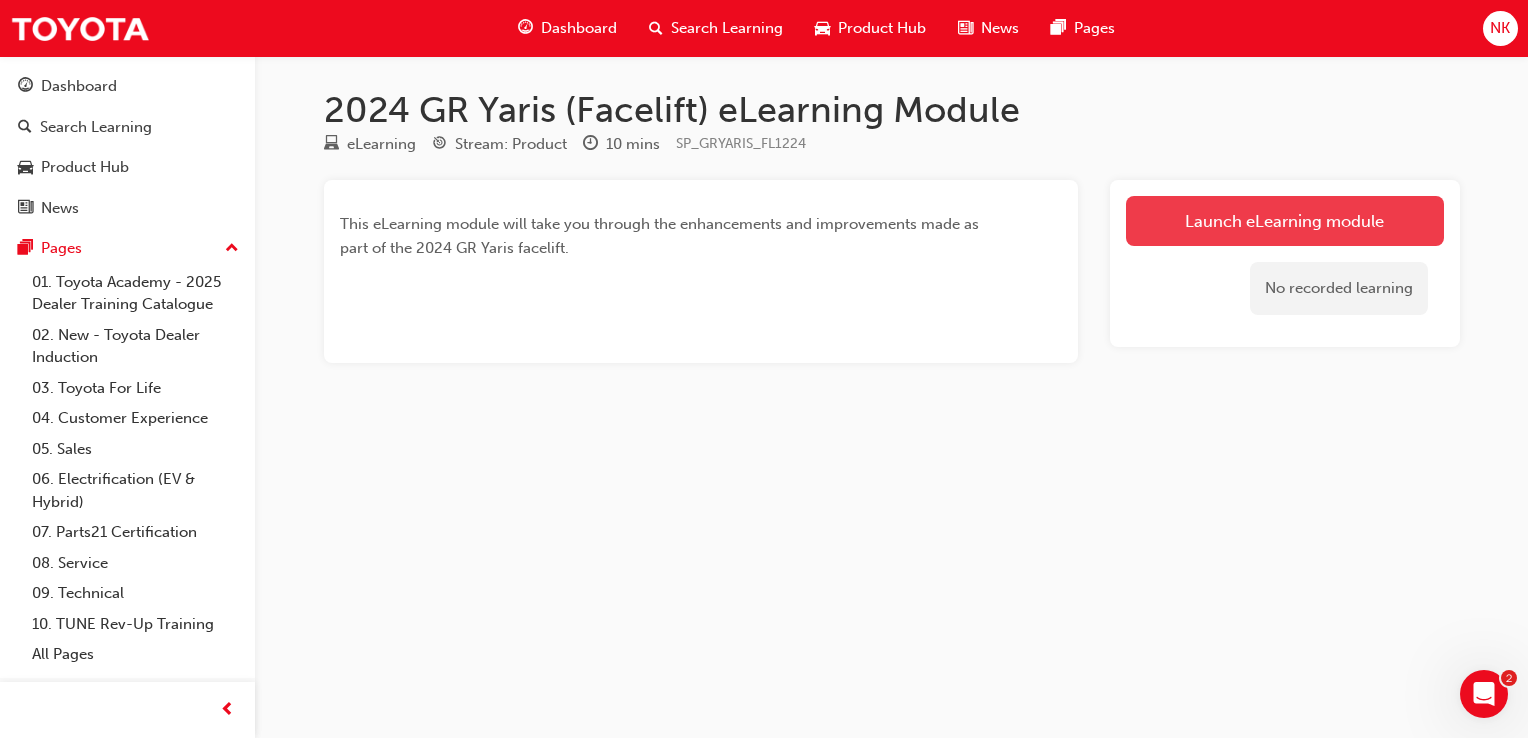 click on "Launch eLearning module" at bounding box center [1285, 221] 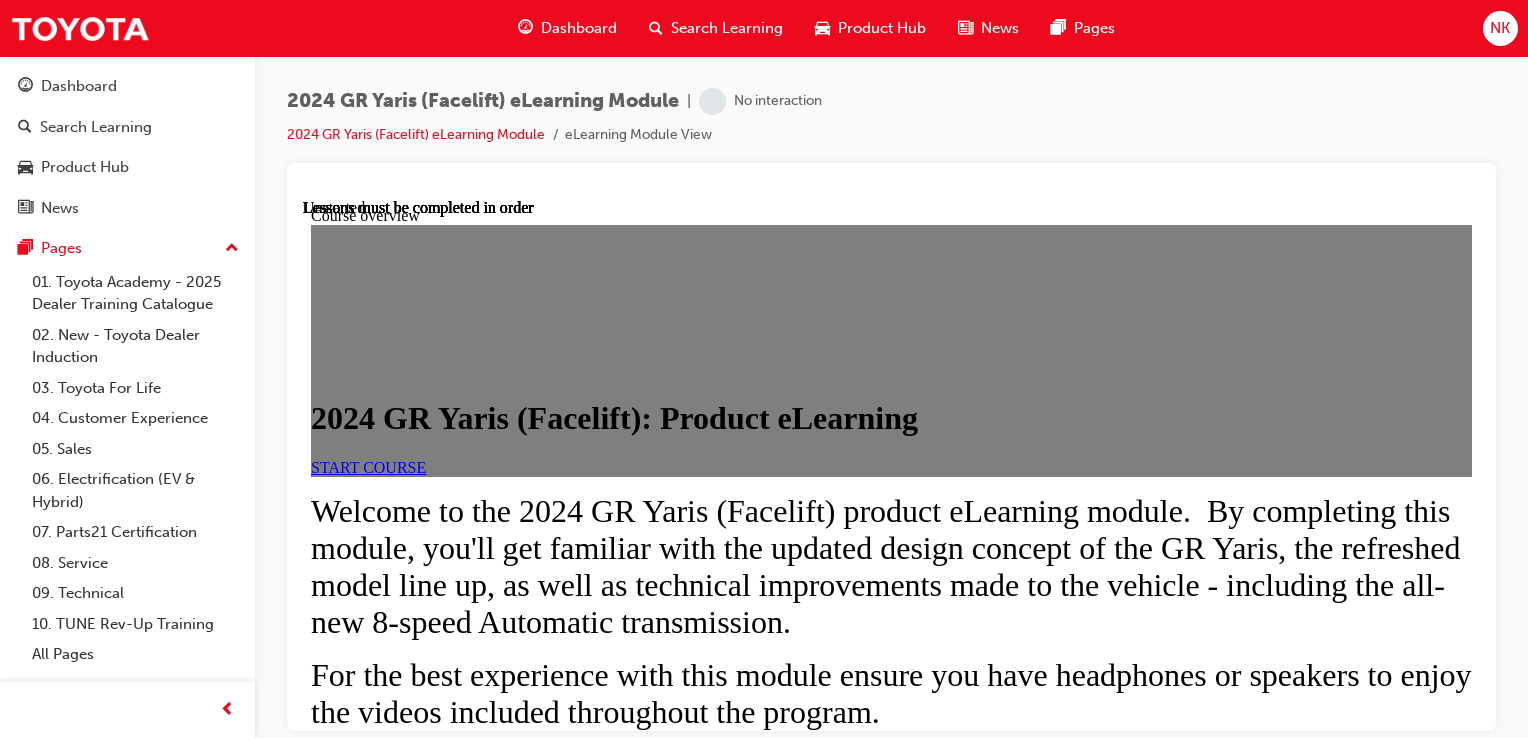 scroll, scrollTop: 0, scrollLeft: 0, axis: both 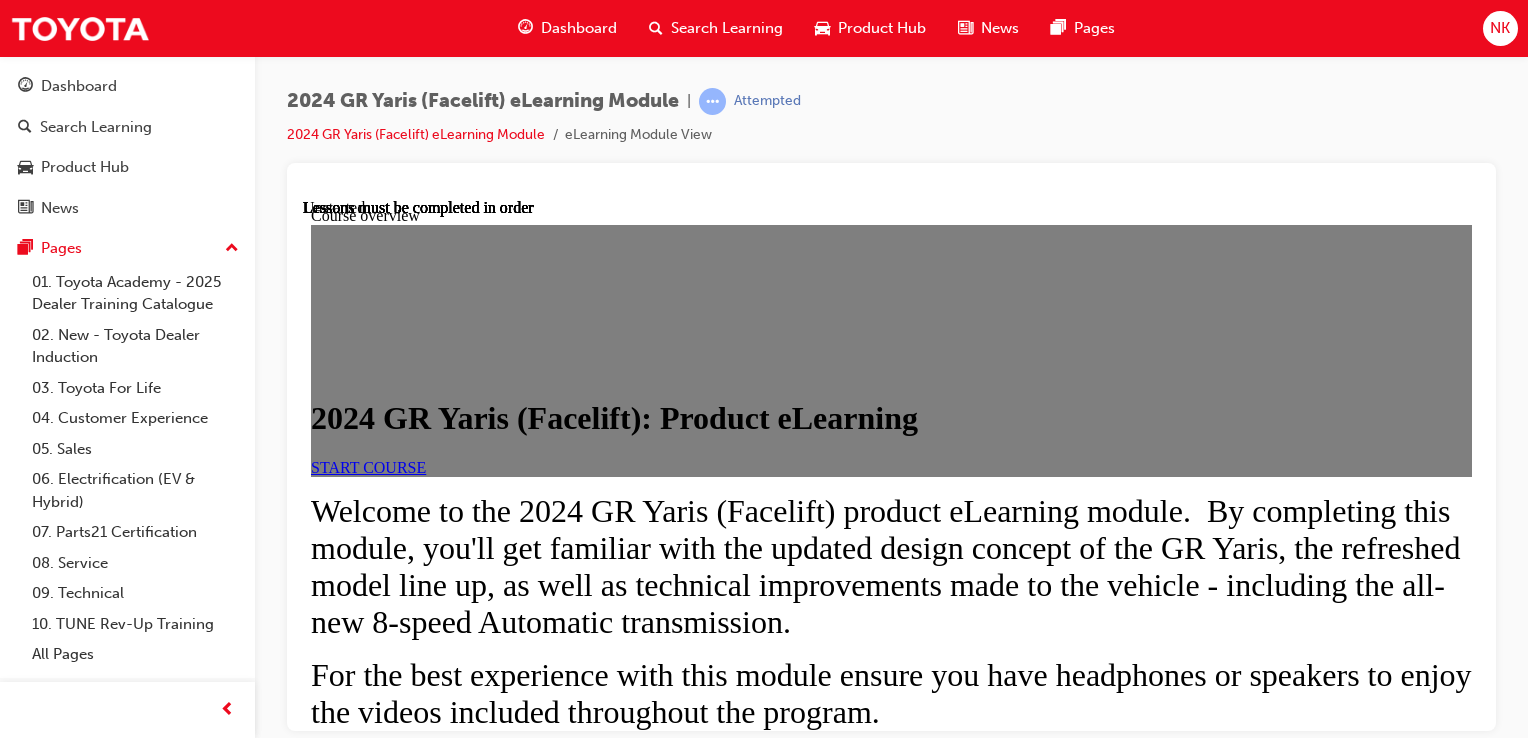 click on "START COURSE" at bounding box center (368, 466) 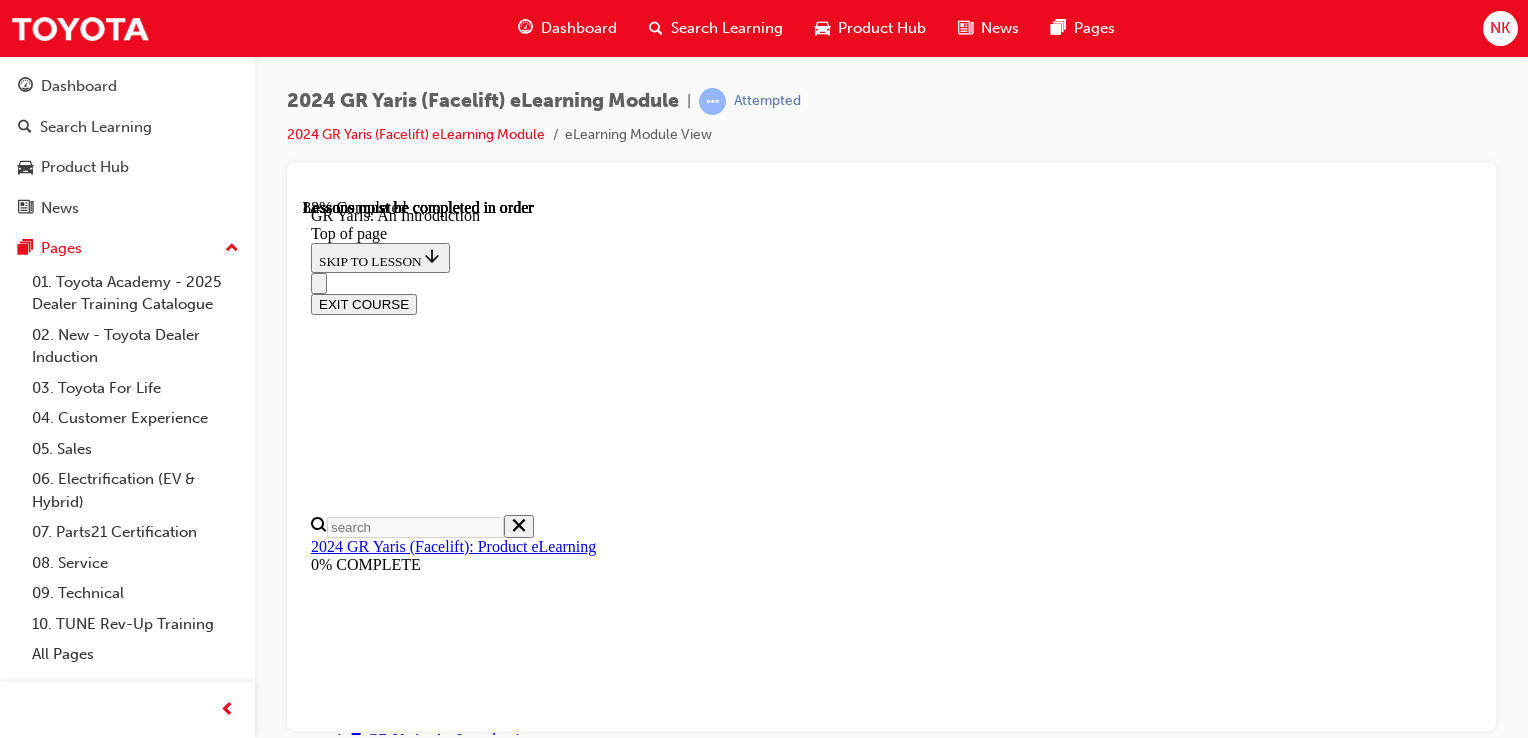 scroll, scrollTop: 3281, scrollLeft: 0, axis: vertical 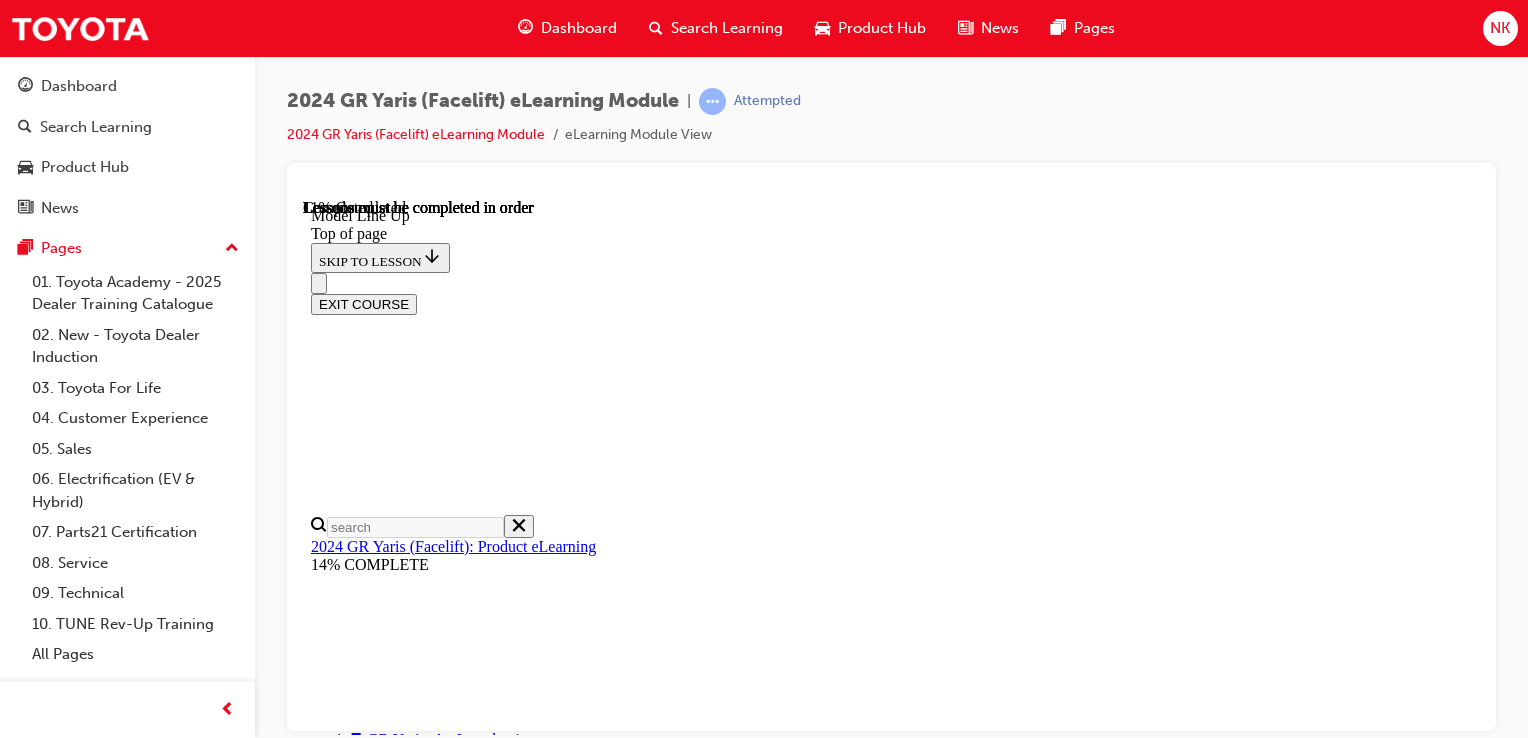 click on "OK" at bounding box center (328, 10443) 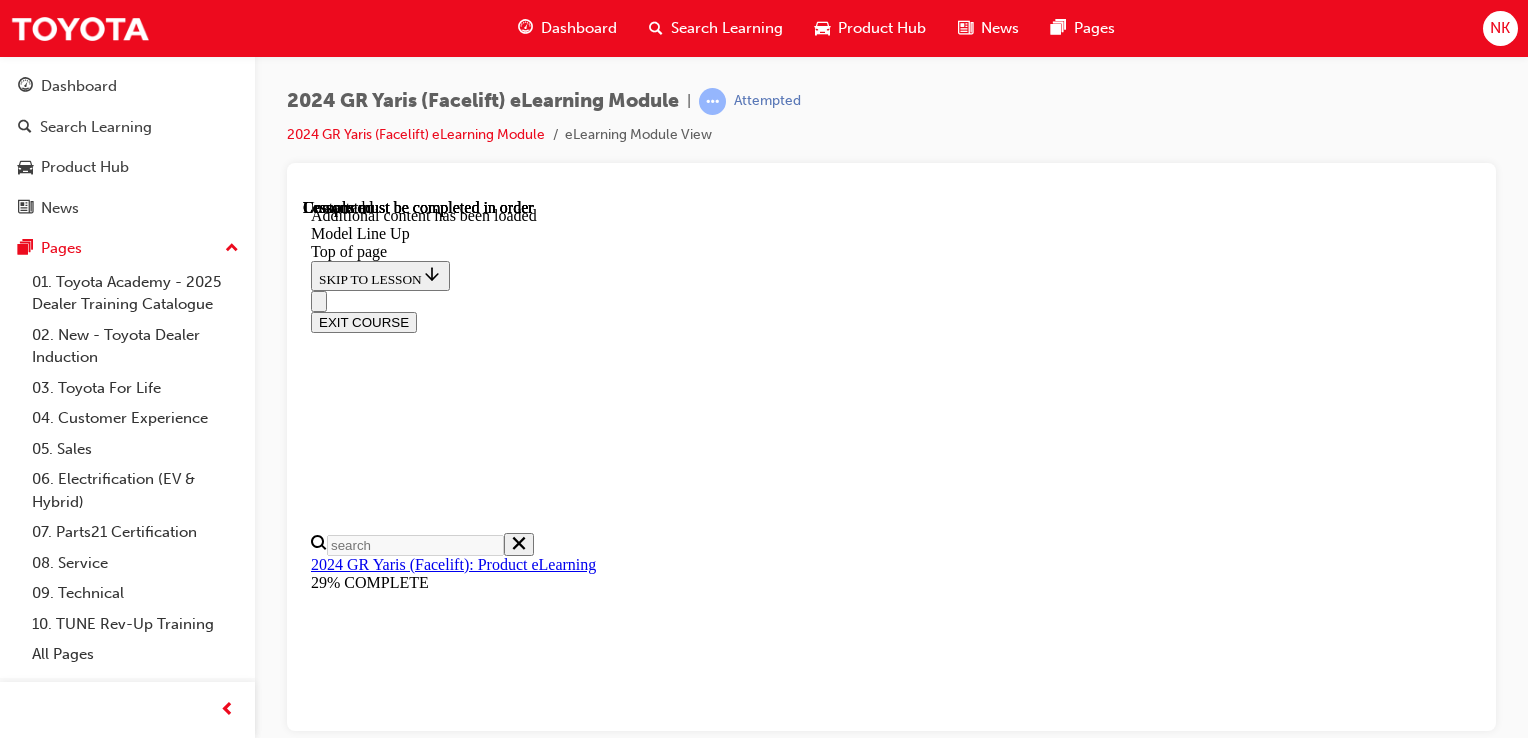 scroll, scrollTop: 3412, scrollLeft: 0, axis: vertical 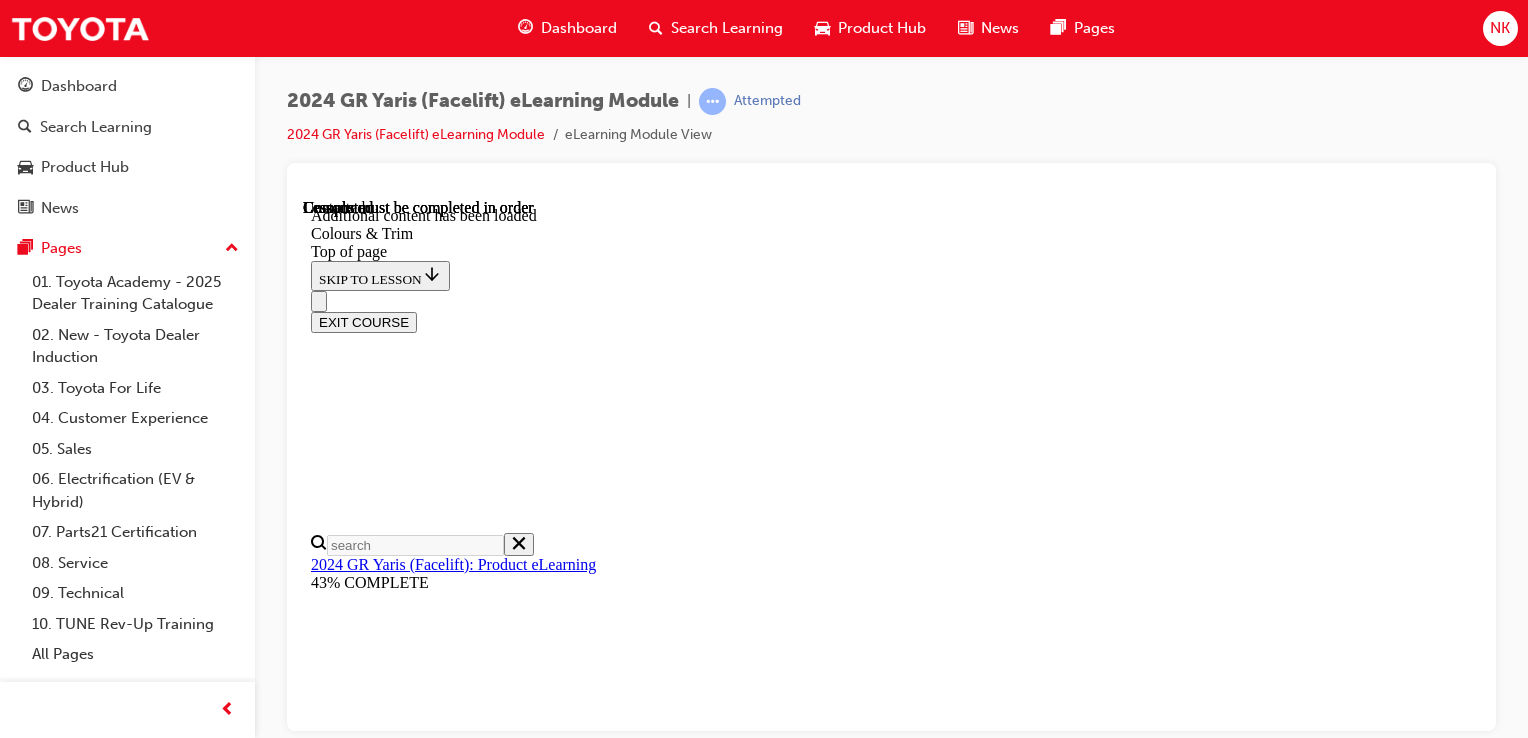 click on "4 of 7 — Exterior Talking Points" at bounding box center [433, 12114] 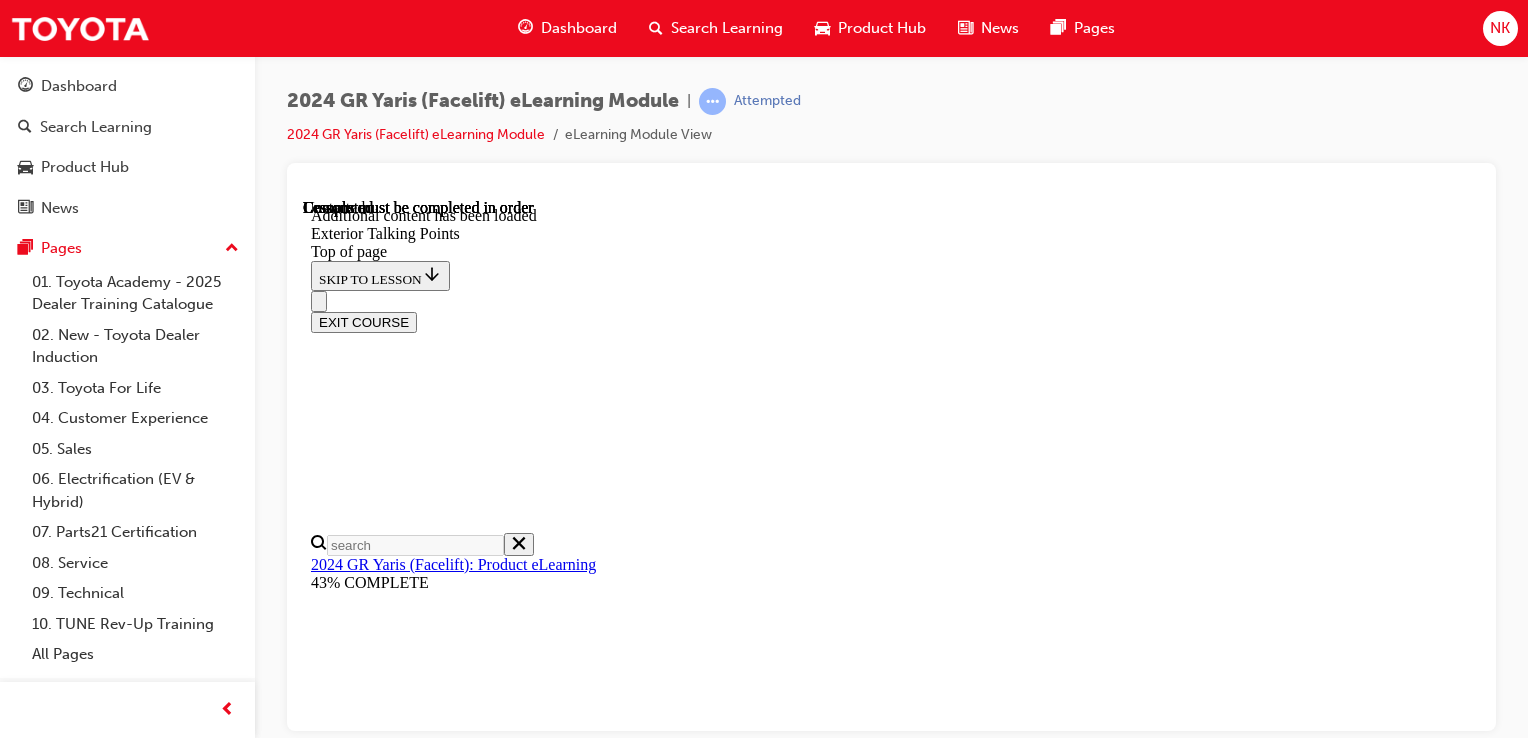scroll, scrollTop: 0, scrollLeft: 0, axis: both 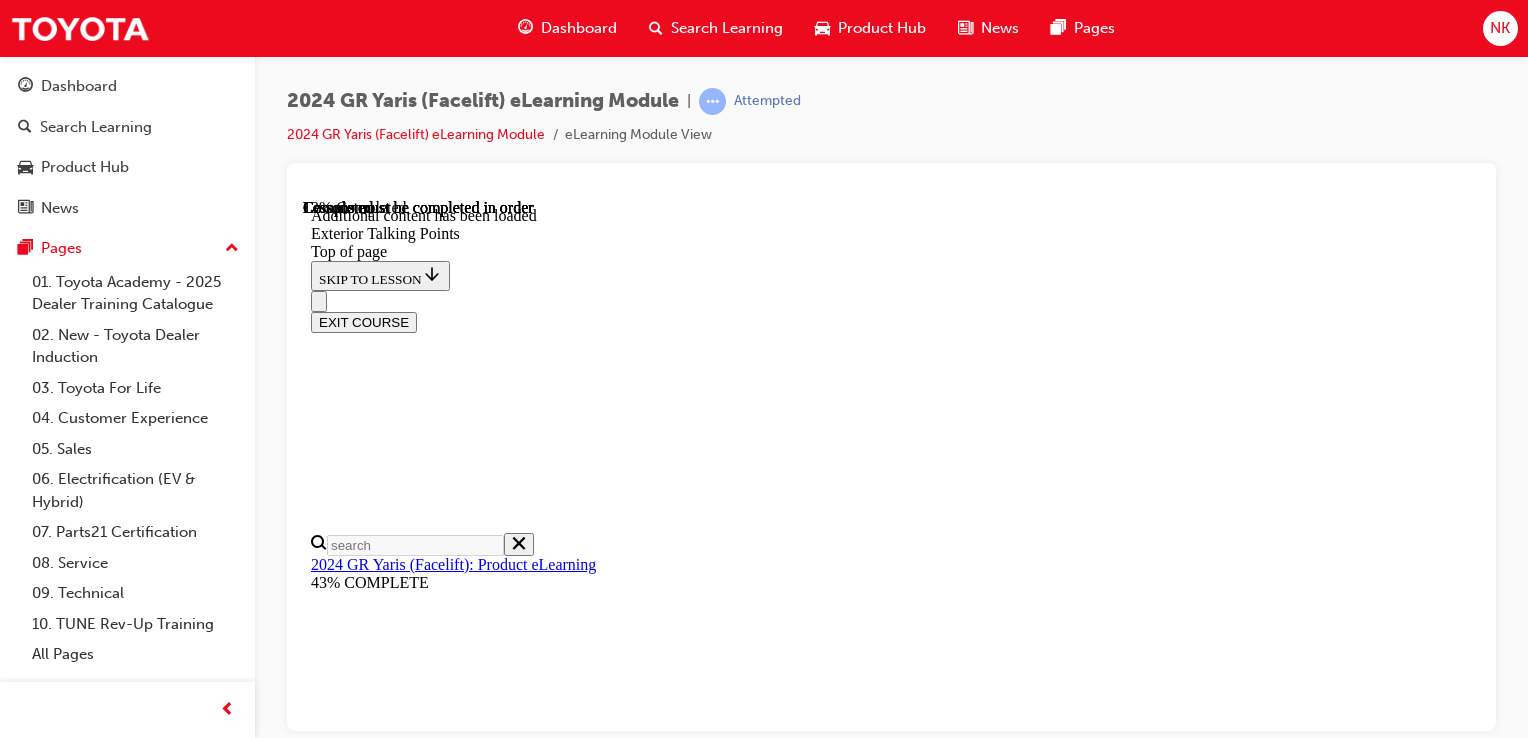 click at bounding box center [399, 10386] 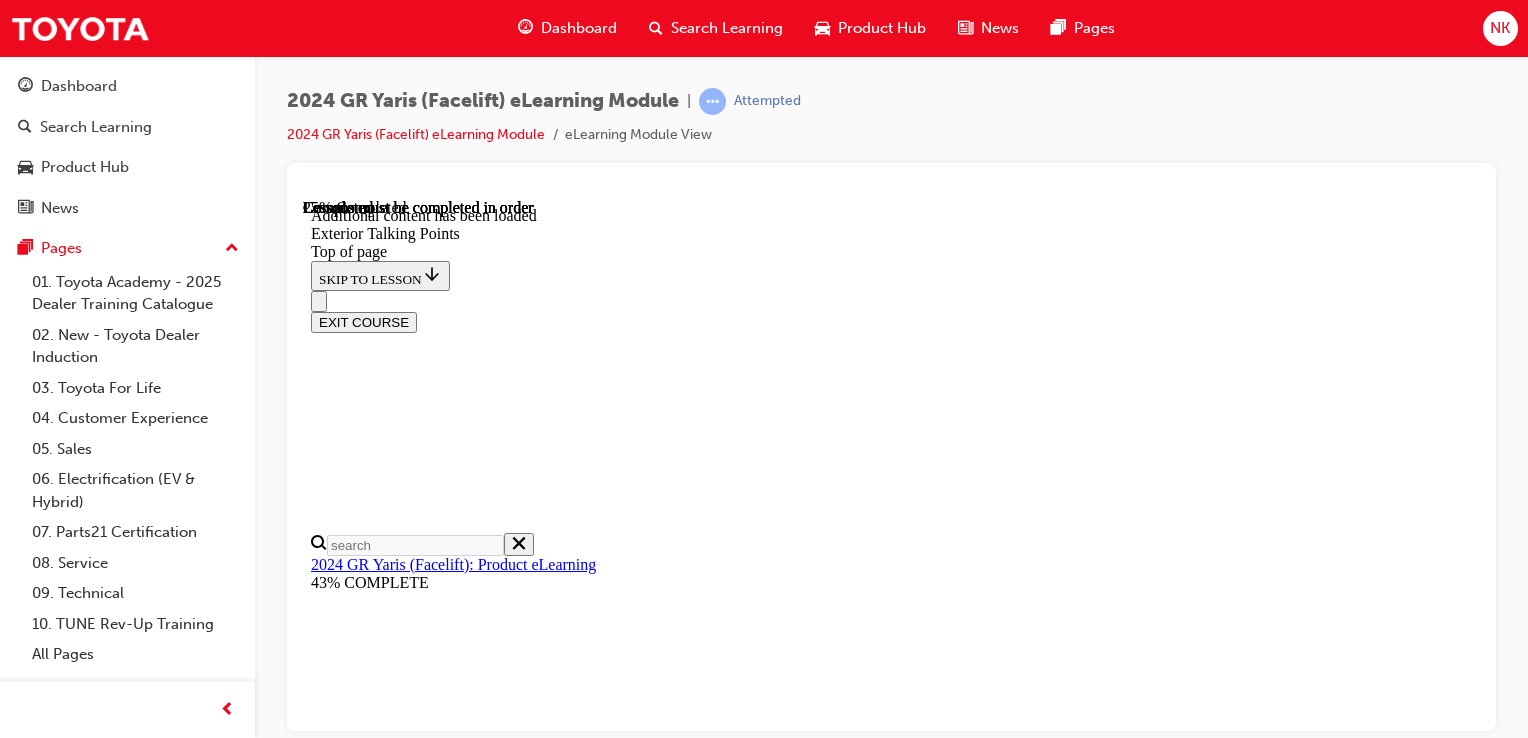 scroll, scrollTop: 1152, scrollLeft: 0, axis: vertical 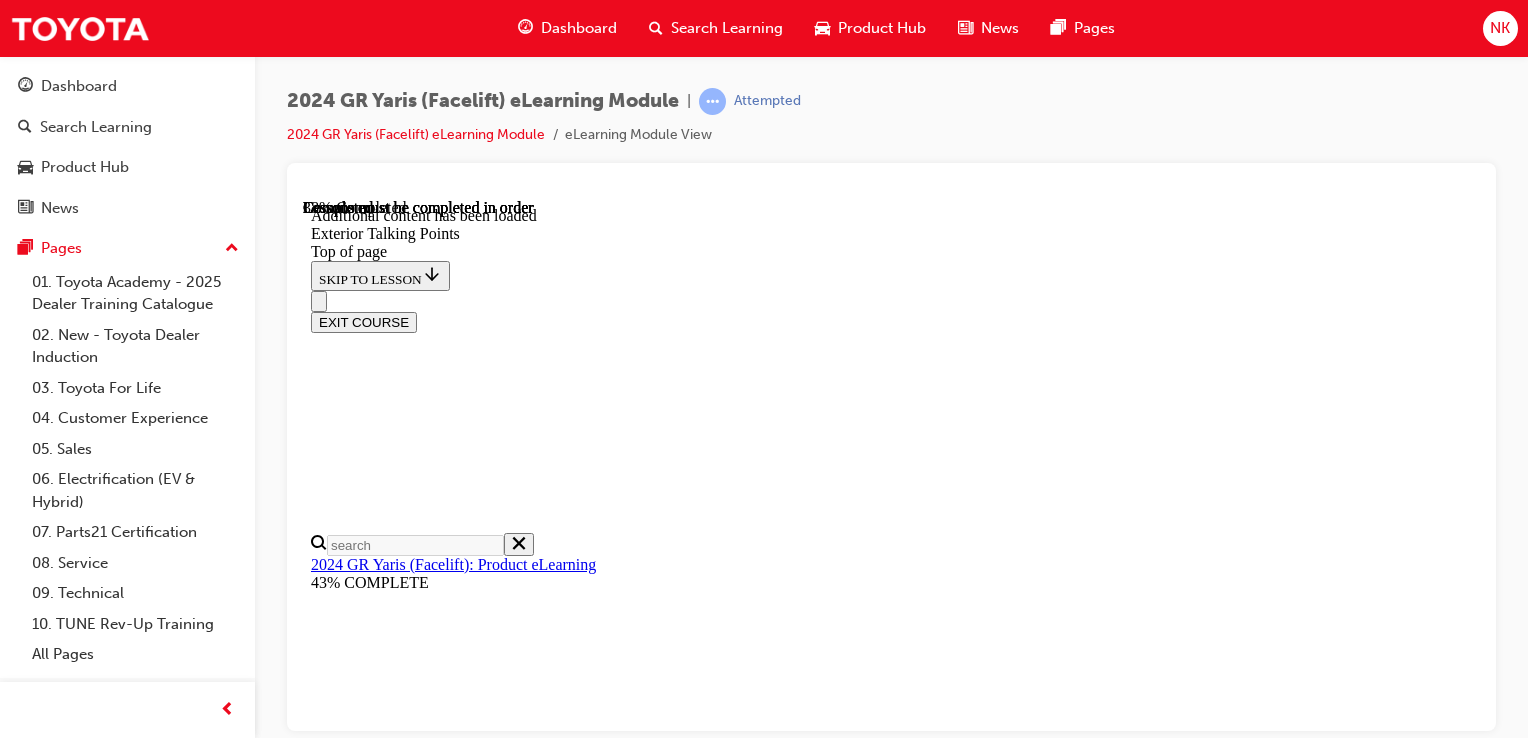 click at bounding box center (399, 10818) 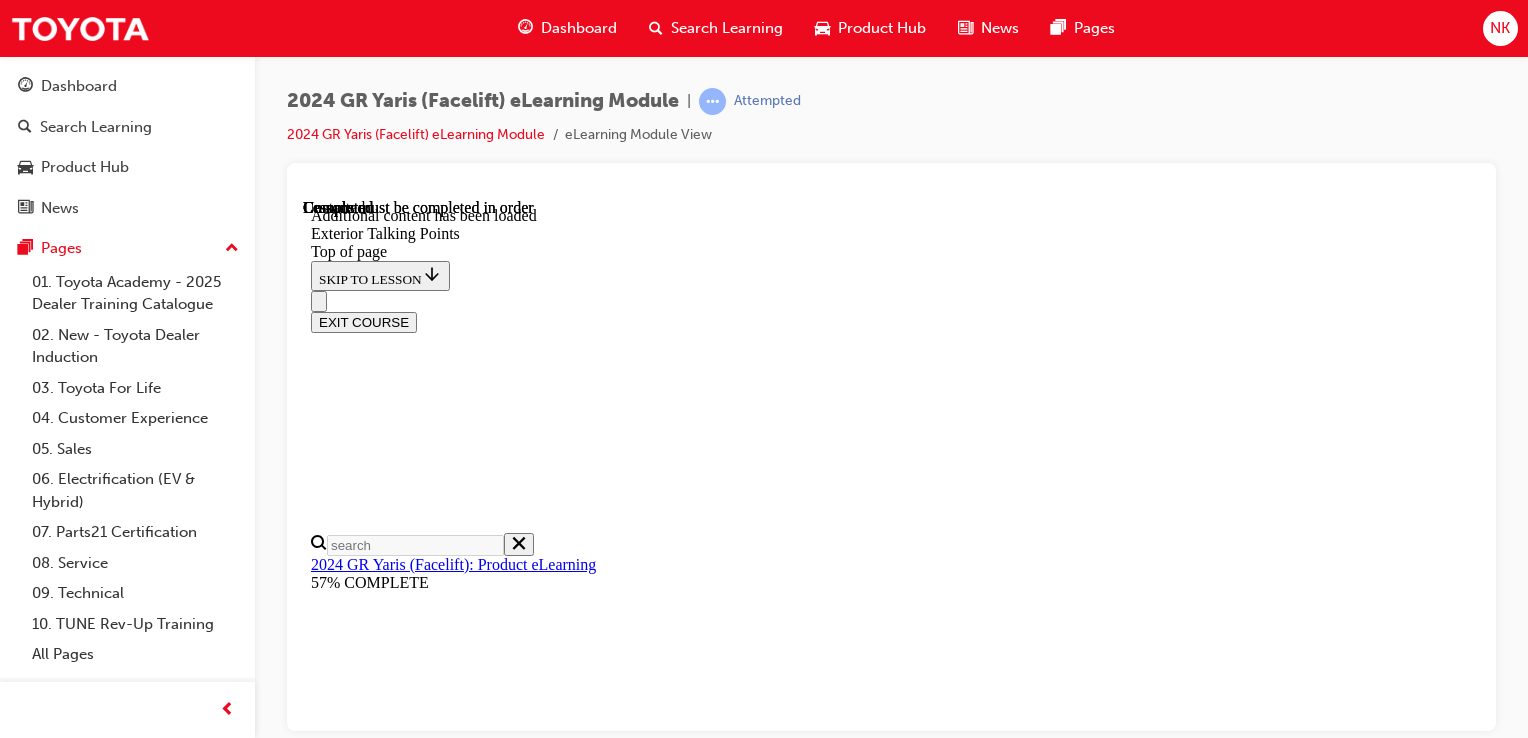 scroll, scrollTop: 3775, scrollLeft: 0, axis: vertical 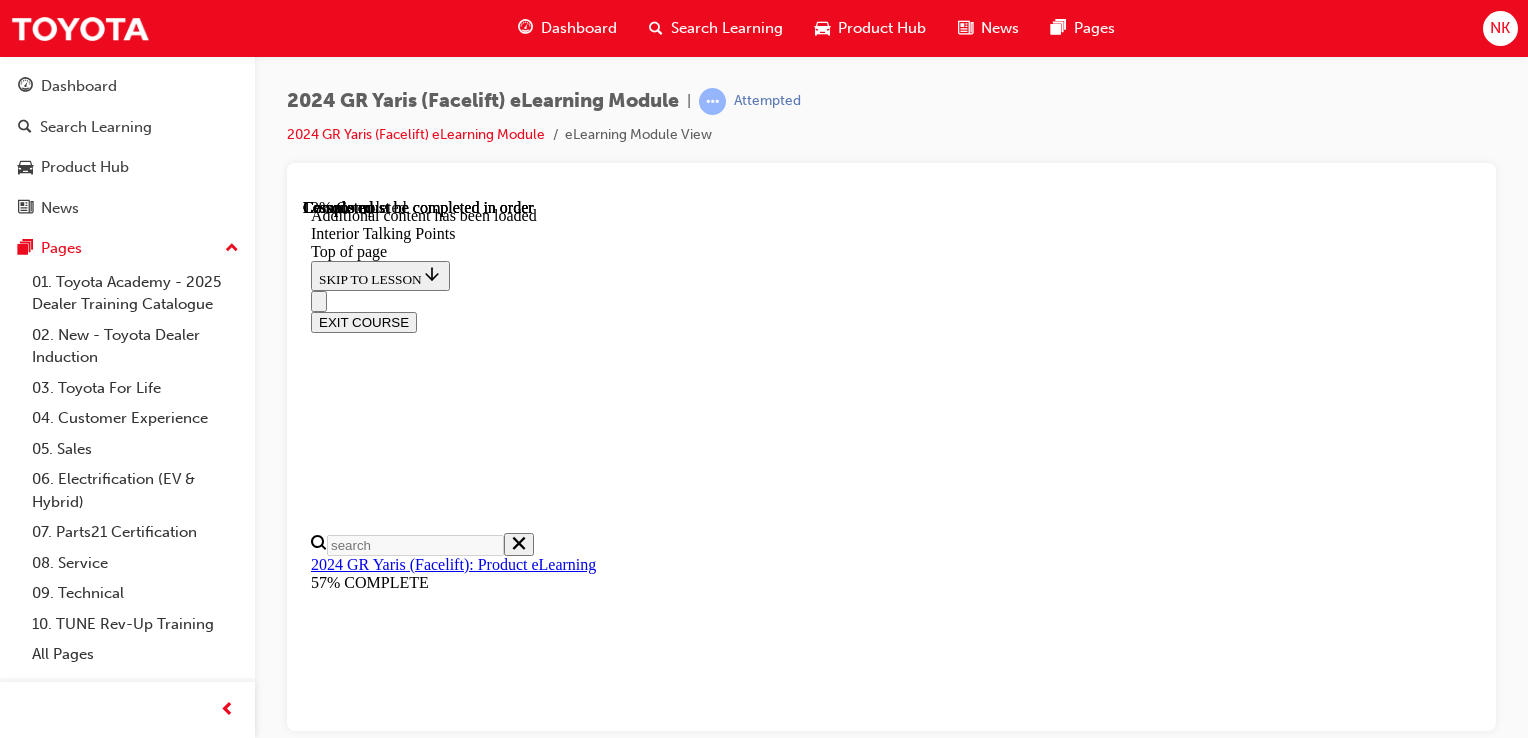click at bounding box center (399, 10242) 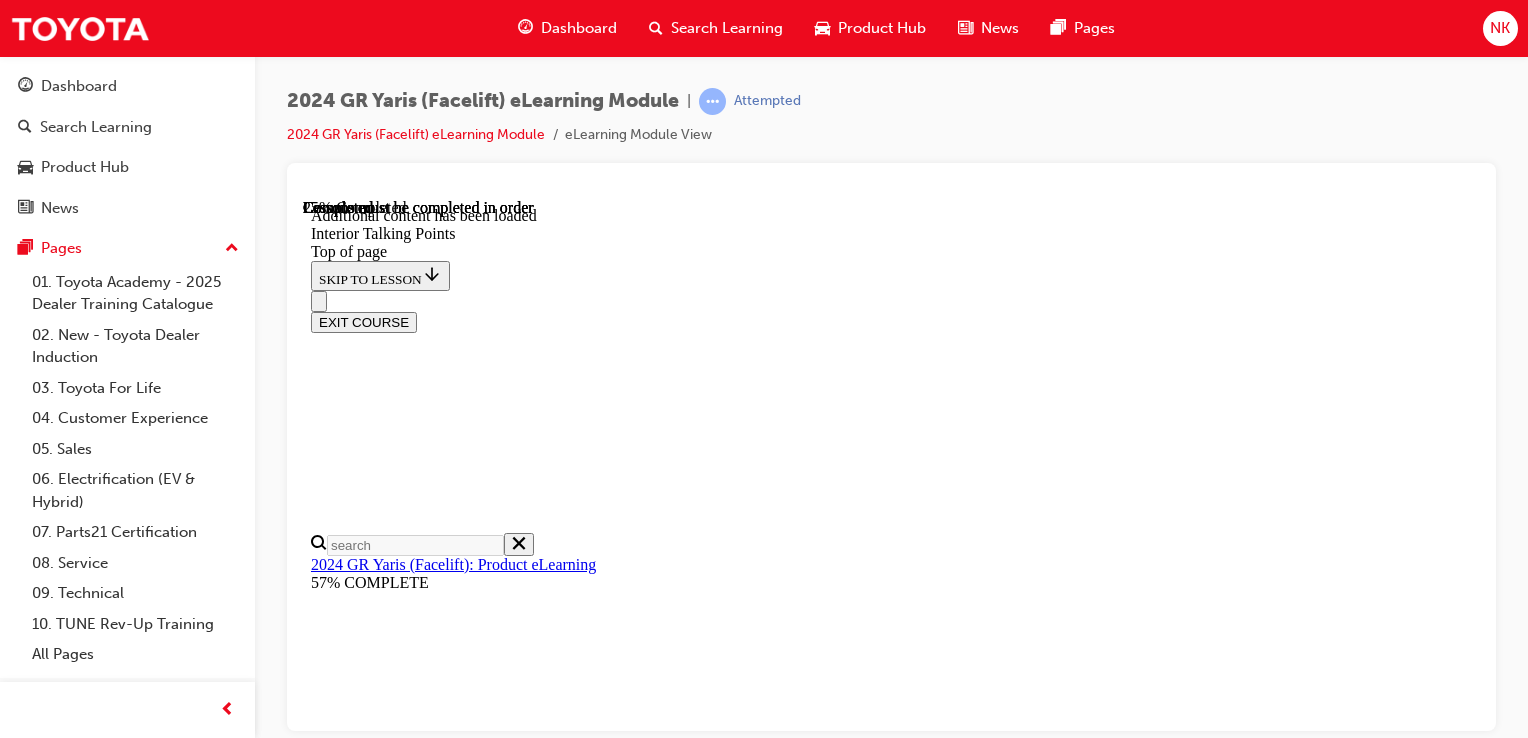 scroll, scrollTop: 492, scrollLeft: 0, axis: vertical 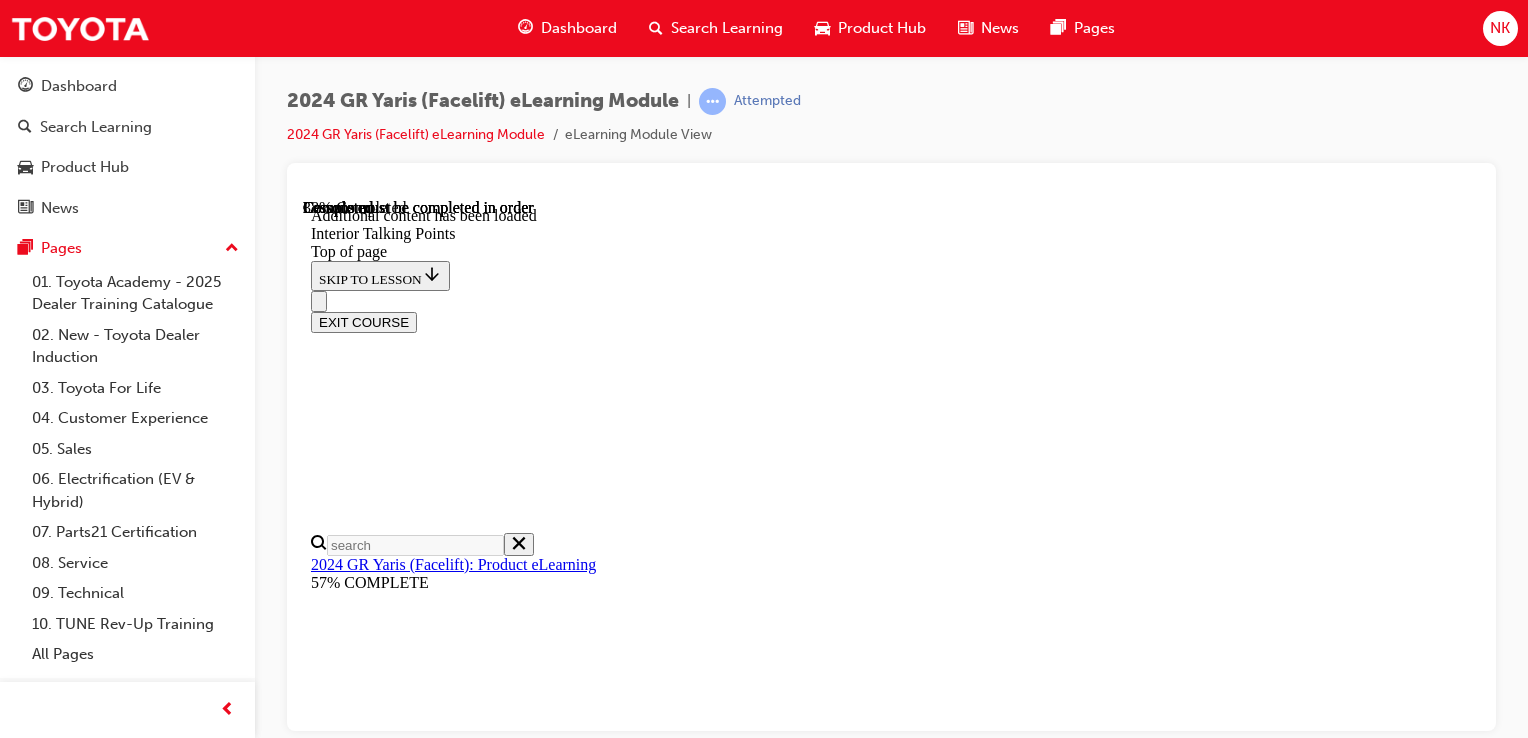click at bounding box center (399, 10856) 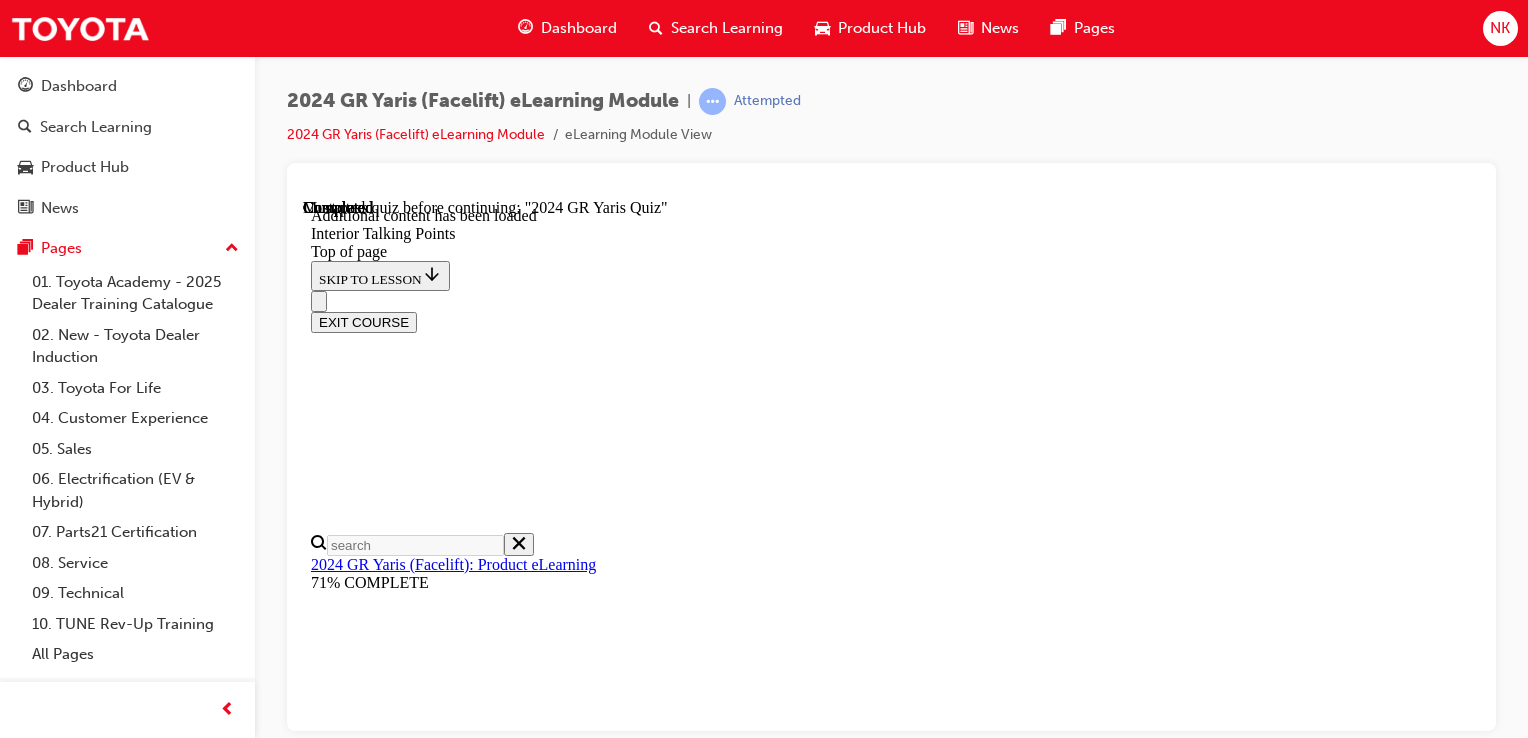 scroll, scrollTop: 4300, scrollLeft: 0, axis: vertical 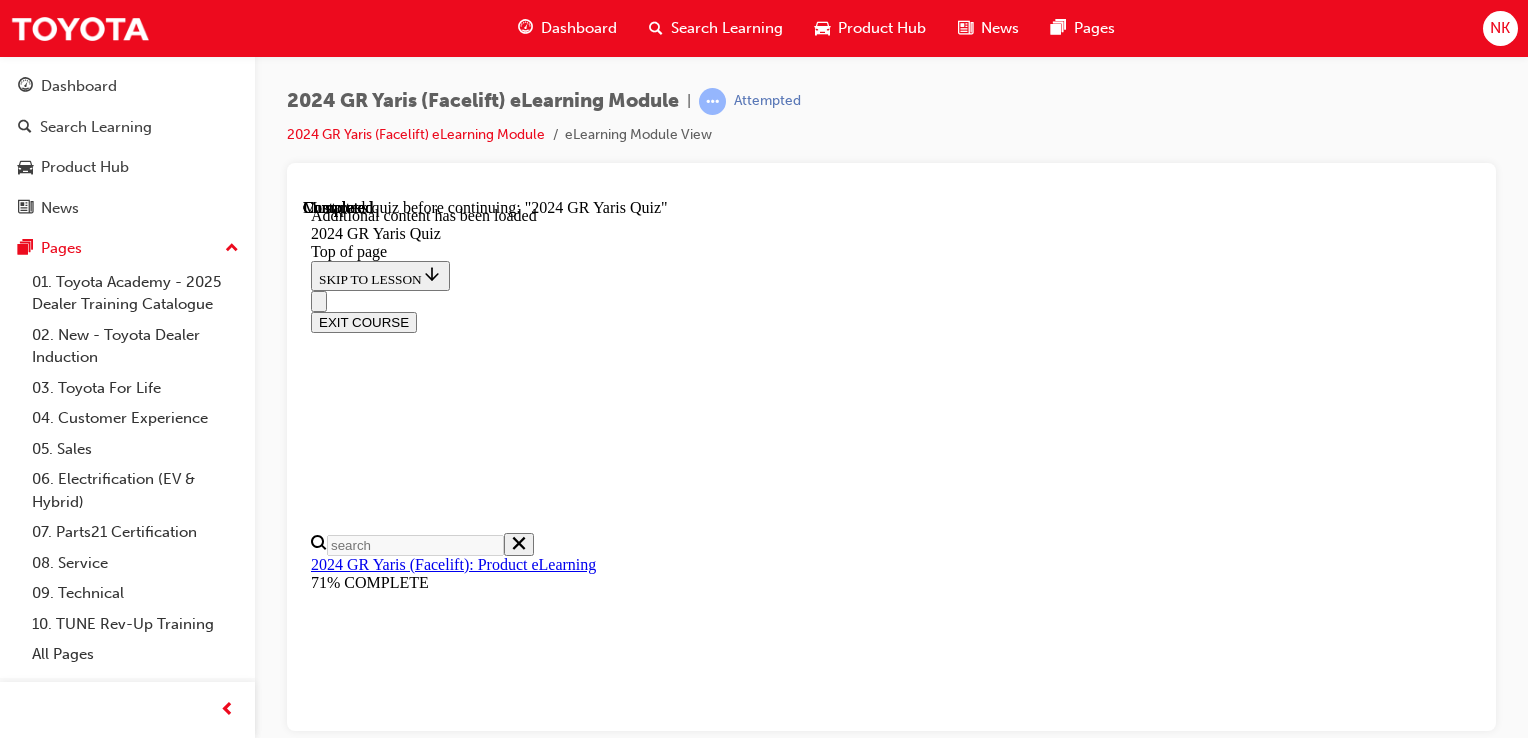 drag, startPoint x: 1013, startPoint y: 709, endPoint x: 852, endPoint y: 625, distance: 181.5957 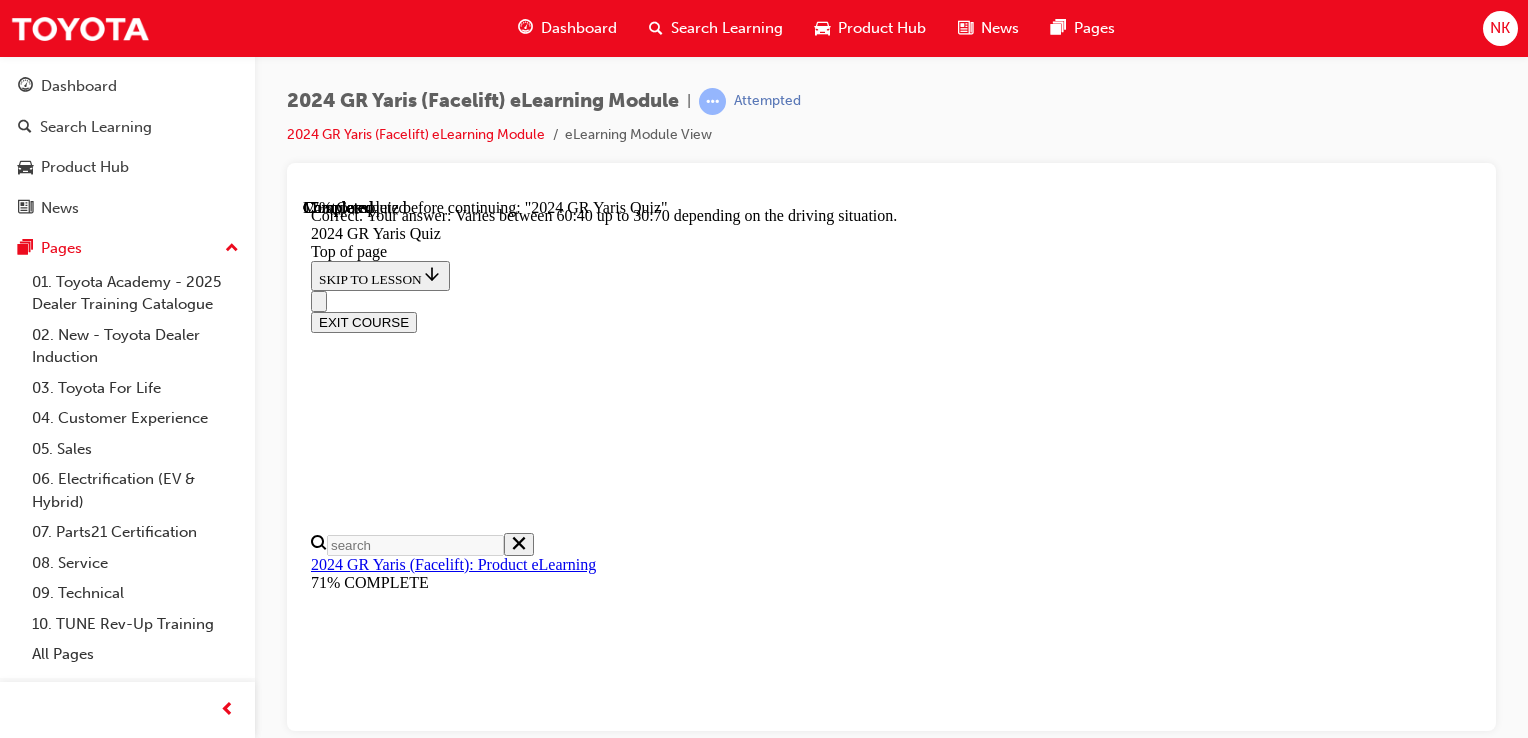 scroll, scrollTop: 900, scrollLeft: 0, axis: vertical 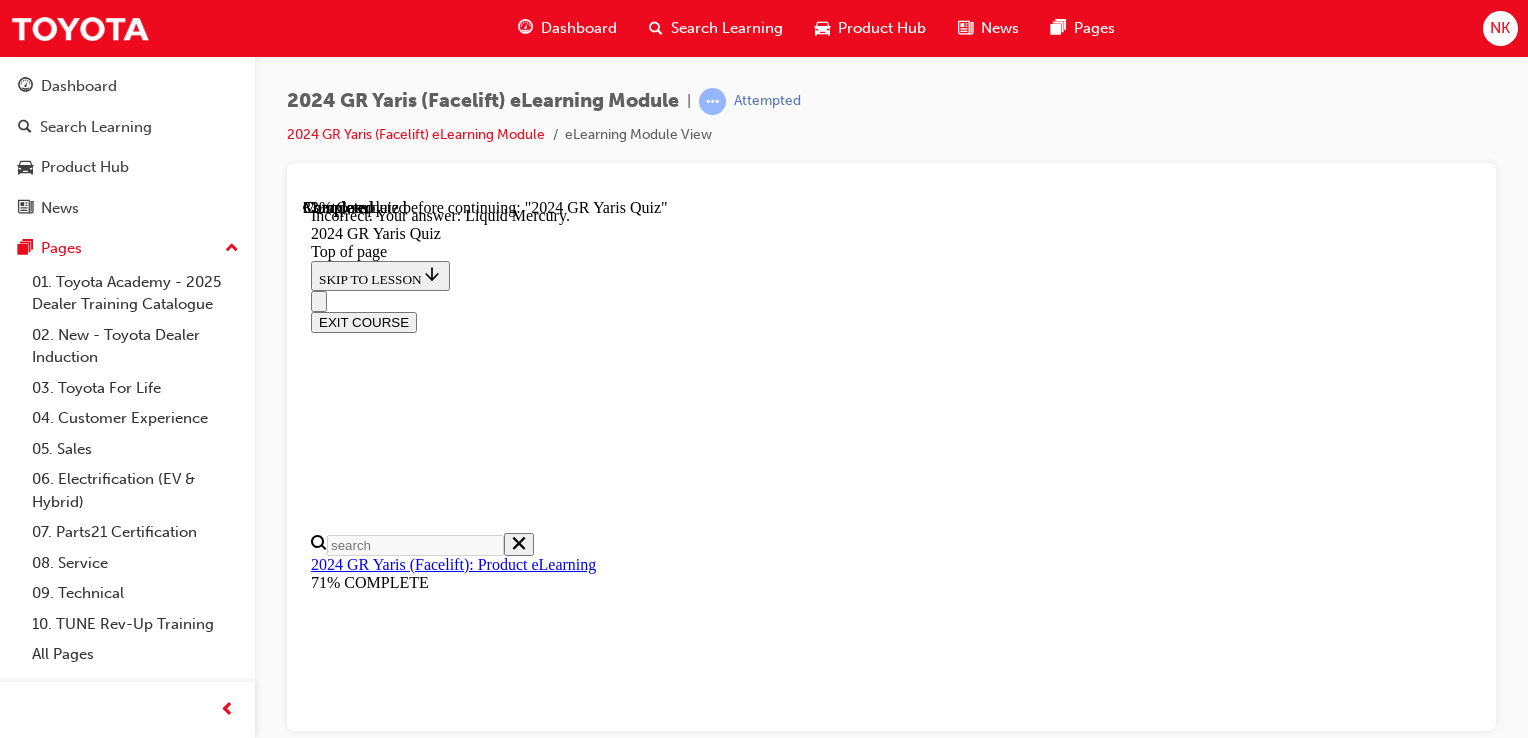 click on "NEXT" at bounding box center (337, 29304) 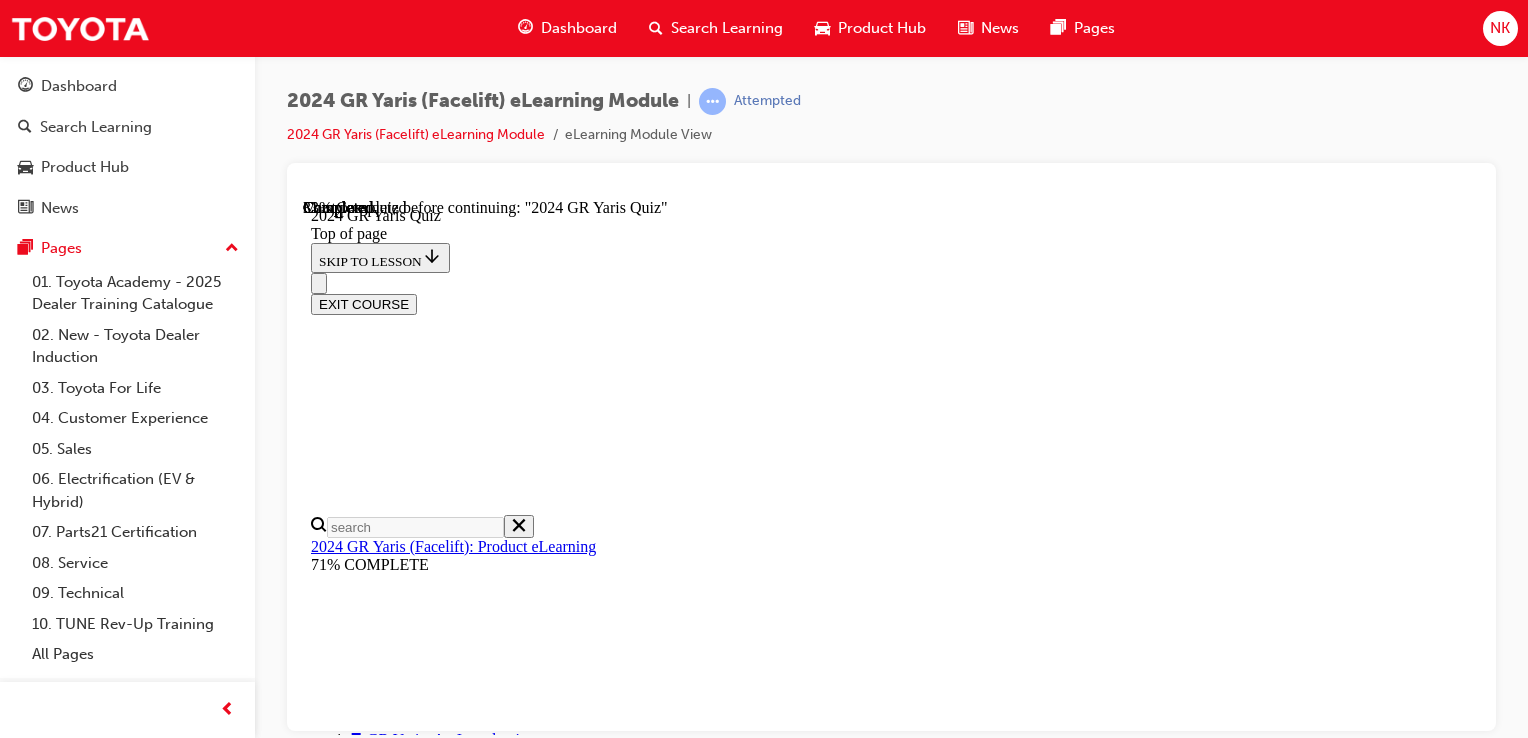 scroll, scrollTop: 455, scrollLeft: 0, axis: vertical 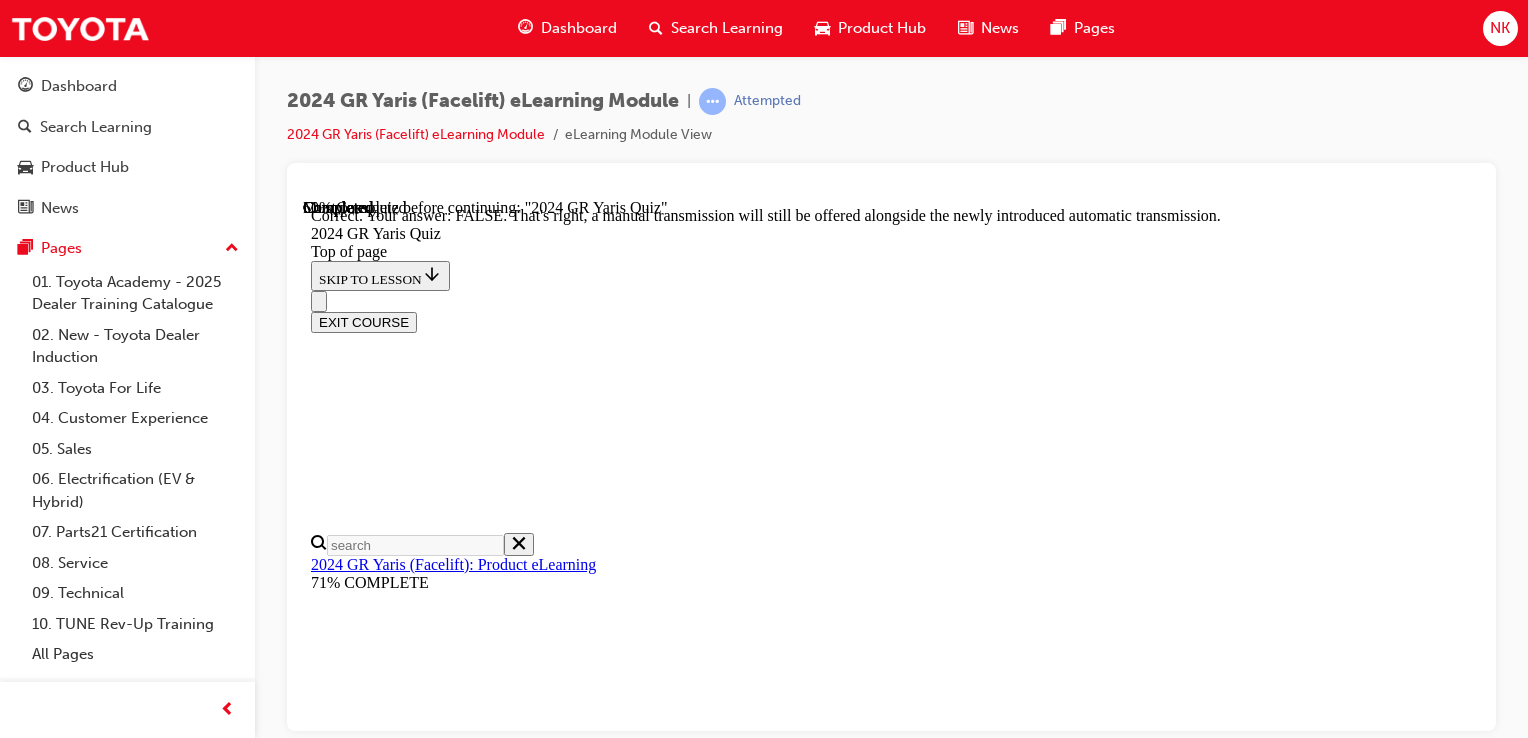 click on "NEXT" at bounding box center (337, 25423) 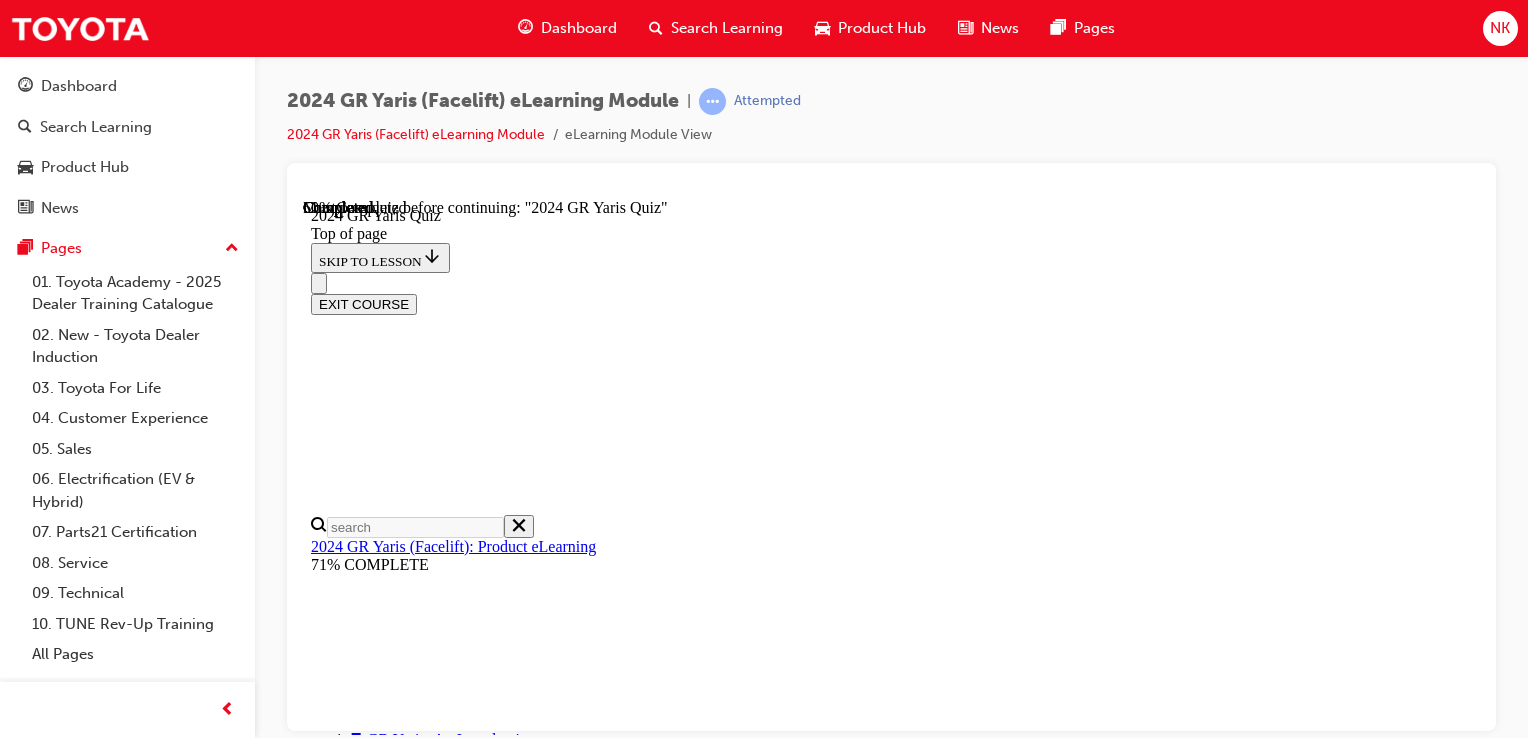 scroll, scrollTop: 779, scrollLeft: 0, axis: vertical 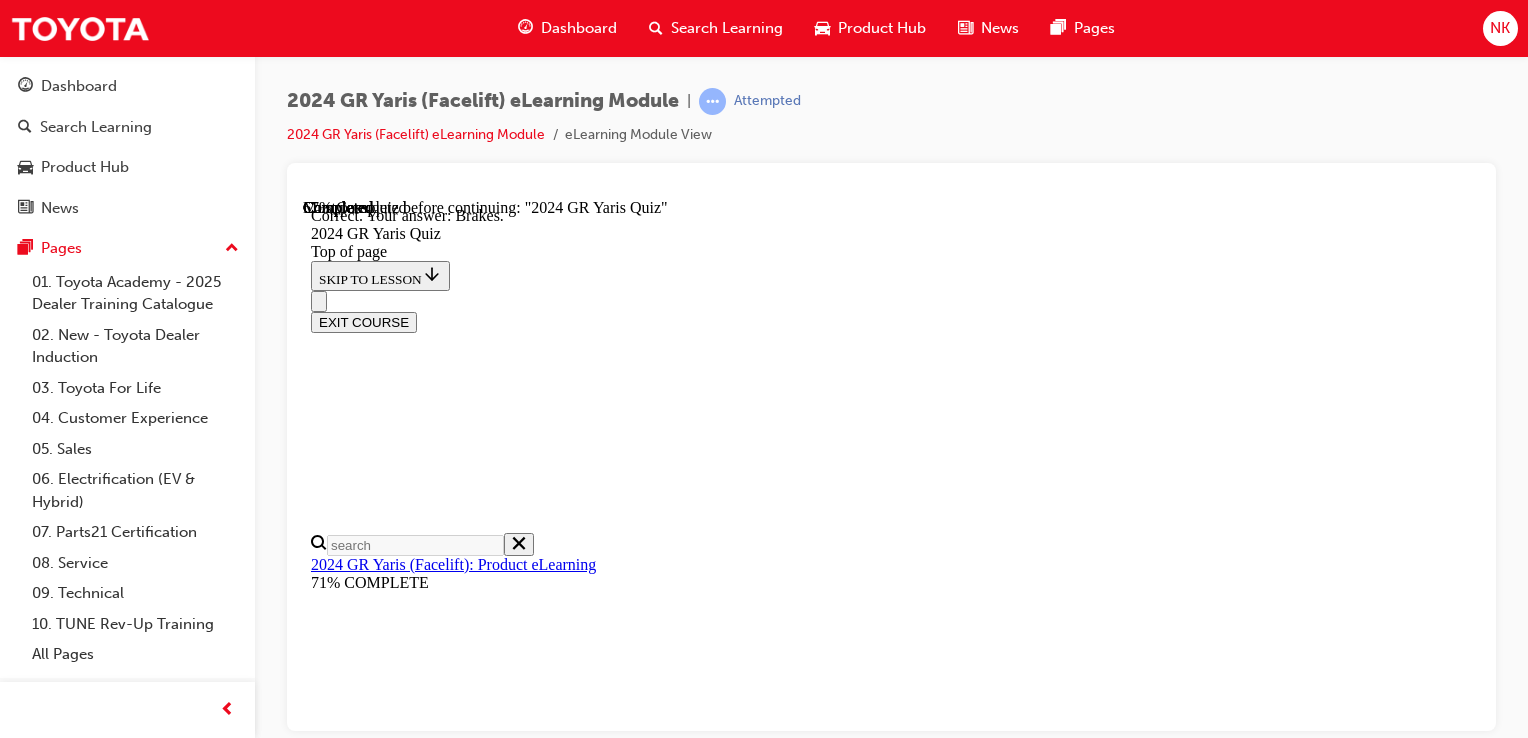 click on "NEXT" at bounding box center (891, 21444) 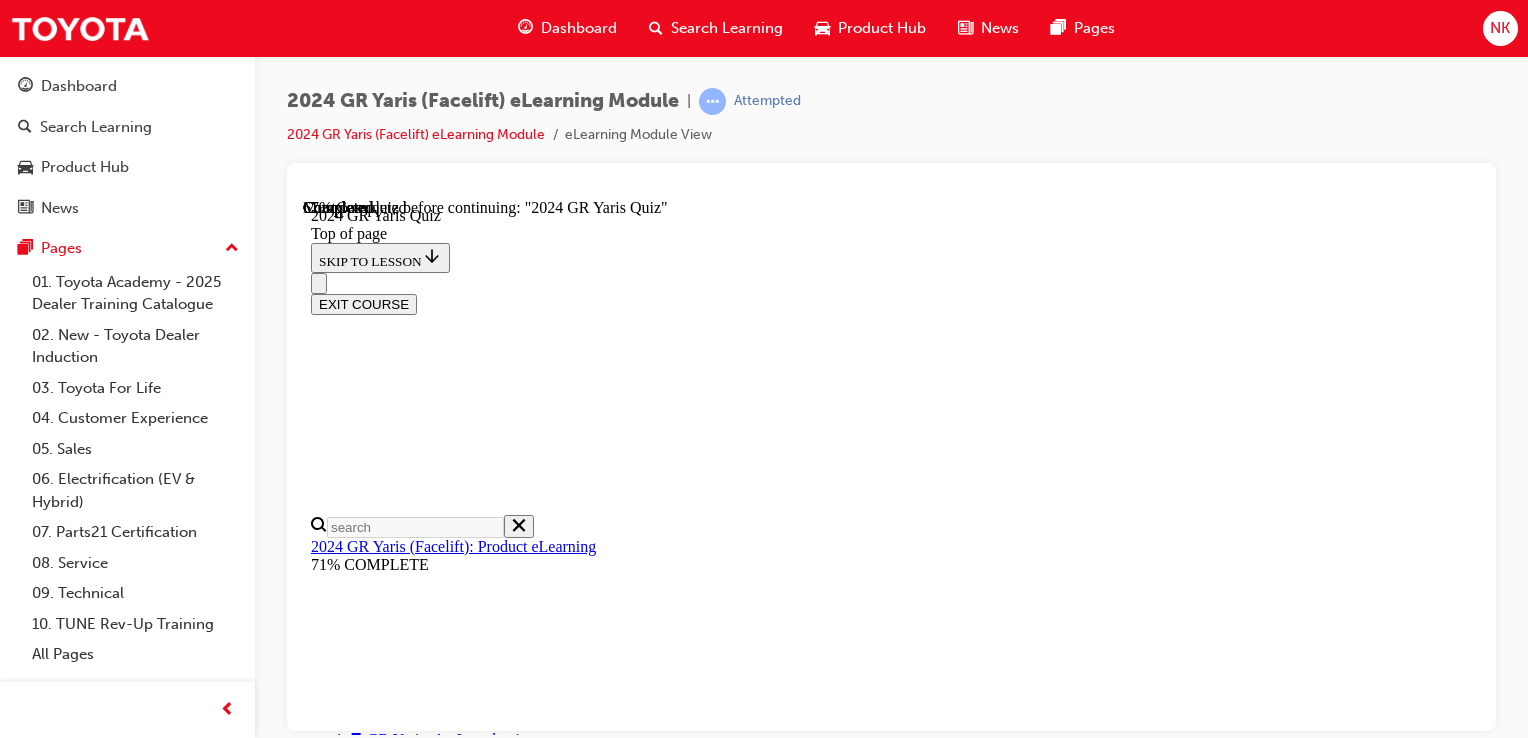 scroll, scrollTop: 683, scrollLeft: 0, axis: vertical 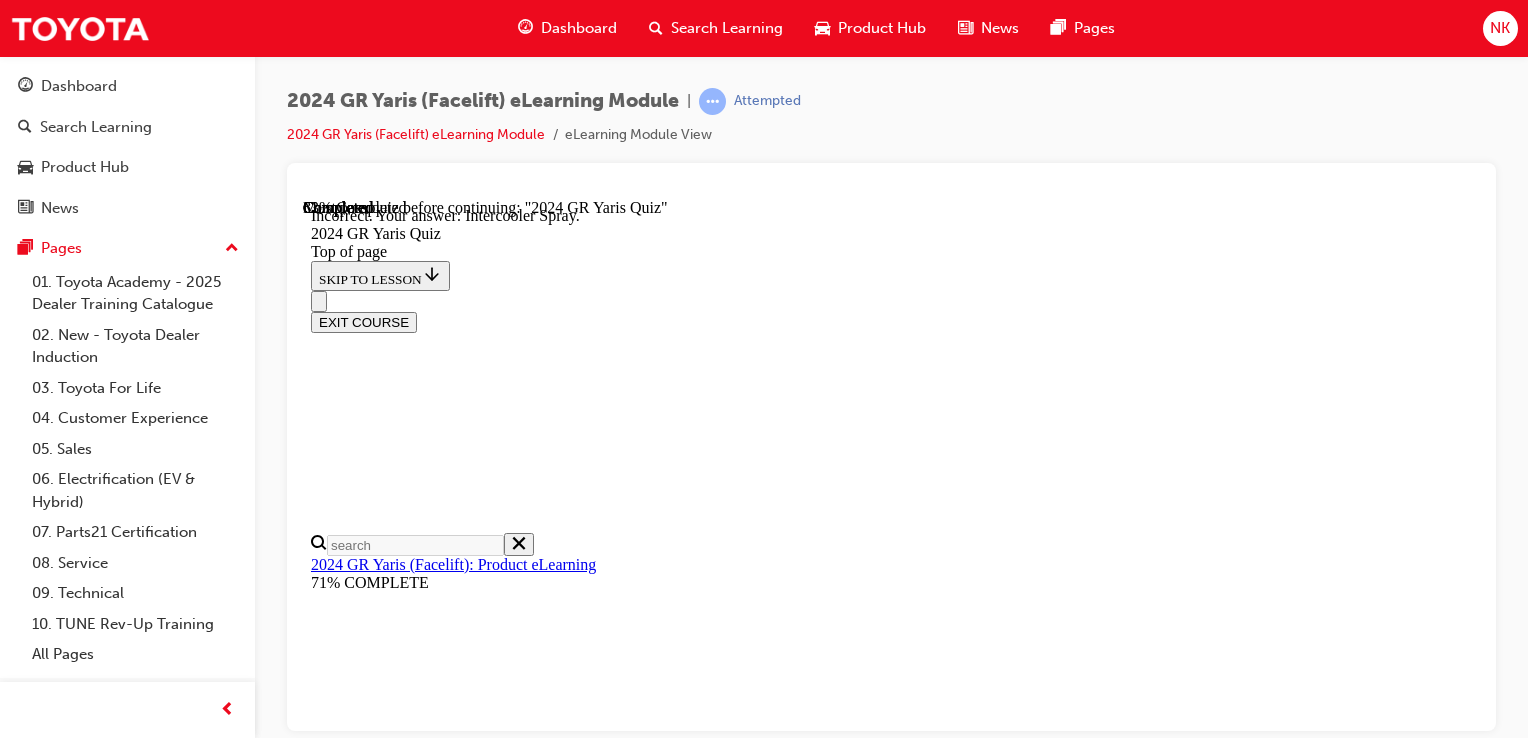 click on "NEXT" at bounding box center (337, 25496) 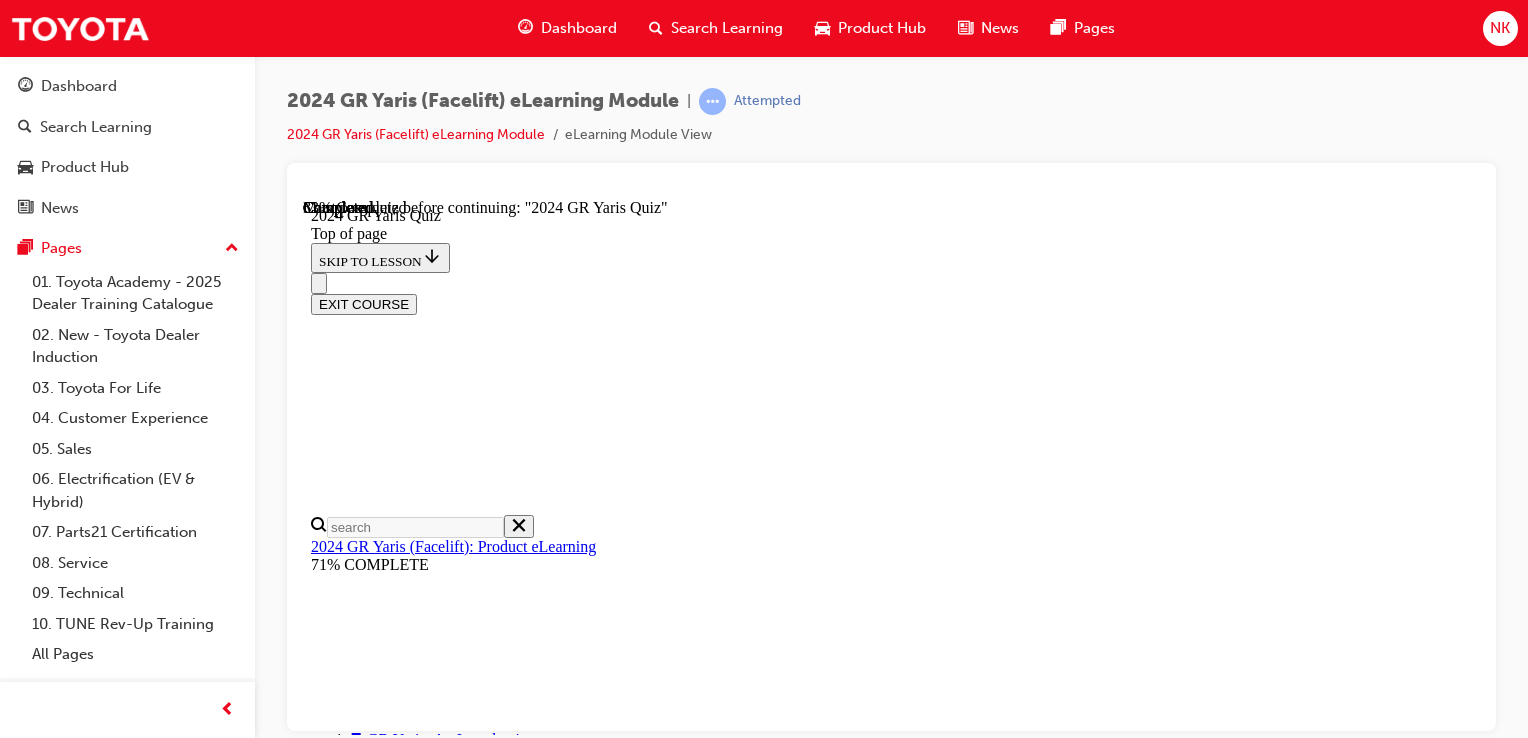 scroll, scrollTop: 656, scrollLeft: 0, axis: vertical 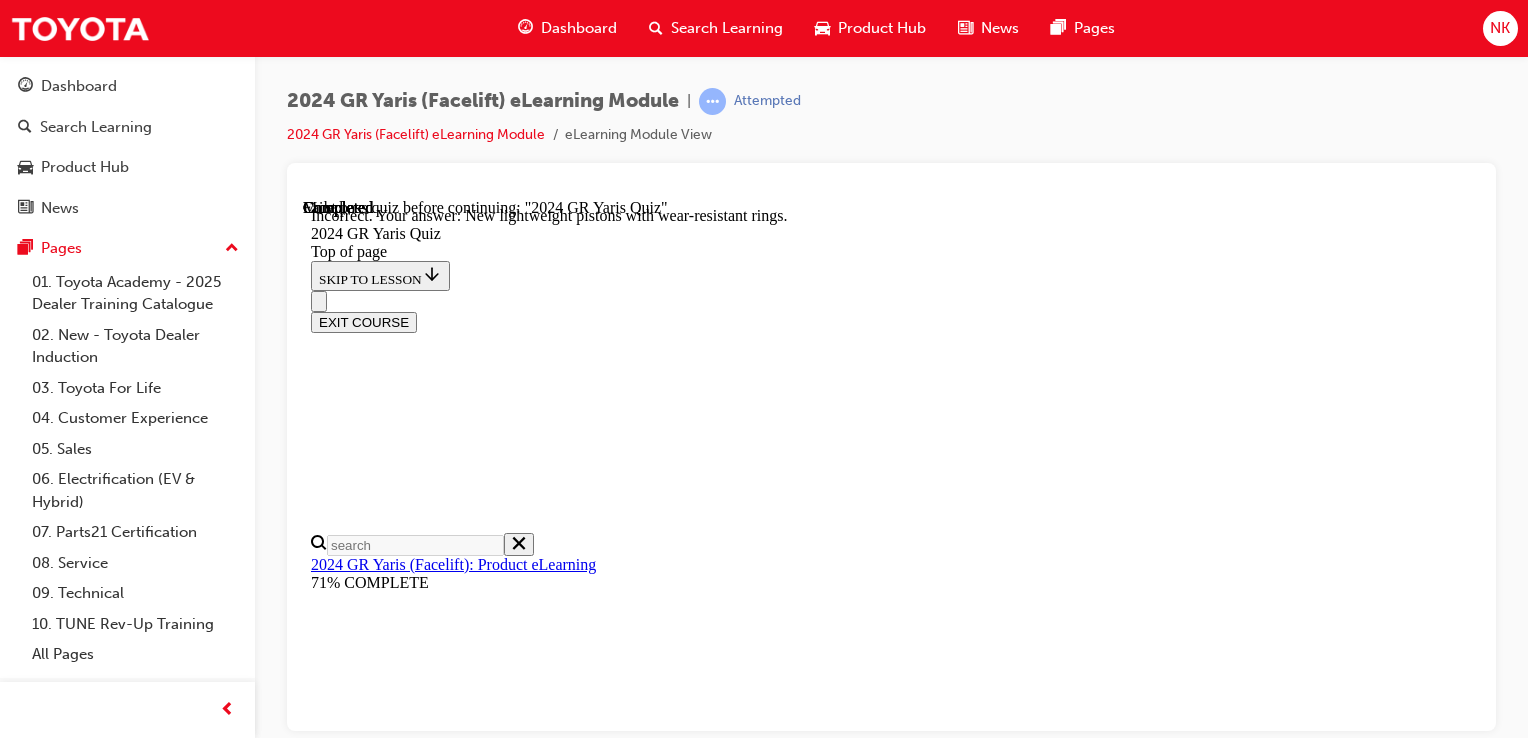 click on "NEXT" at bounding box center [337, 22770] 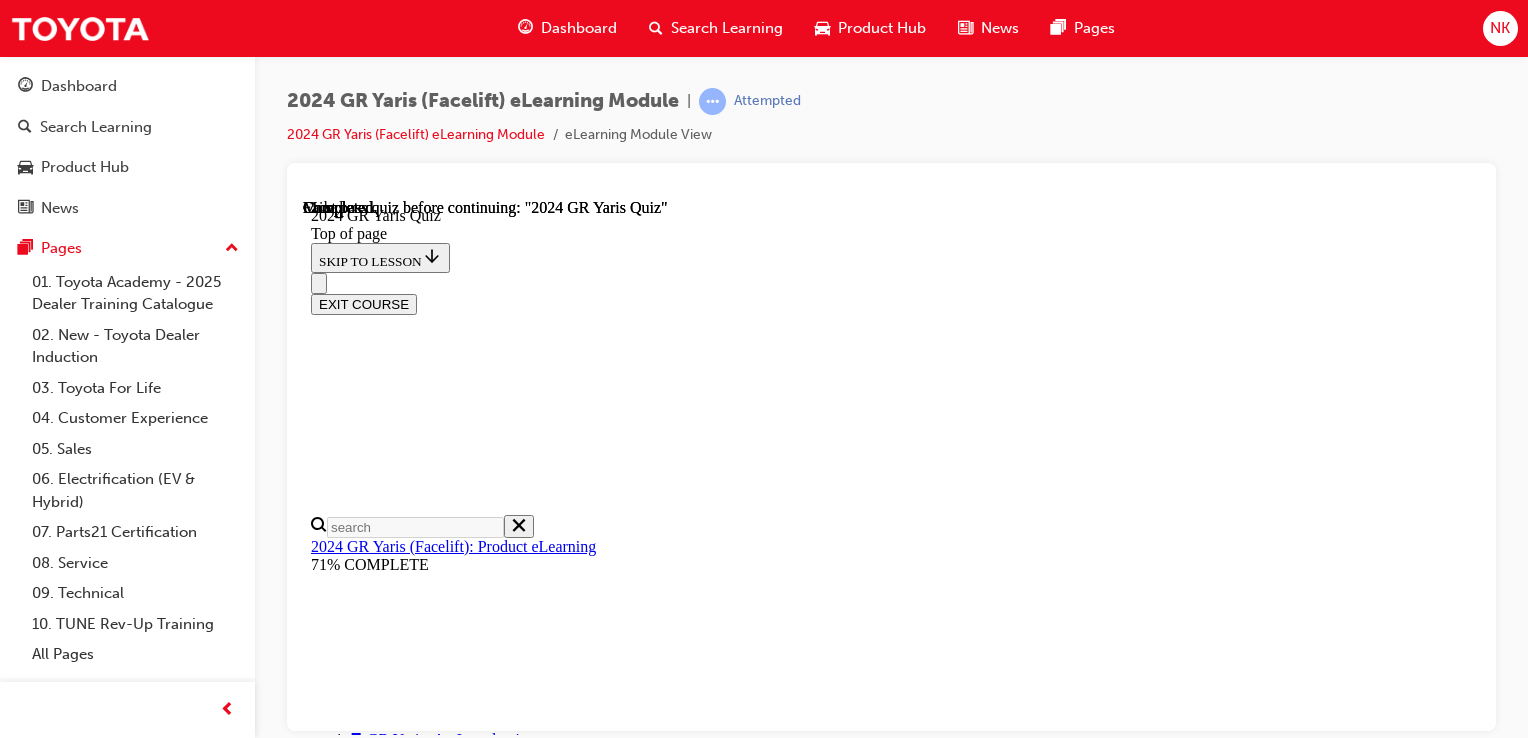 scroll, scrollTop: 563, scrollLeft: 0, axis: vertical 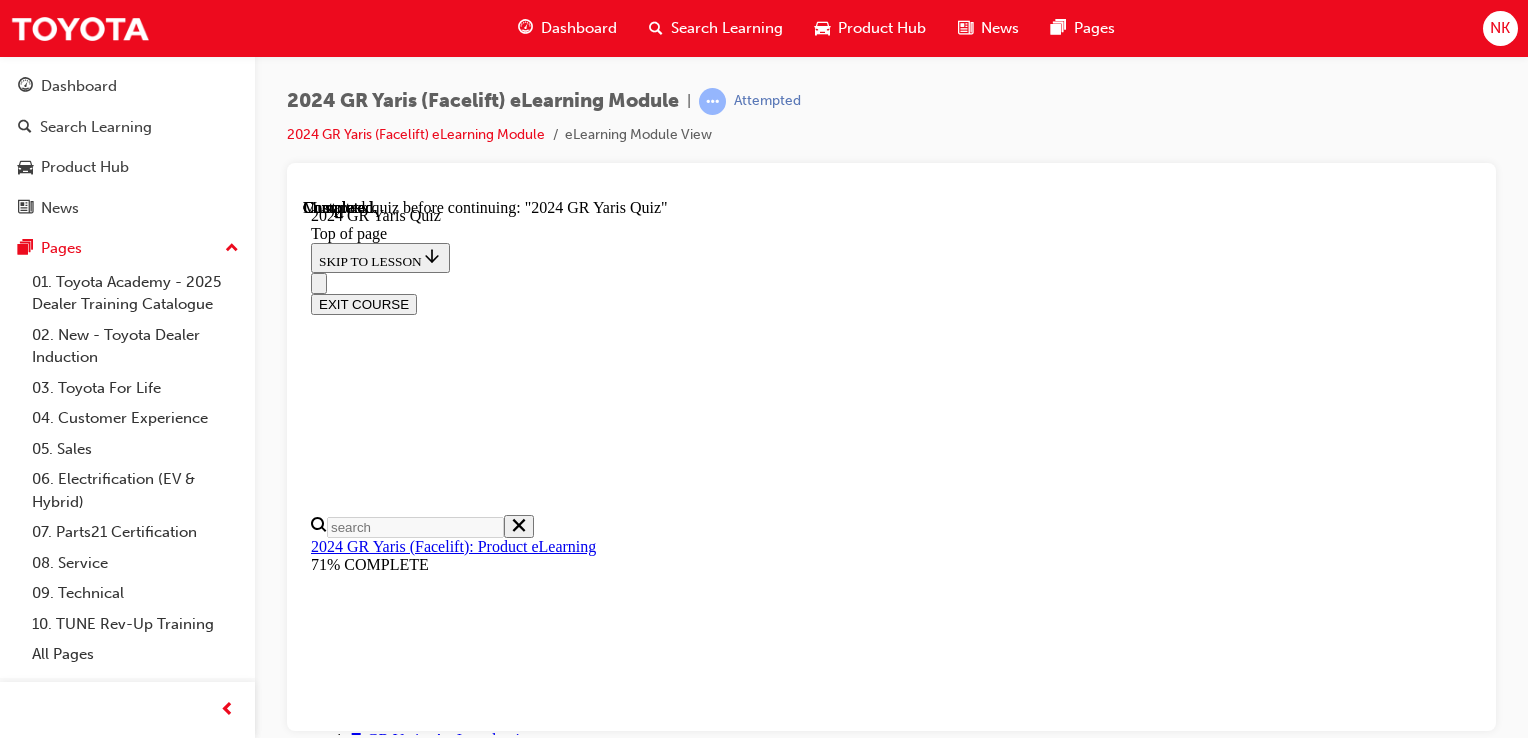 click on "TAKE AGAIN" at bounding box center [359, 10121] 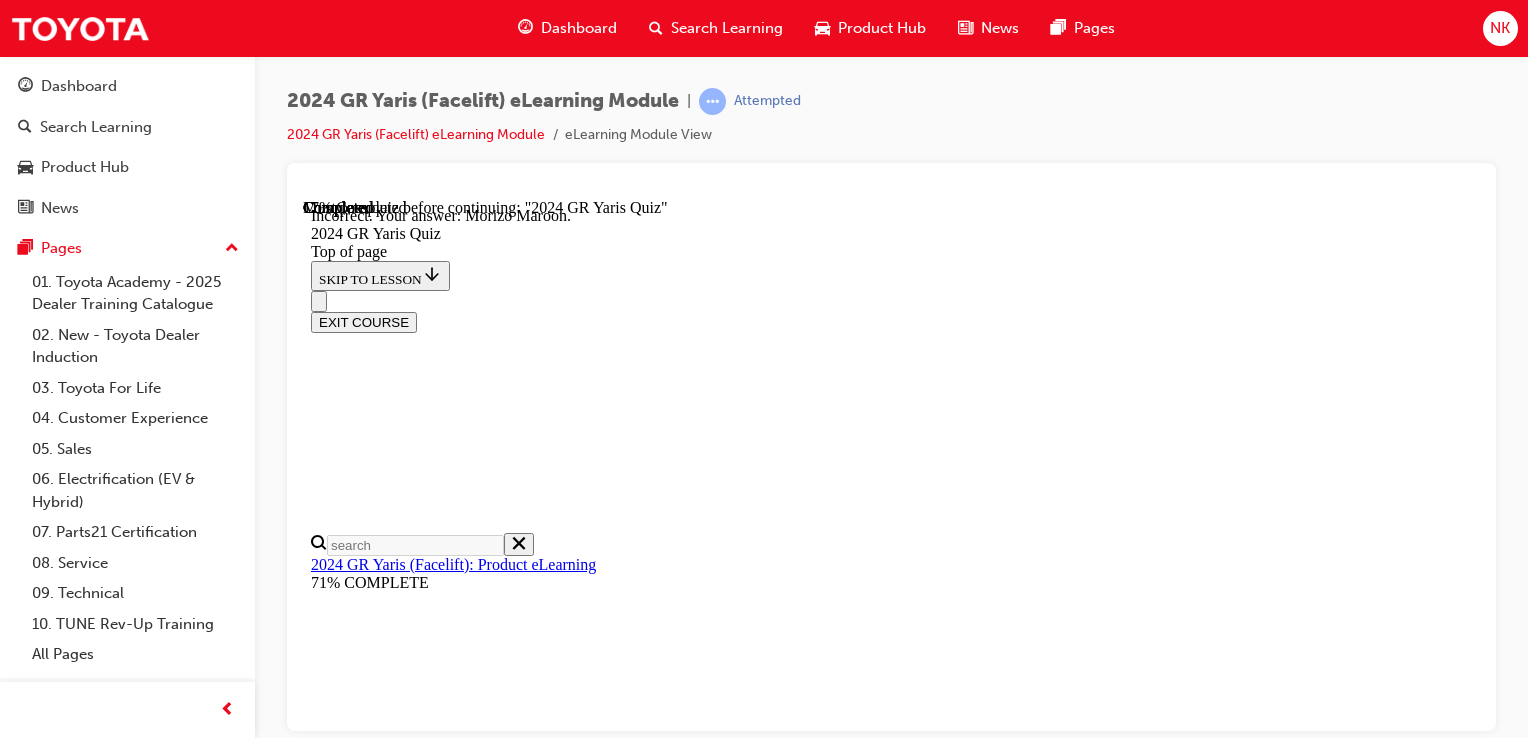 scroll, scrollTop: 627, scrollLeft: 0, axis: vertical 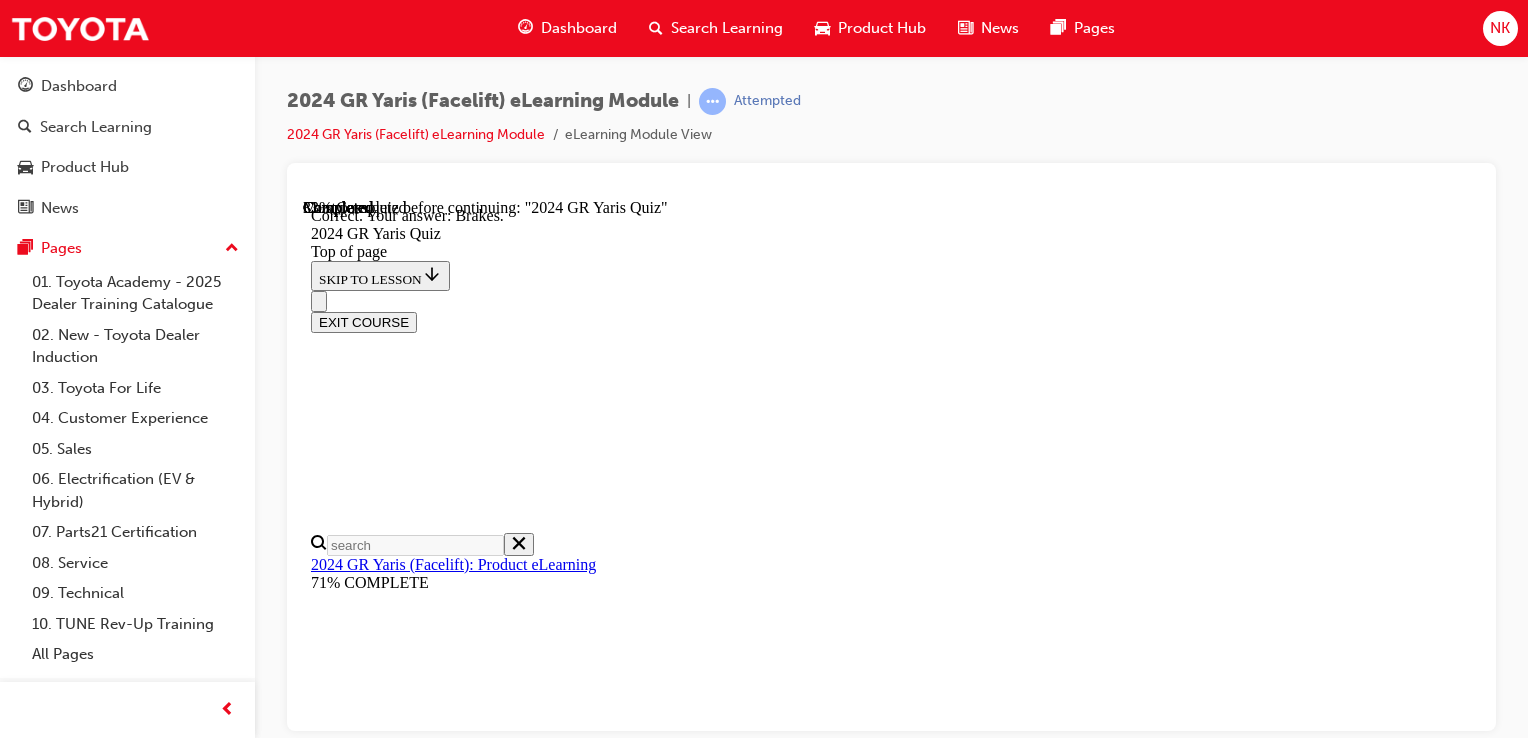 click on "NEXT" at bounding box center [337, 27603] 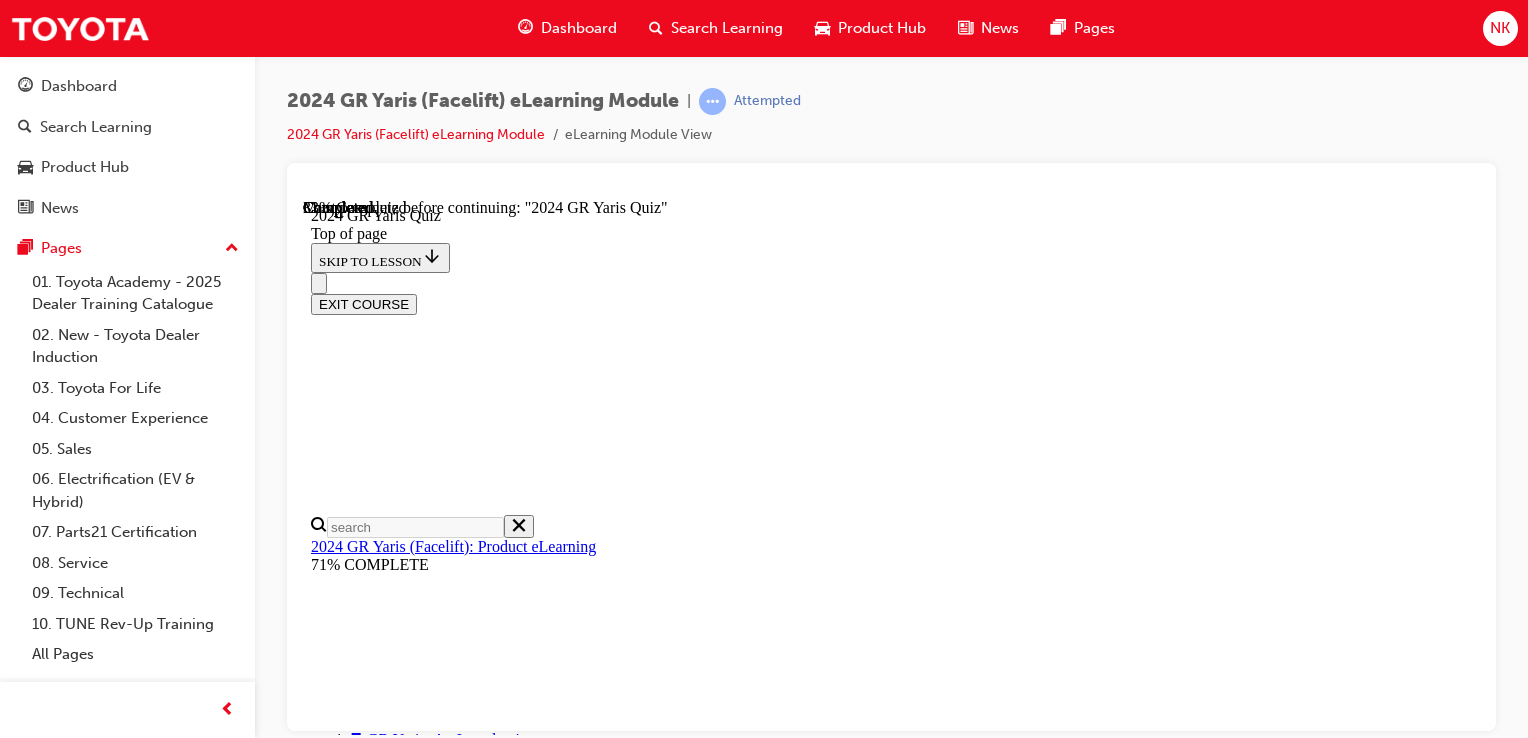scroll, scrollTop: 628, scrollLeft: 0, axis: vertical 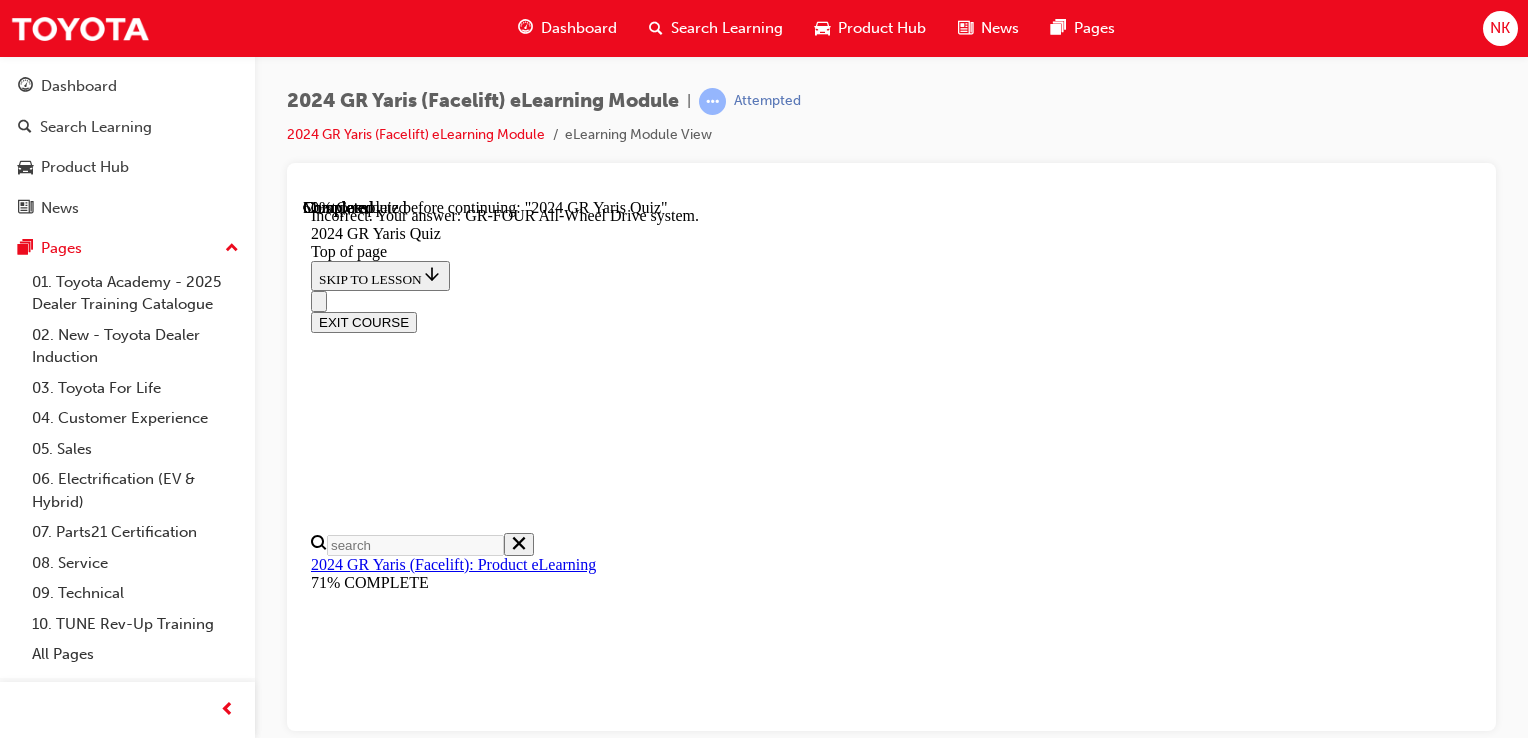 drag, startPoint x: 1016, startPoint y: 667, endPoint x: 1016, endPoint y: 642, distance: 25 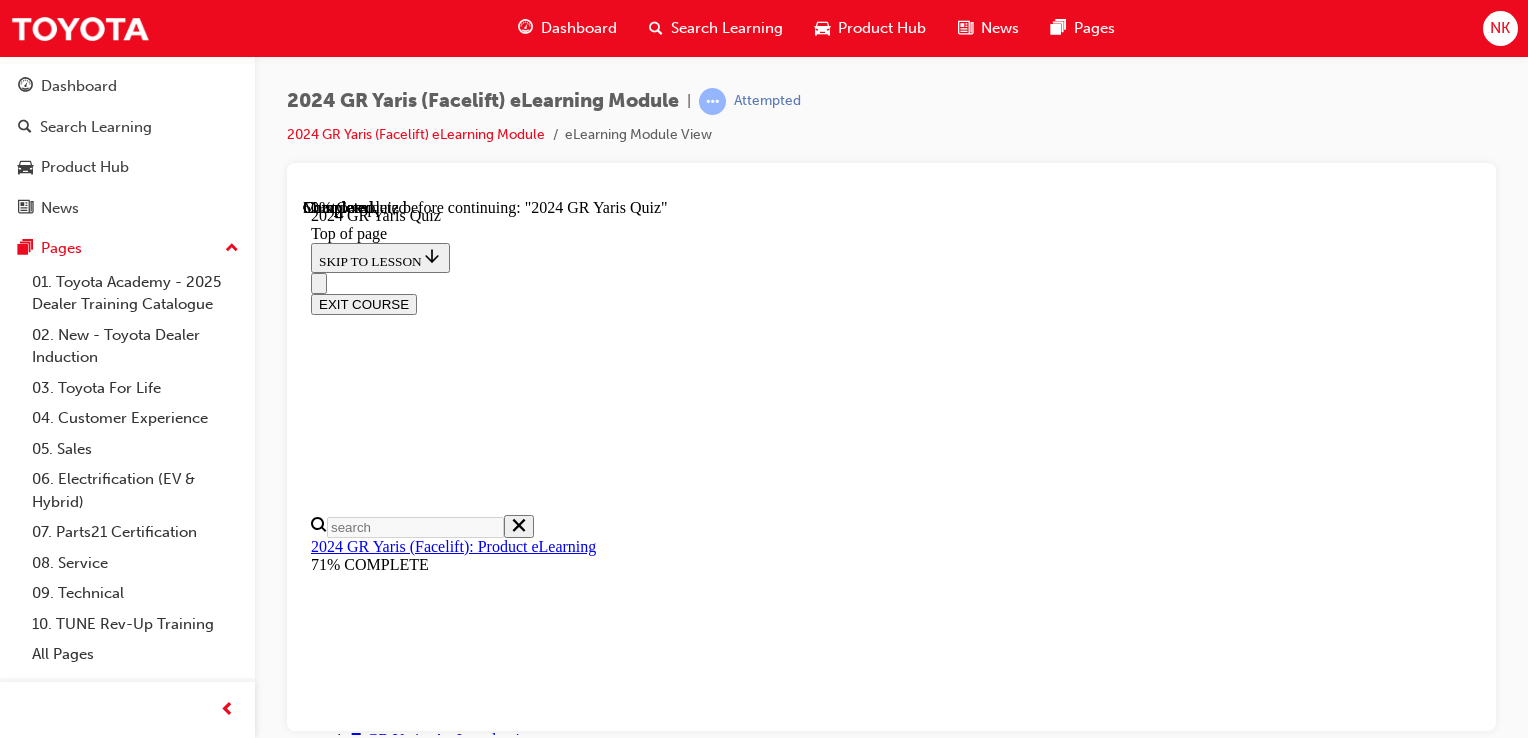 scroll, scrollTop: 372, scrollLeft: 0, axis: vertical 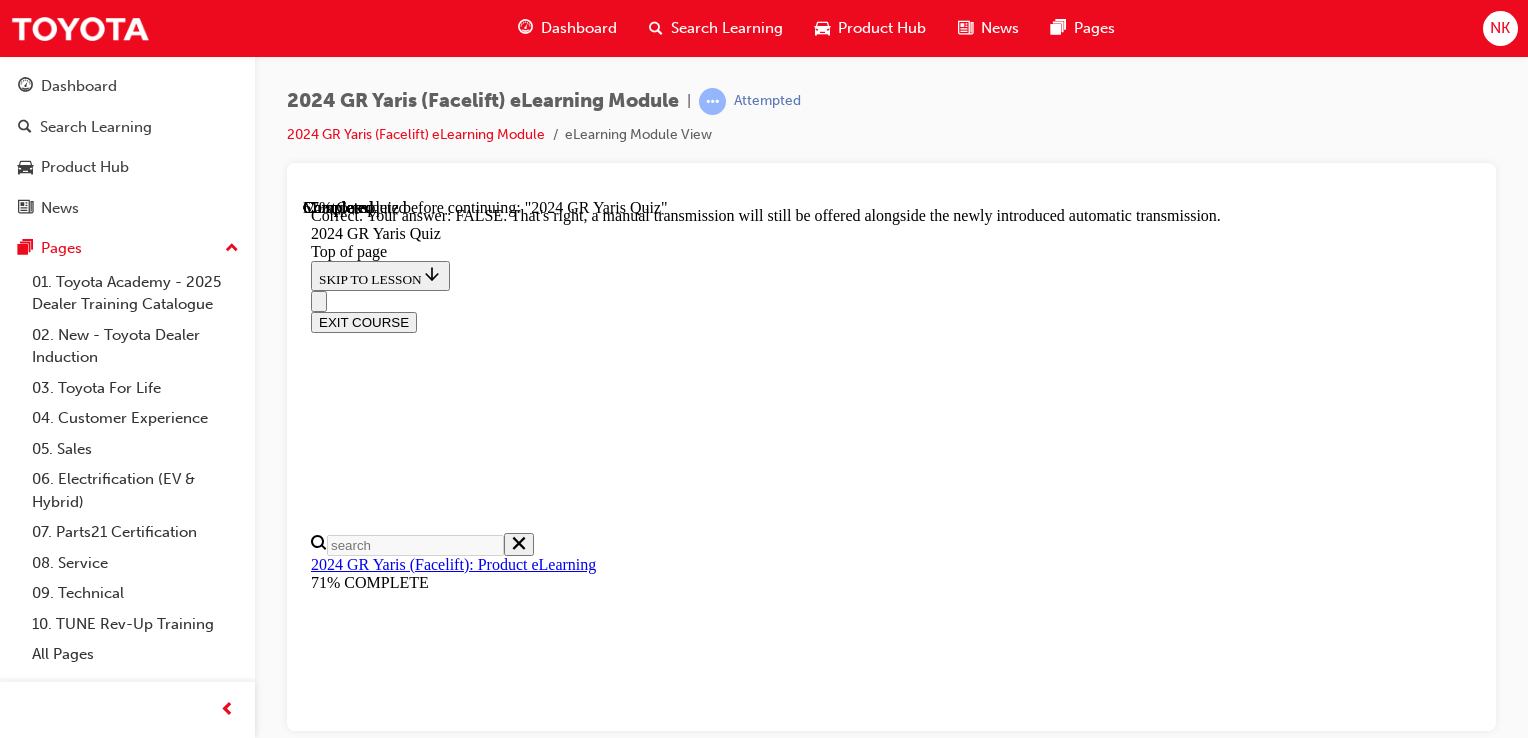 click on "NEXT" at bounding box center [337, 23360] 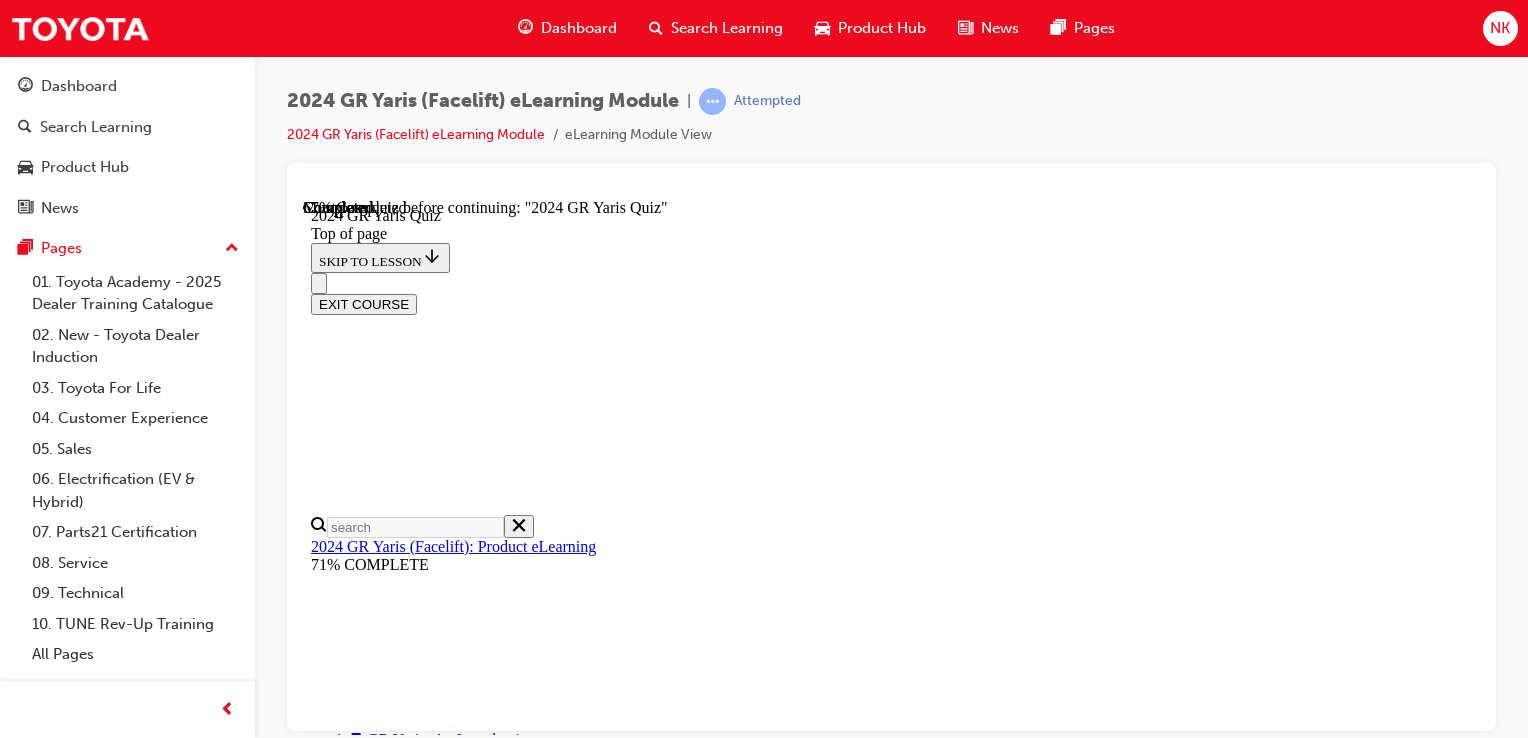 scroll, scrollTop: 558, scrollLeft: 0, axis: vertical 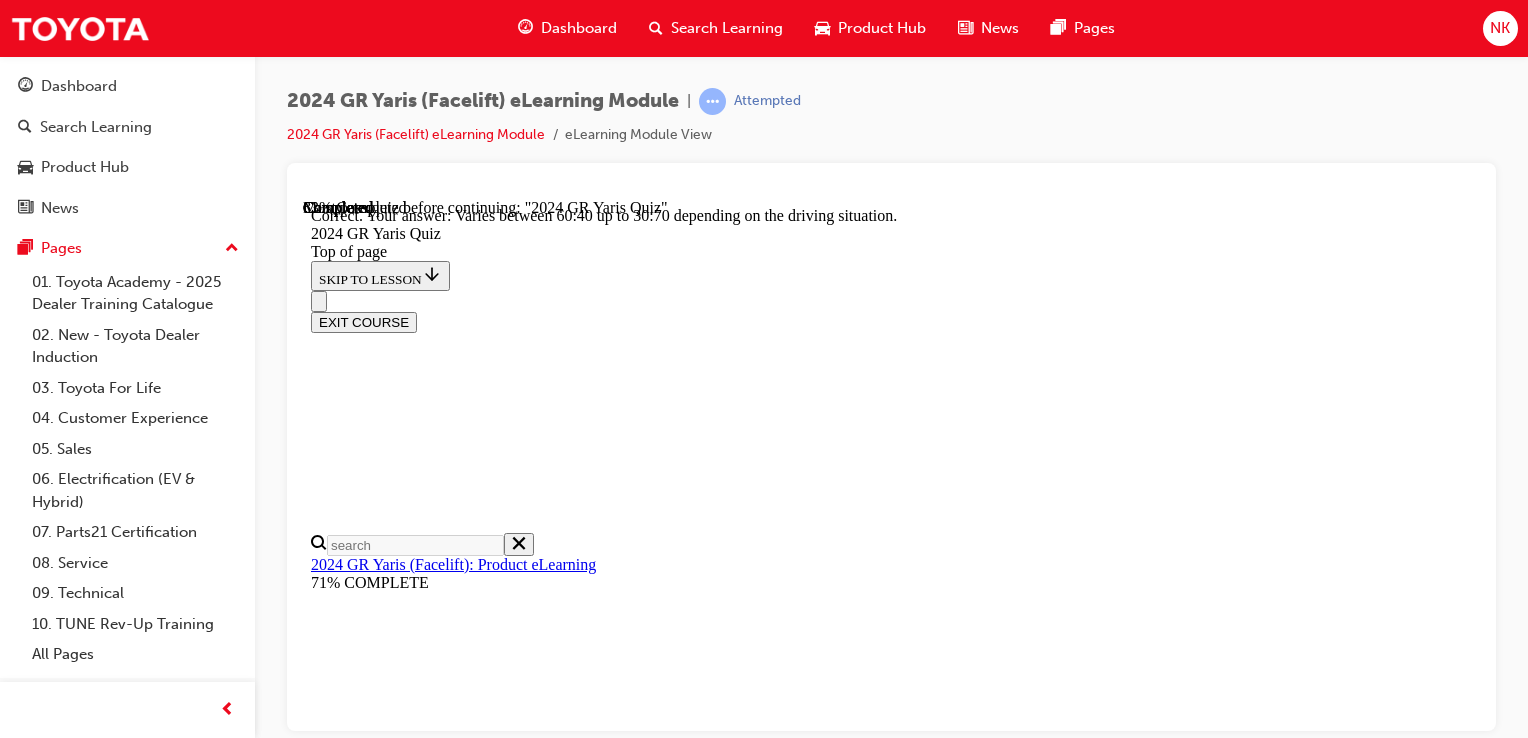 click on "NEXT" at bounding box center [337, 23430] 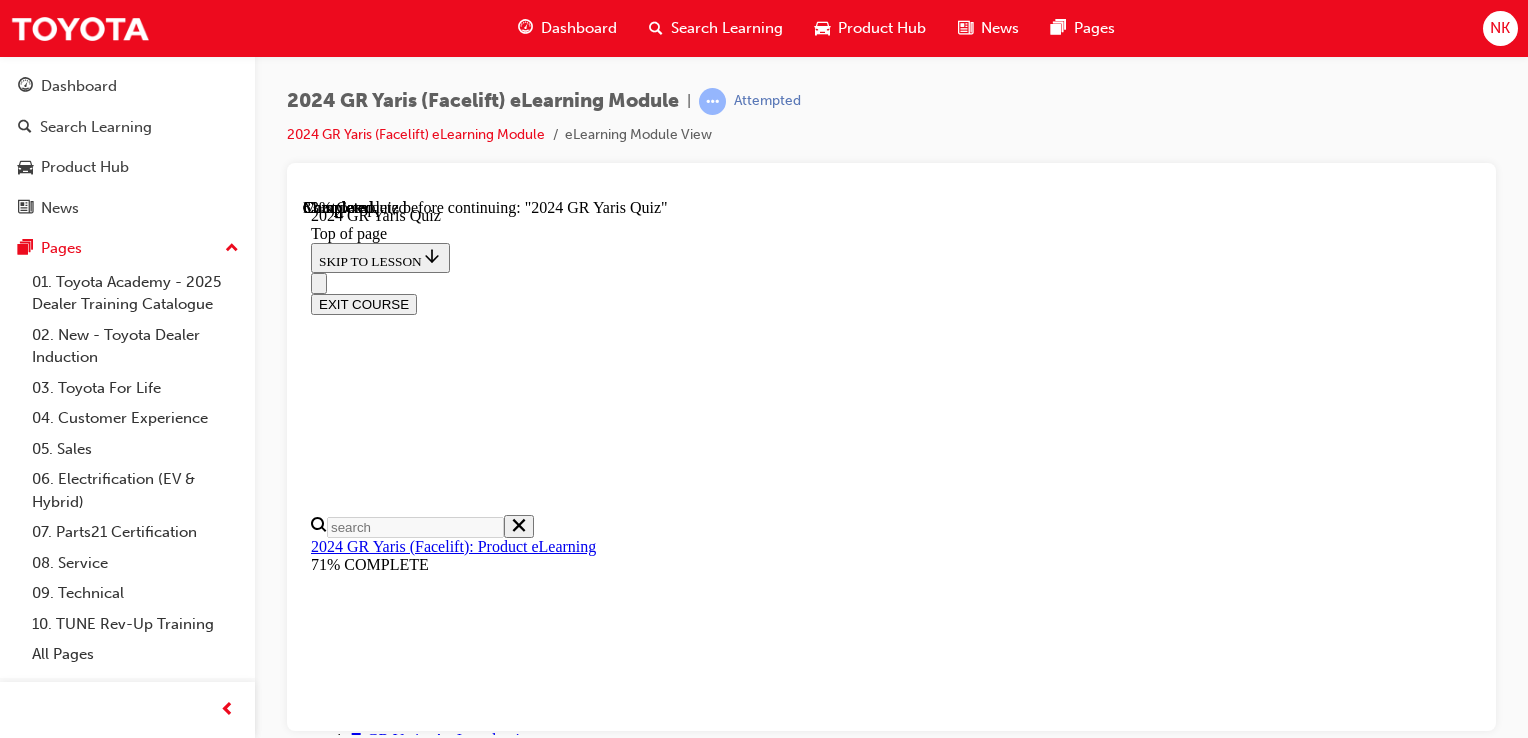 scroll, scrollTop: 688, scrollLeft: 0, axis: vertical 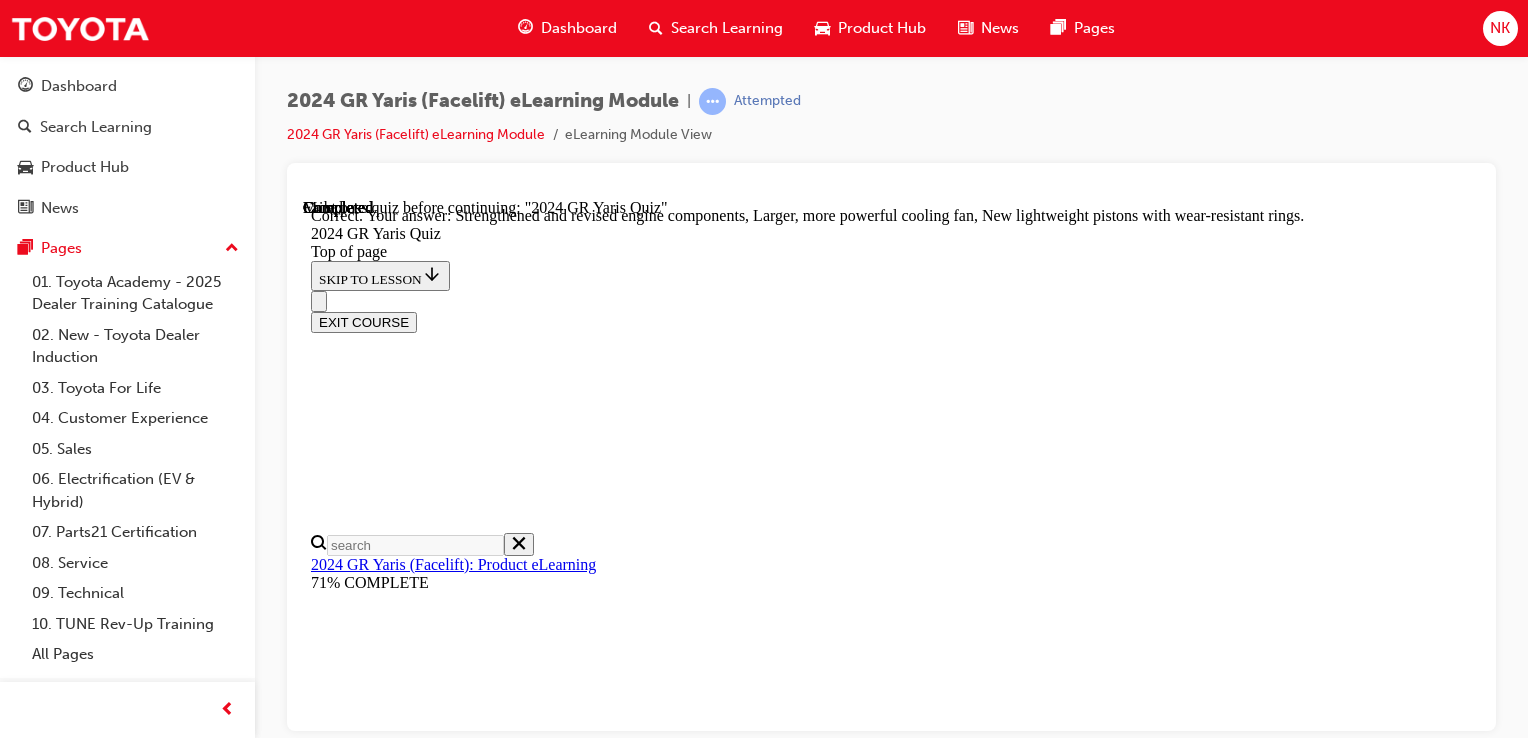 click on "NEXT" at bounding box center [337, 22824] 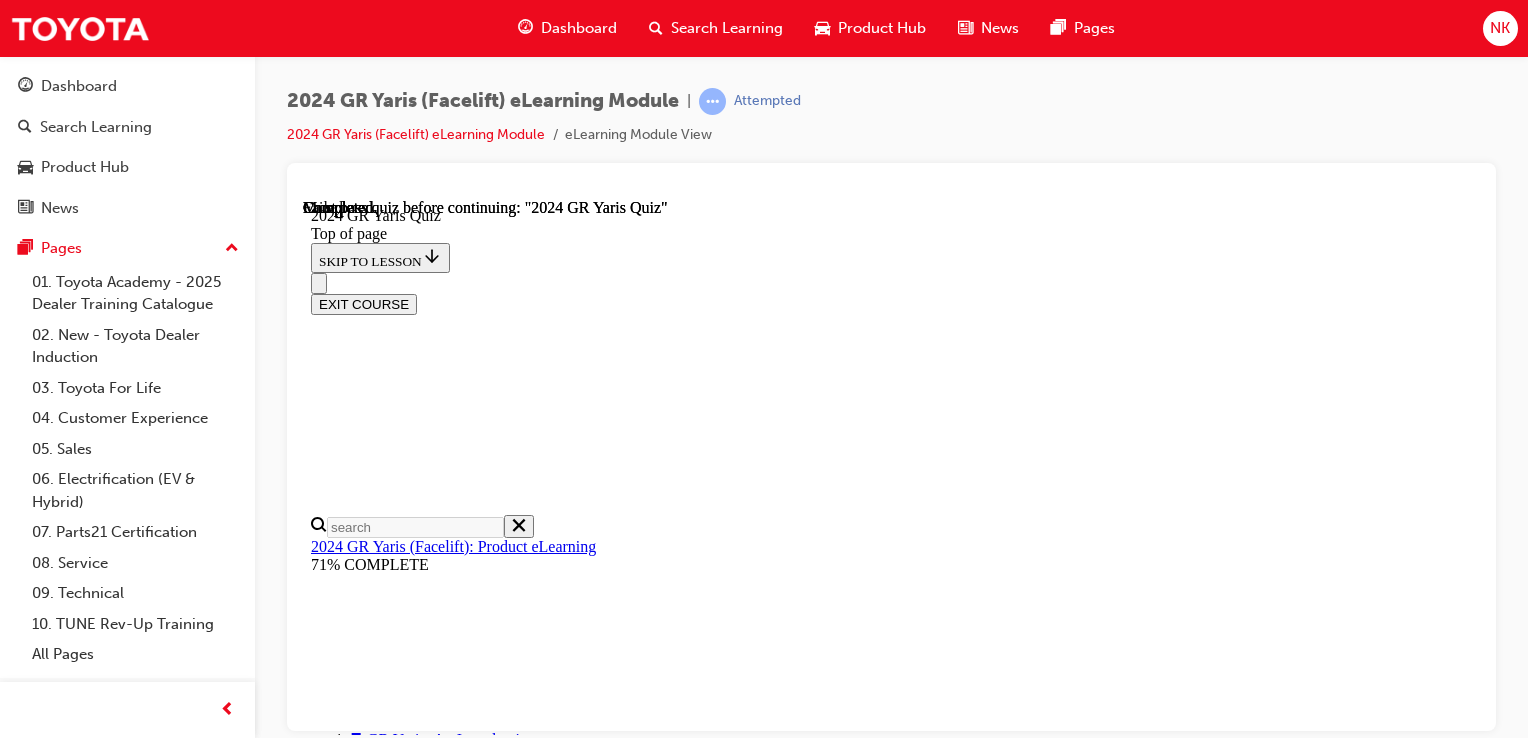 scroll, scrollTop: 4, scrollLeft: 0, axis: vertical 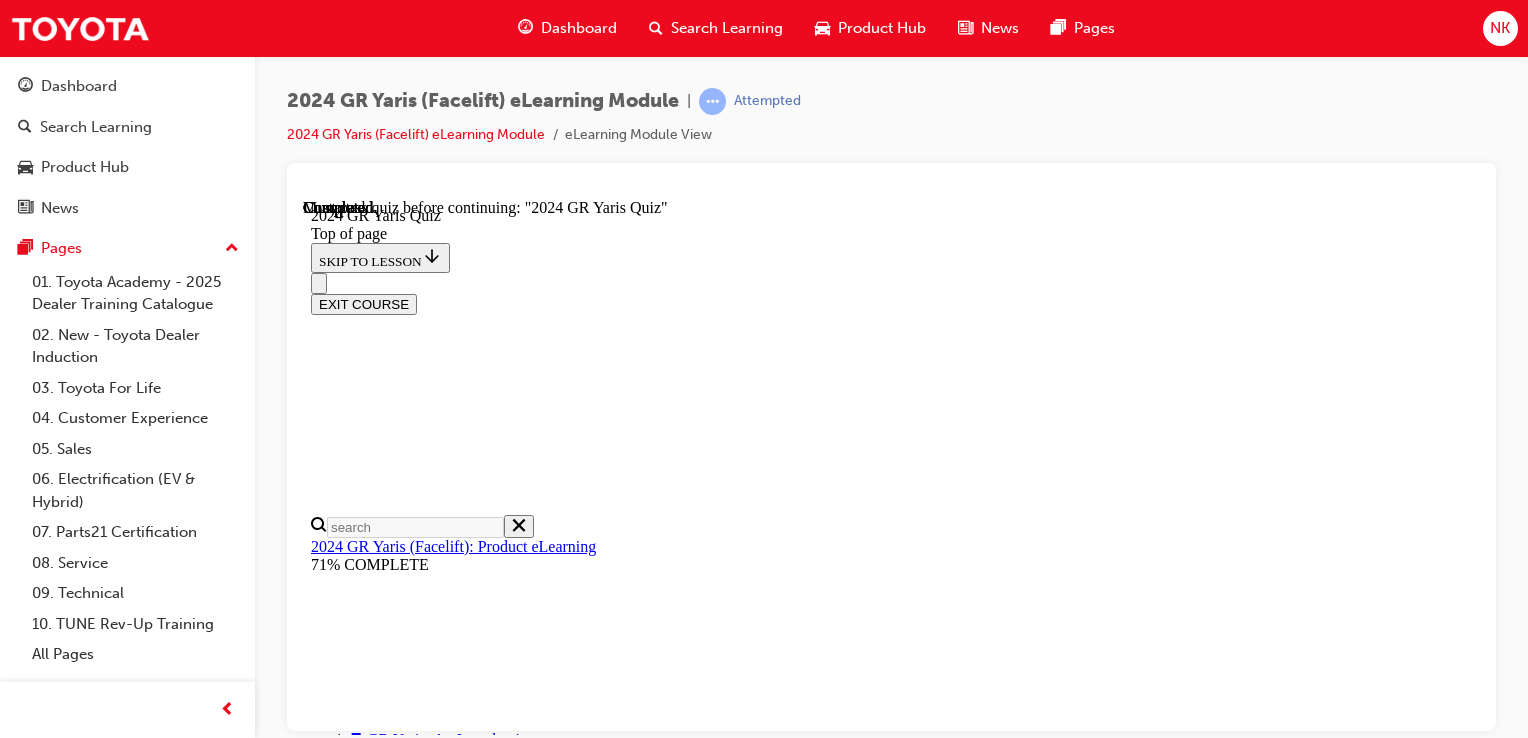 click on "Lesson 6 of 7 2024 GR Yaris Quiz Now that you've gone through the module, let's see how much you've learnt! TAKE AGAIN" at bounding box center (891, 10061) 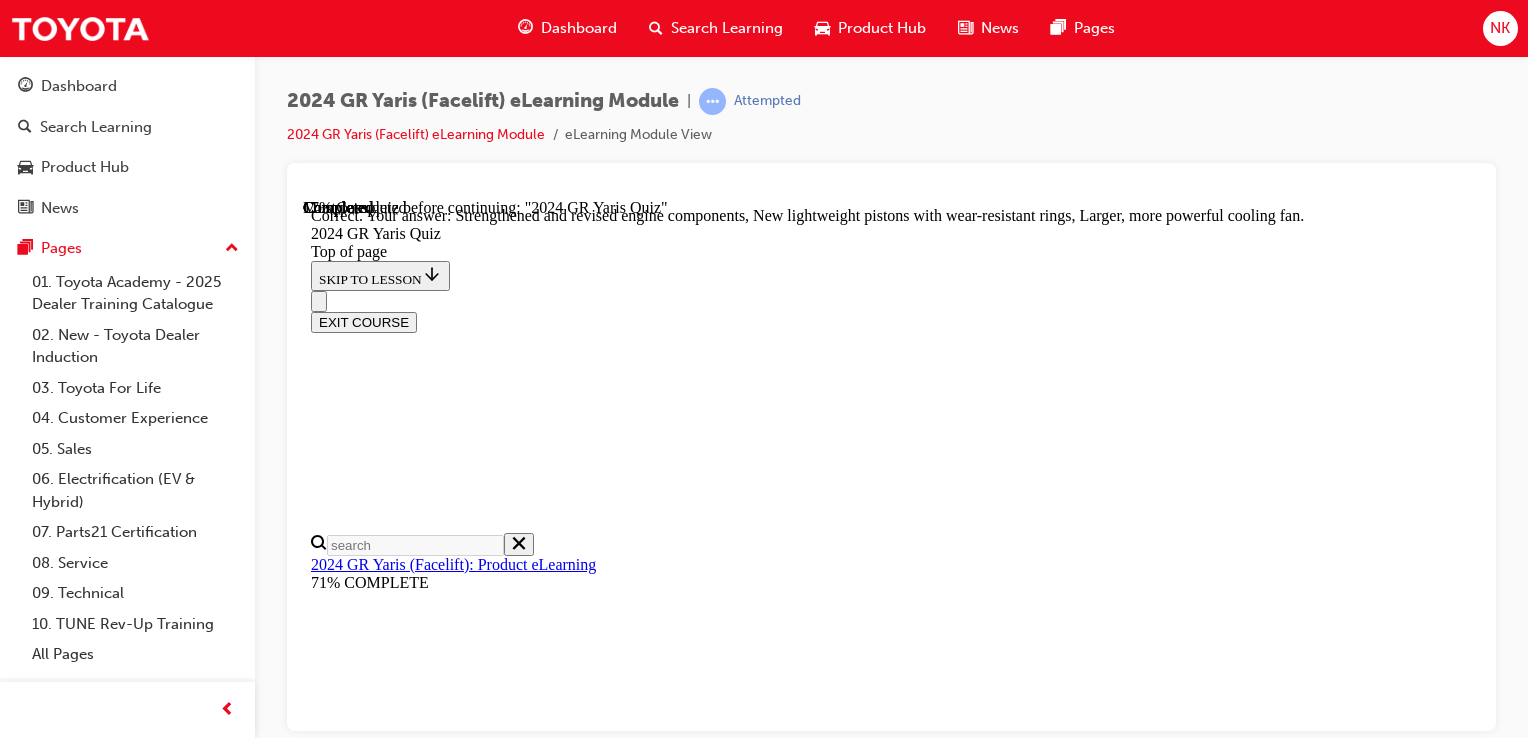 scroll, scrollTop: 954, scrollLeft: 0, axis: vertical 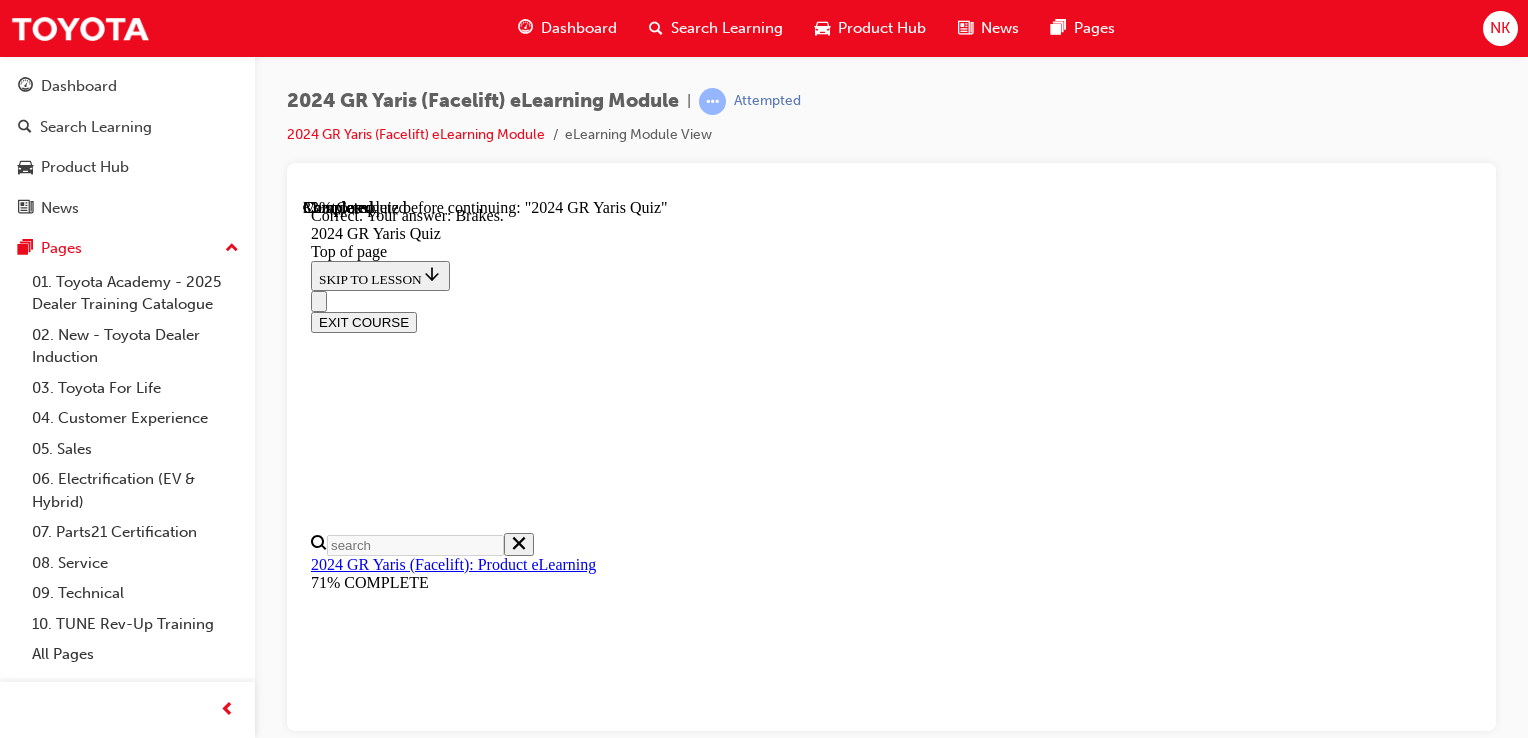 click on "NEXT" at bounding box center [337, 20787] 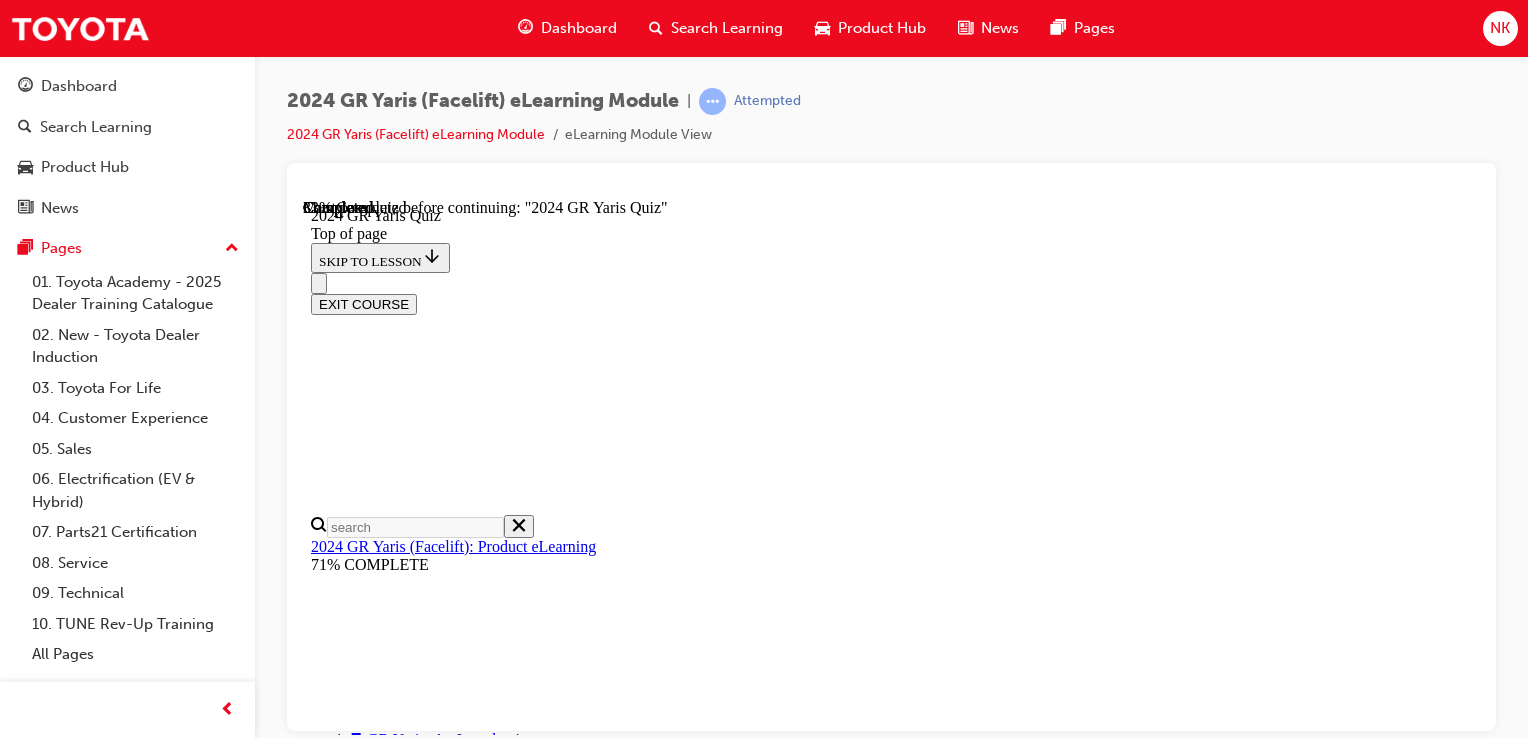 scroll, scrollTop: 316, scrollLeft: 0, axis: vertical 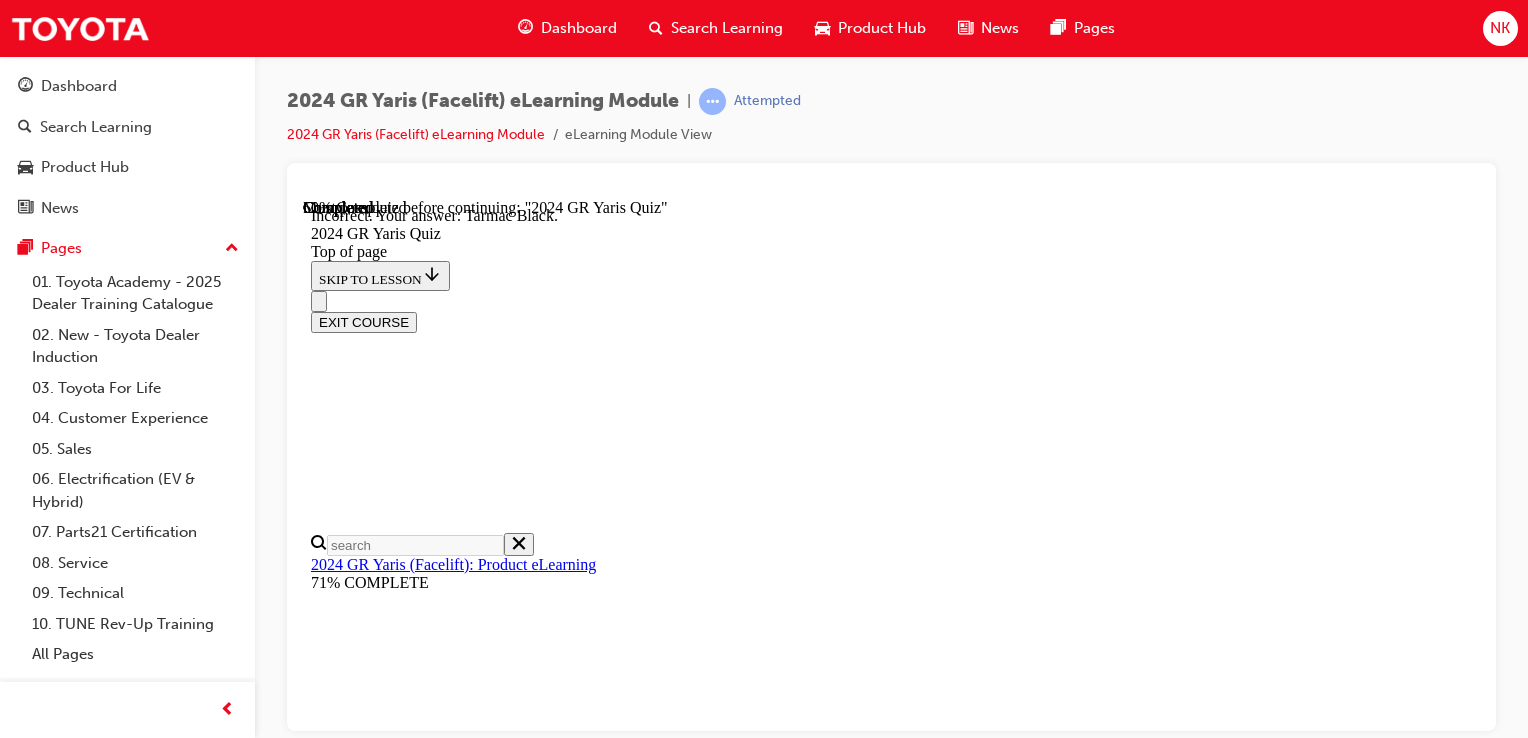 click on "NEXT" at bounding box center [337, 27223] 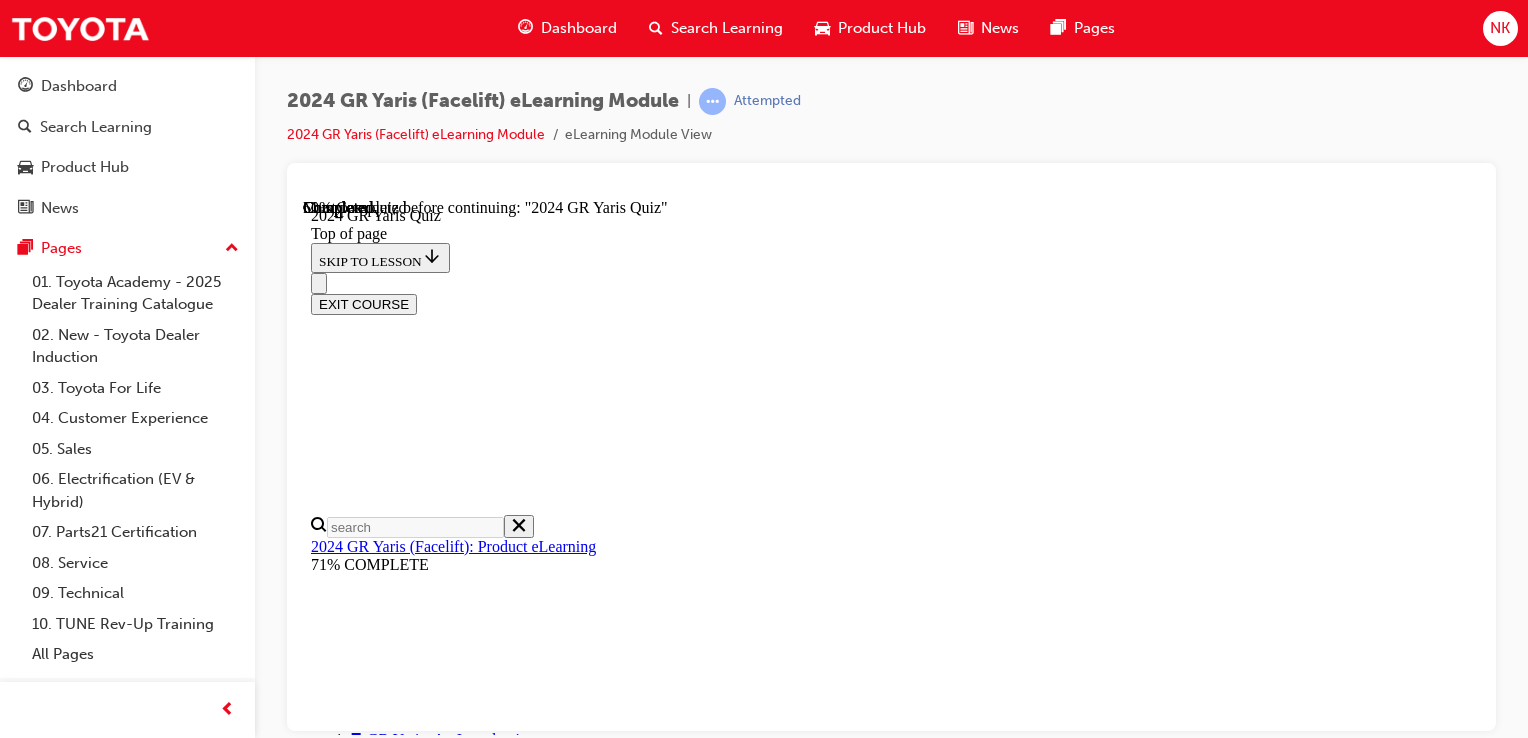click on "Varies between 60:40 up to 30:70 depending on the driving situation" at bounding box center (891, 27323) 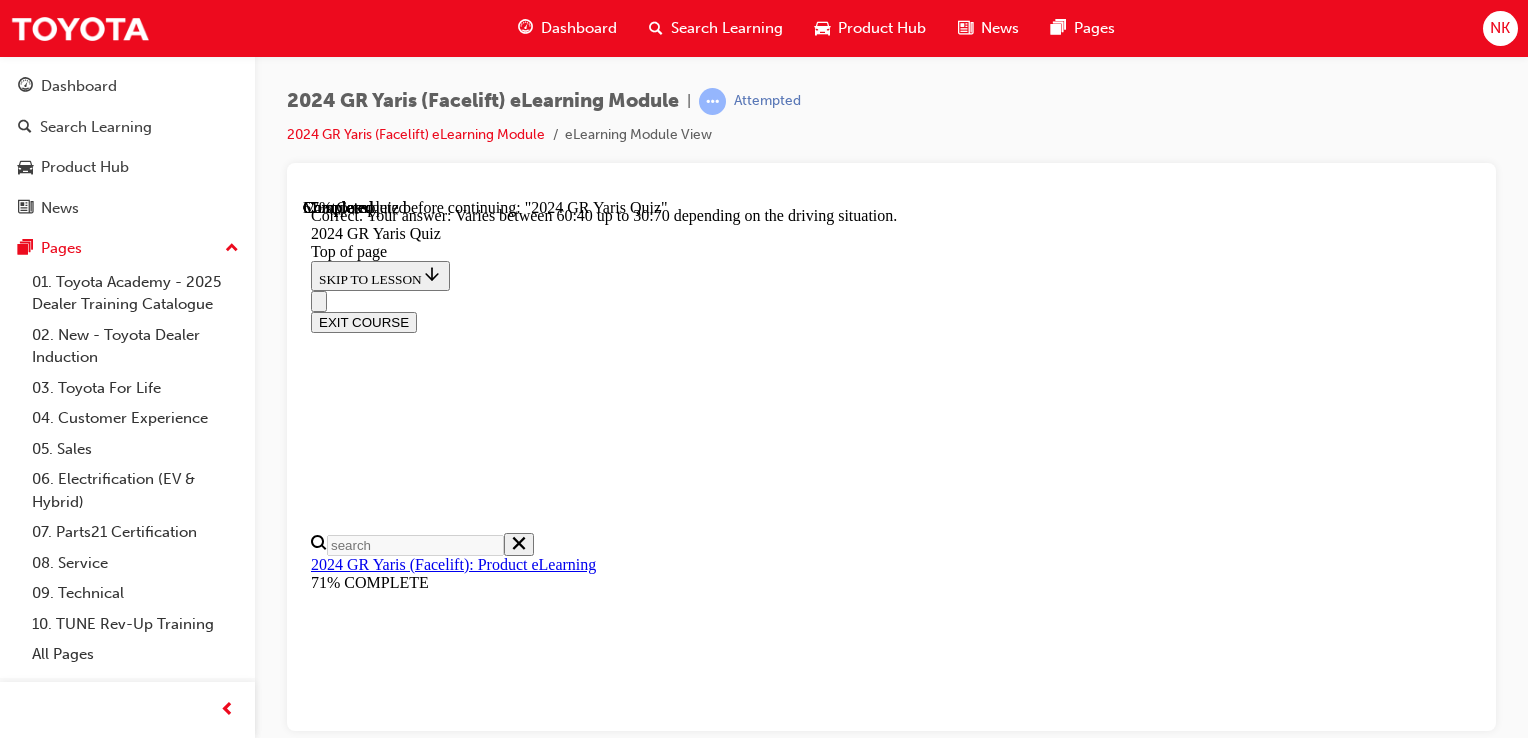 scroll, scrollTop: 900, scrollLeft: 0, axis: vertical 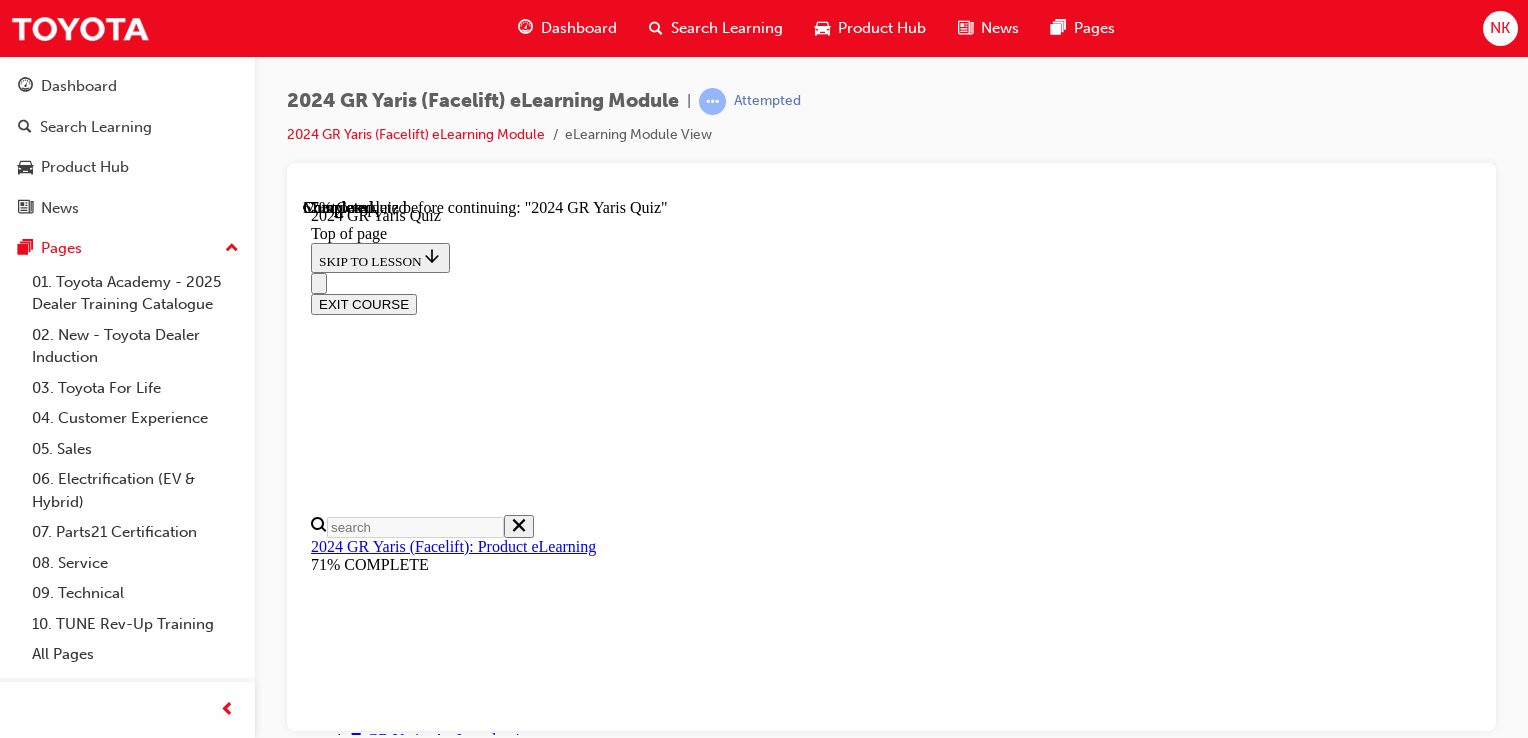 click on "FALSE" at bounding box center [891, 23216] 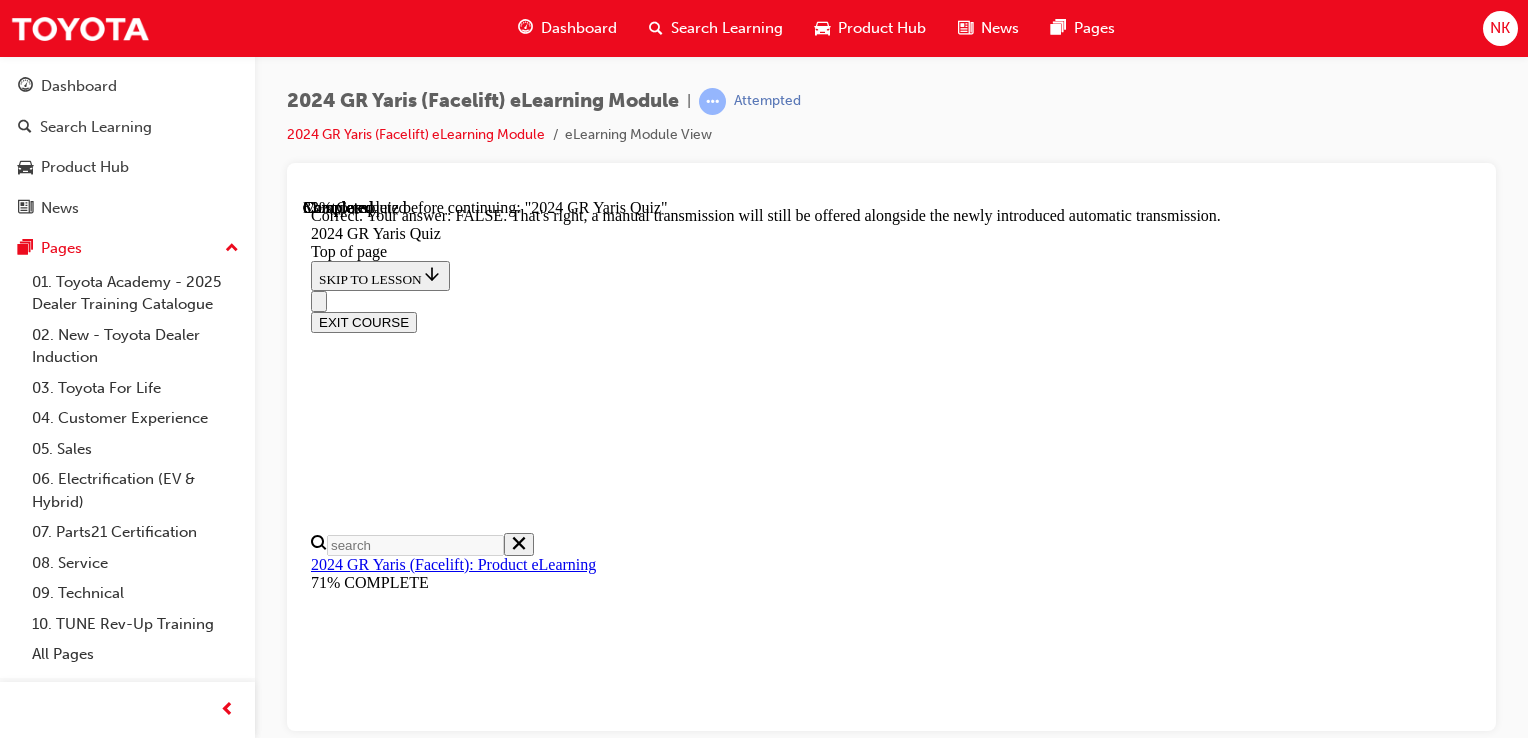 scroll, scrollTop: 827, scrollLeft: 0, axis: vertical 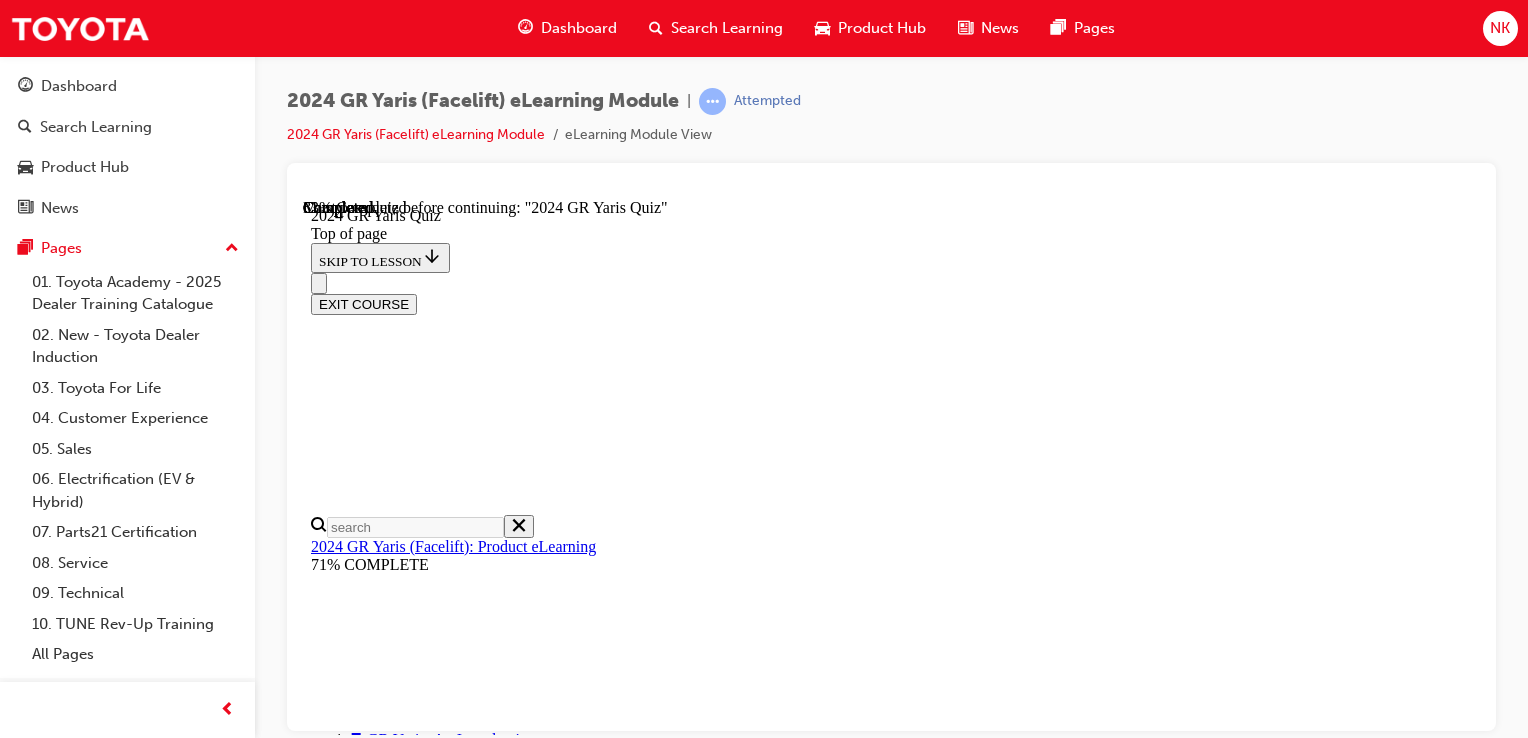 click on "GR-FOUR All-Wheel Drive system" at bounding box center (891, 23299) 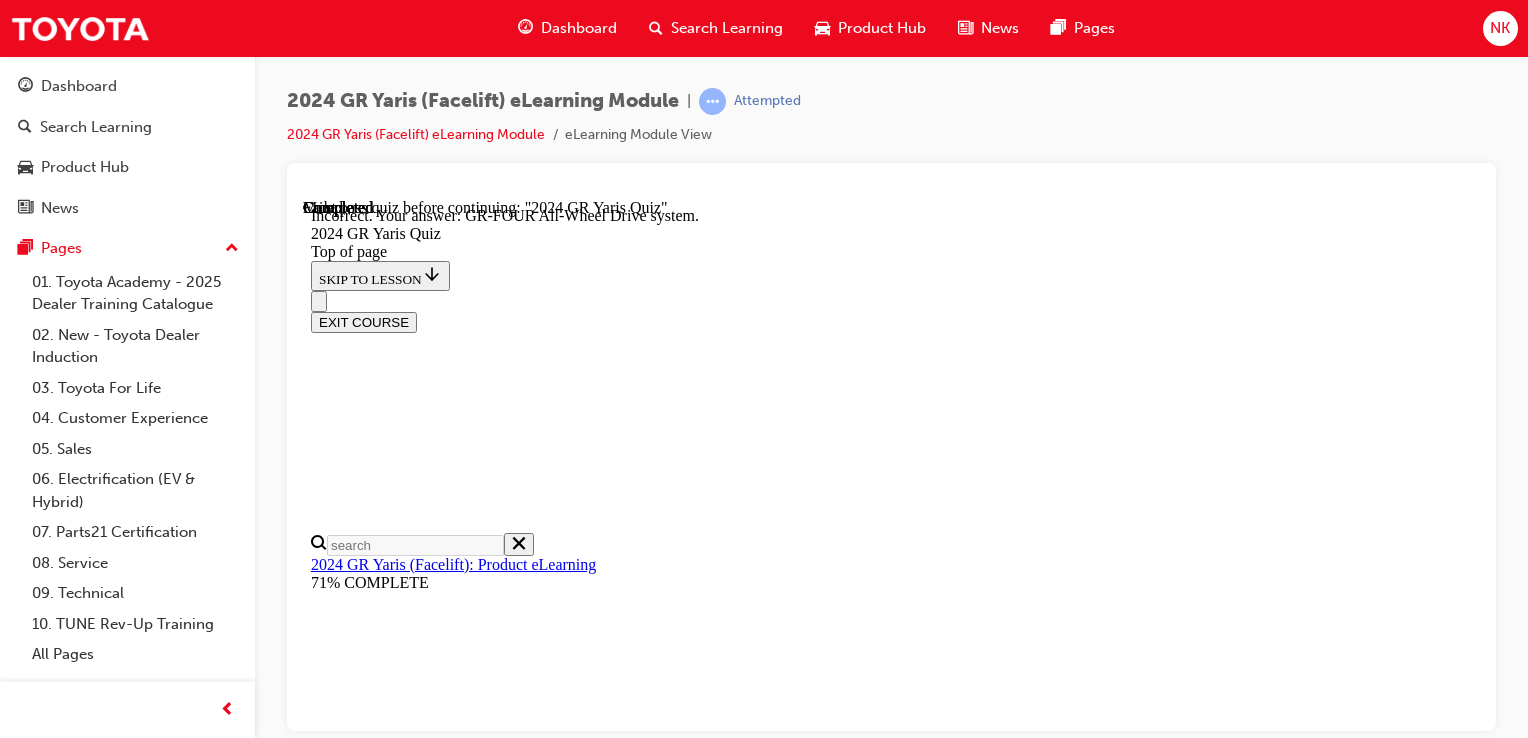 scroll, scrollTop: 967, scrollLeft: 0, axis: vertical 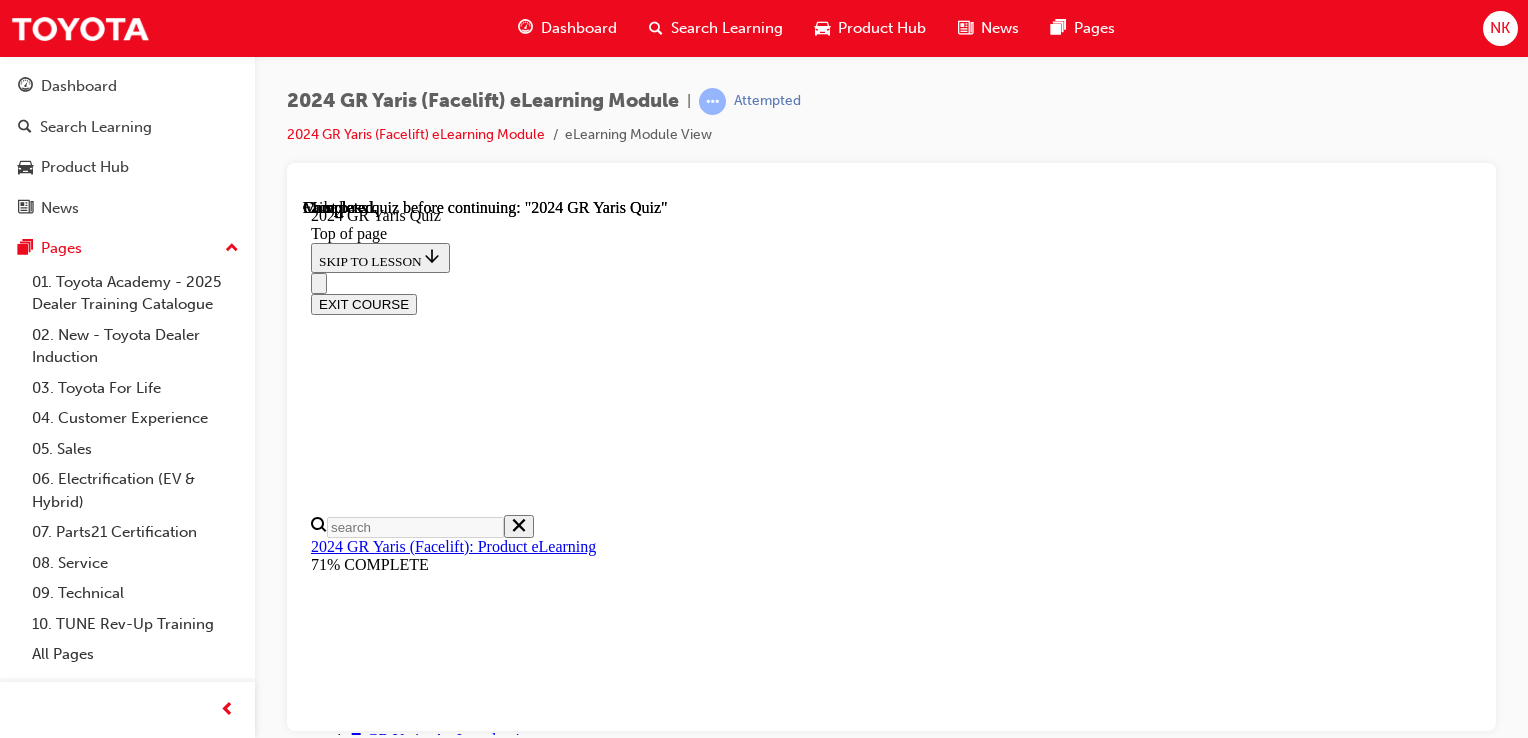 click at bounding box center [399, 19364] 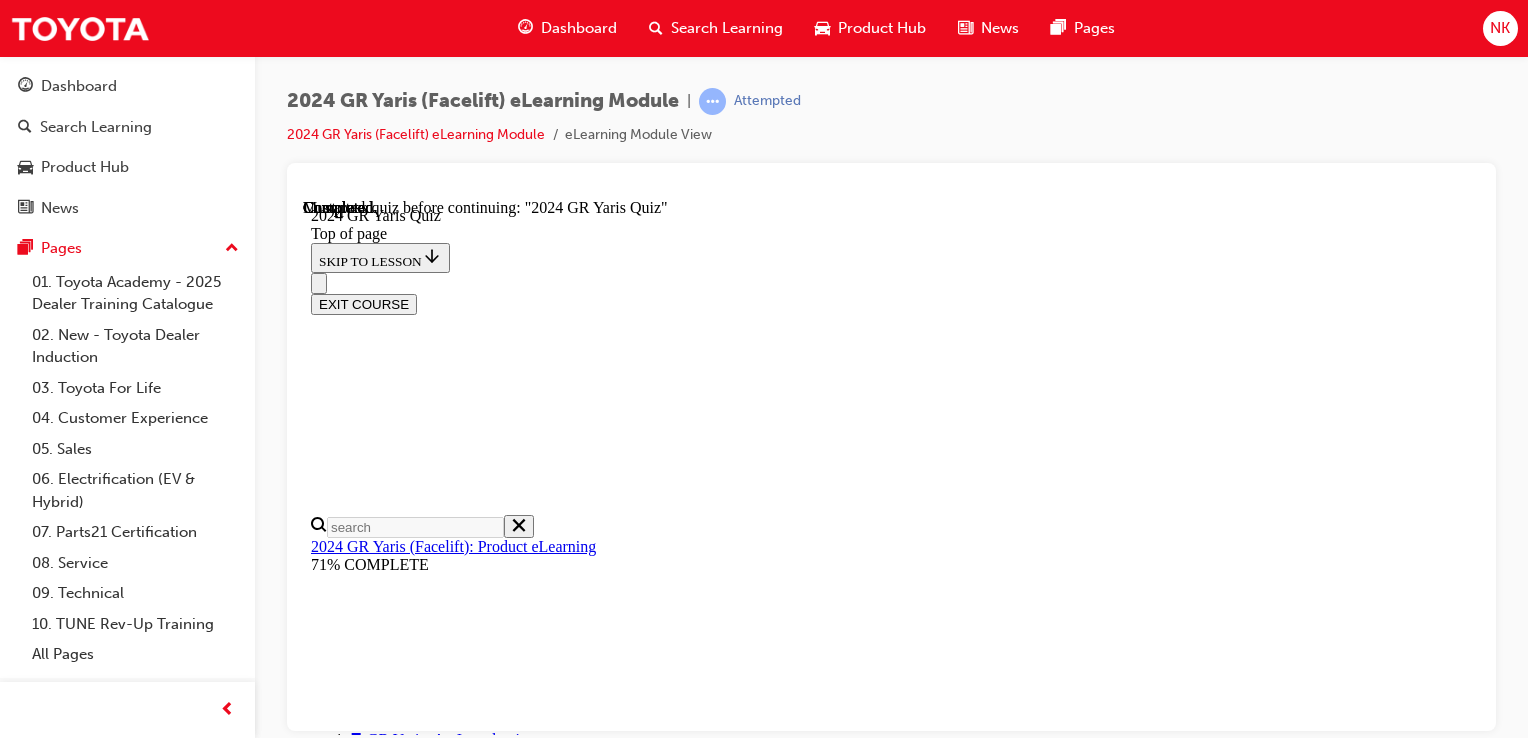 click on "TAKE AGAIN" at bounding box center [359, 10121] 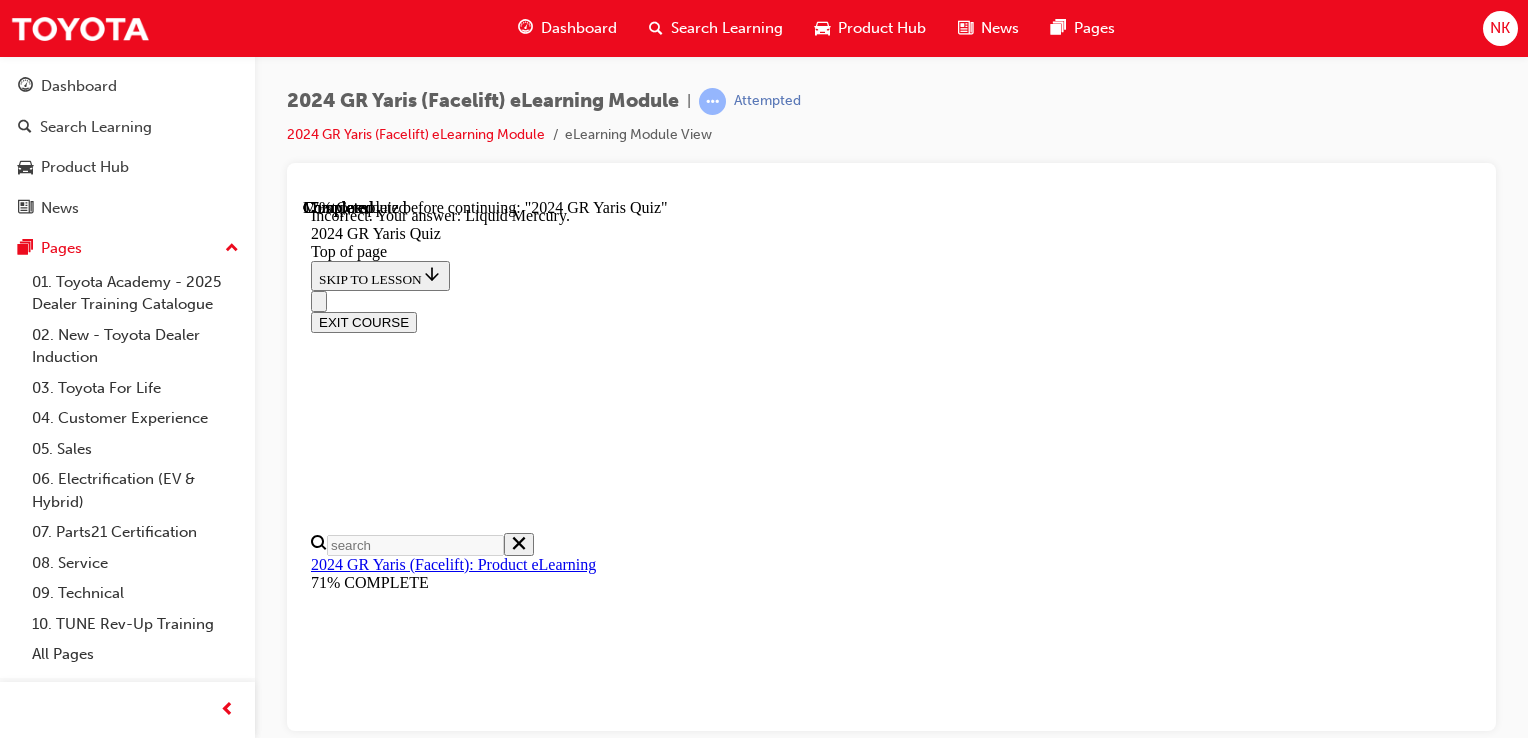 scroll, scrollTop: 627, scrollLeft: 0, axis: vertical 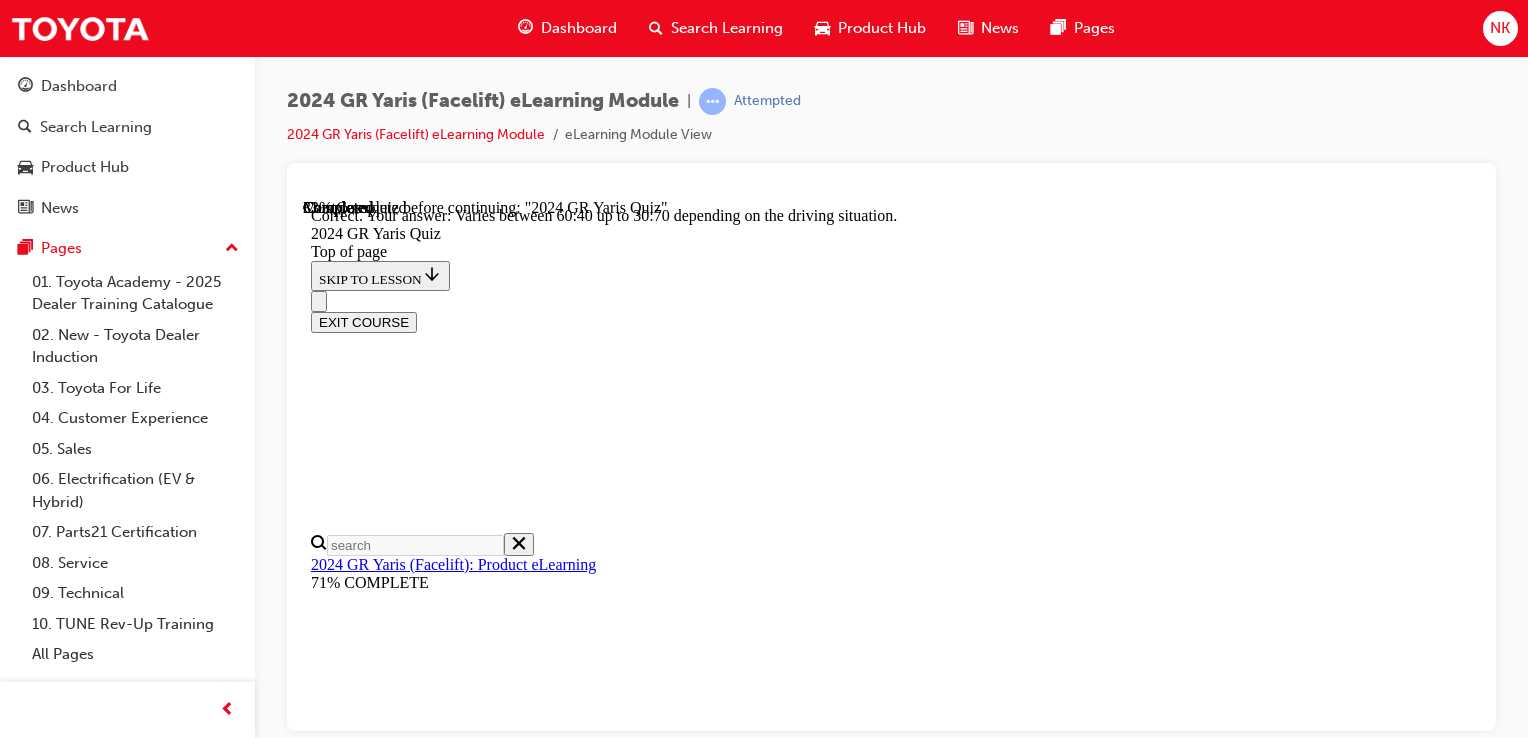 click on "NEXT" at bounding box center (891, 29588) 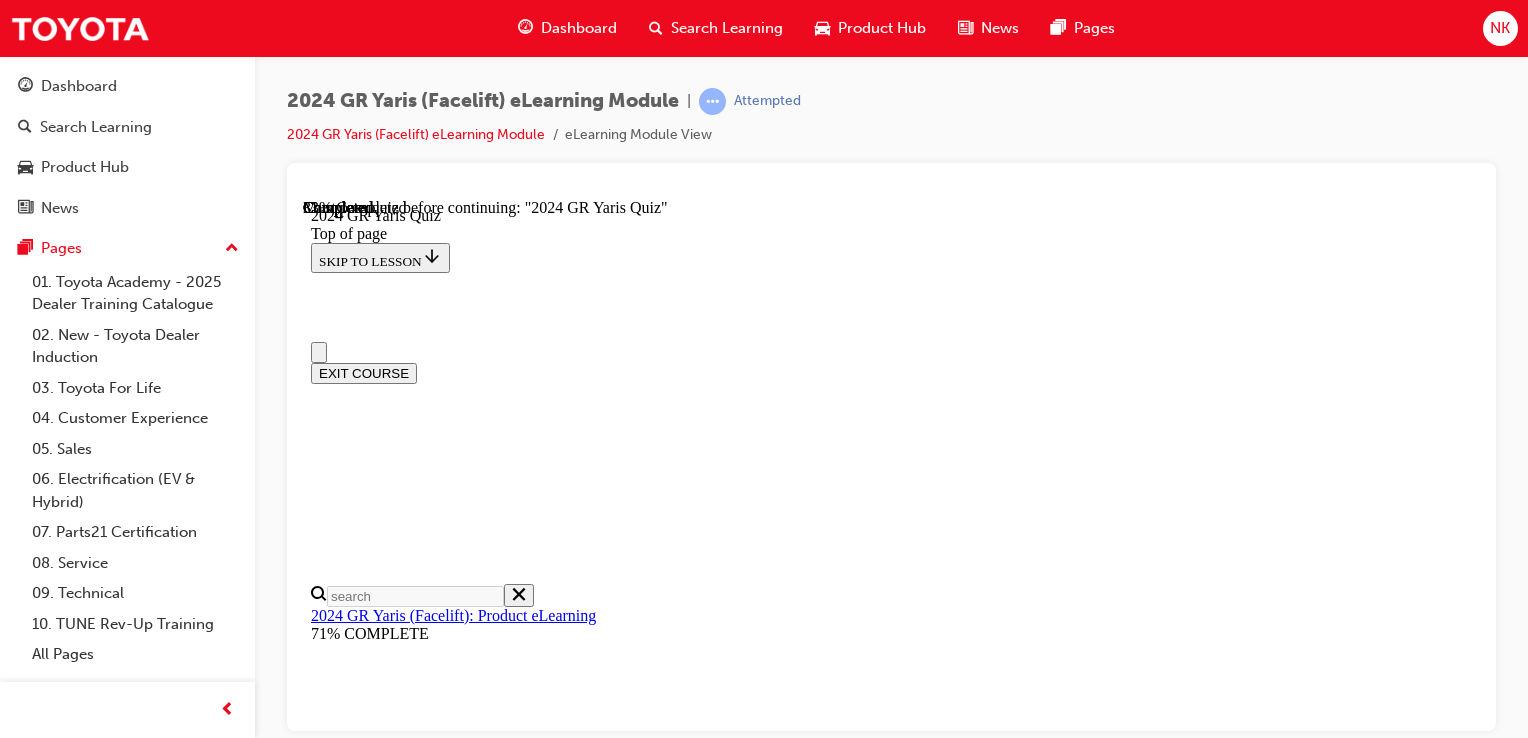 scroll, scrollTop: 254, scrollLeft: 0, axis: vertical 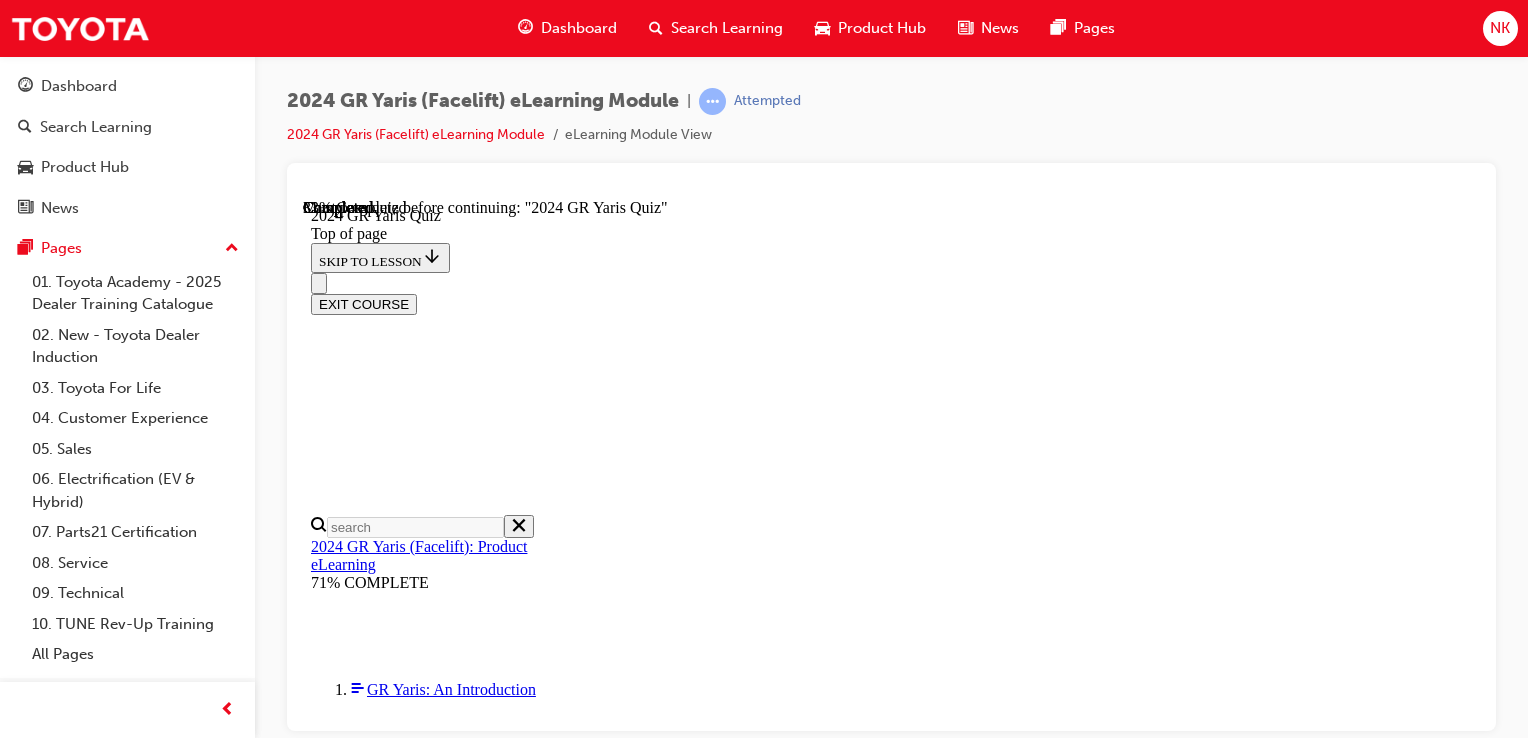 click on "GTS specific suspension tuning GR-FOUR All-Wheel Drive system Intercooler Spray Torsen Limited-Slip Differential (front and rear)" at bounding box center [891, 23251] 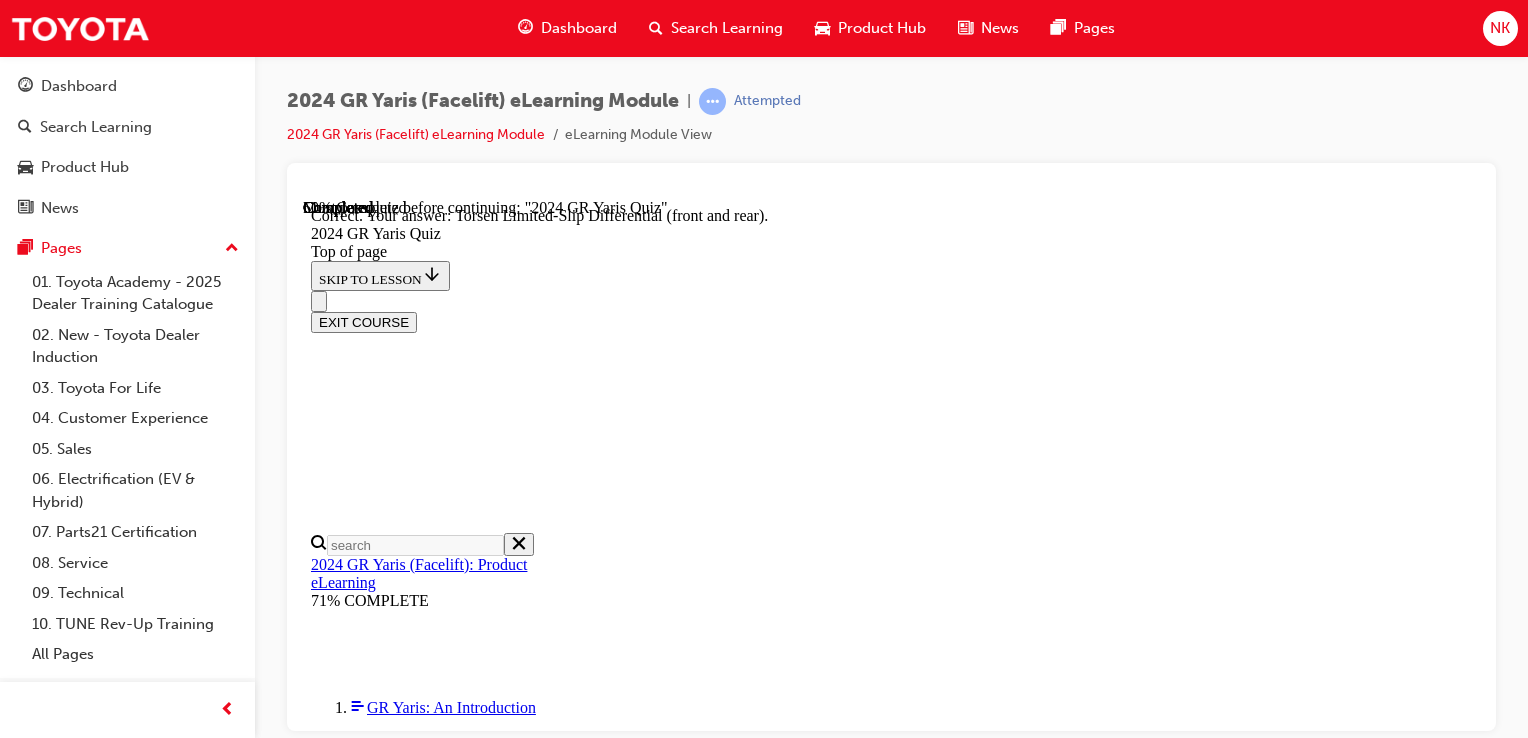 click on "SUBMIT NEXT" at bounding box center (891, 27562) 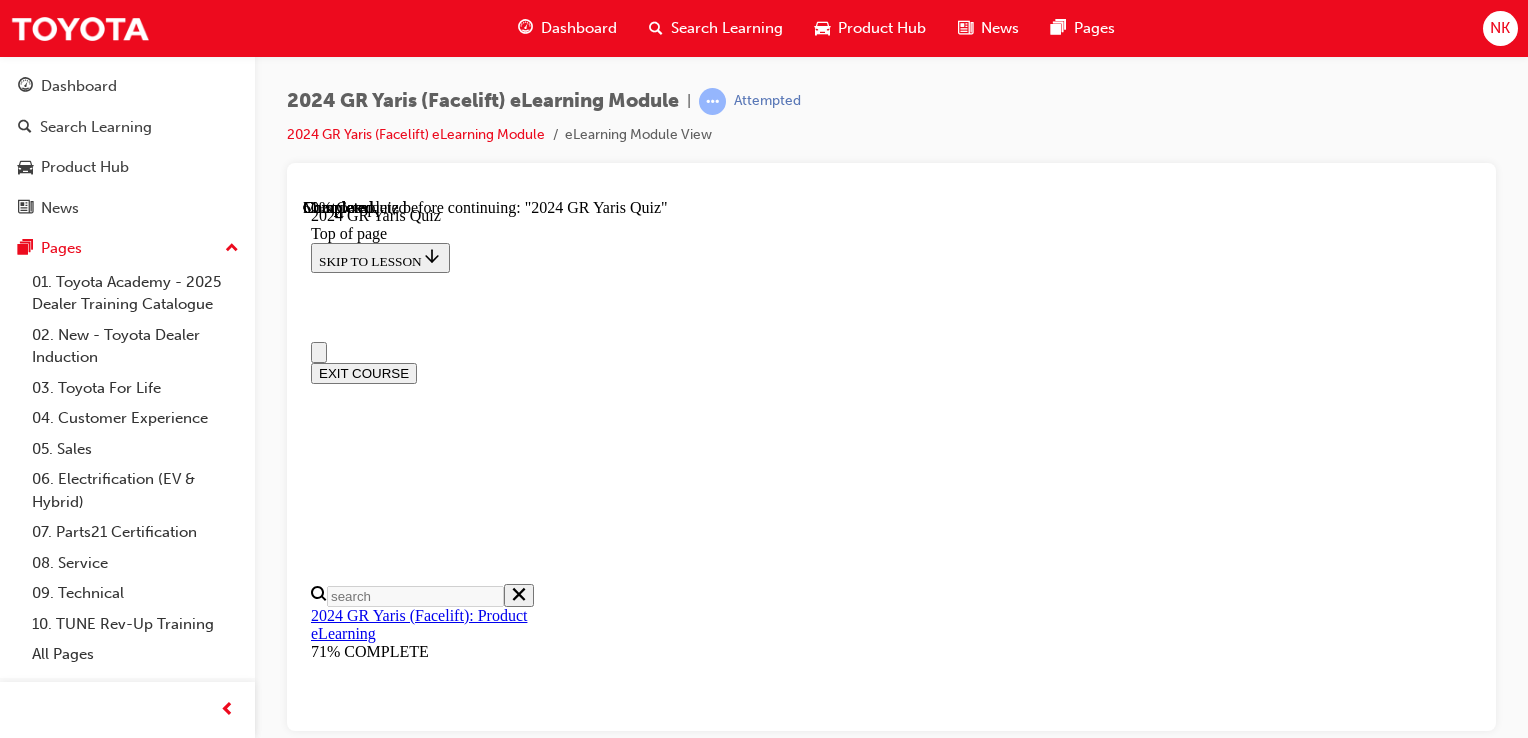 scroll, scrollTop: 0, scrollLeft: 0, axis: both 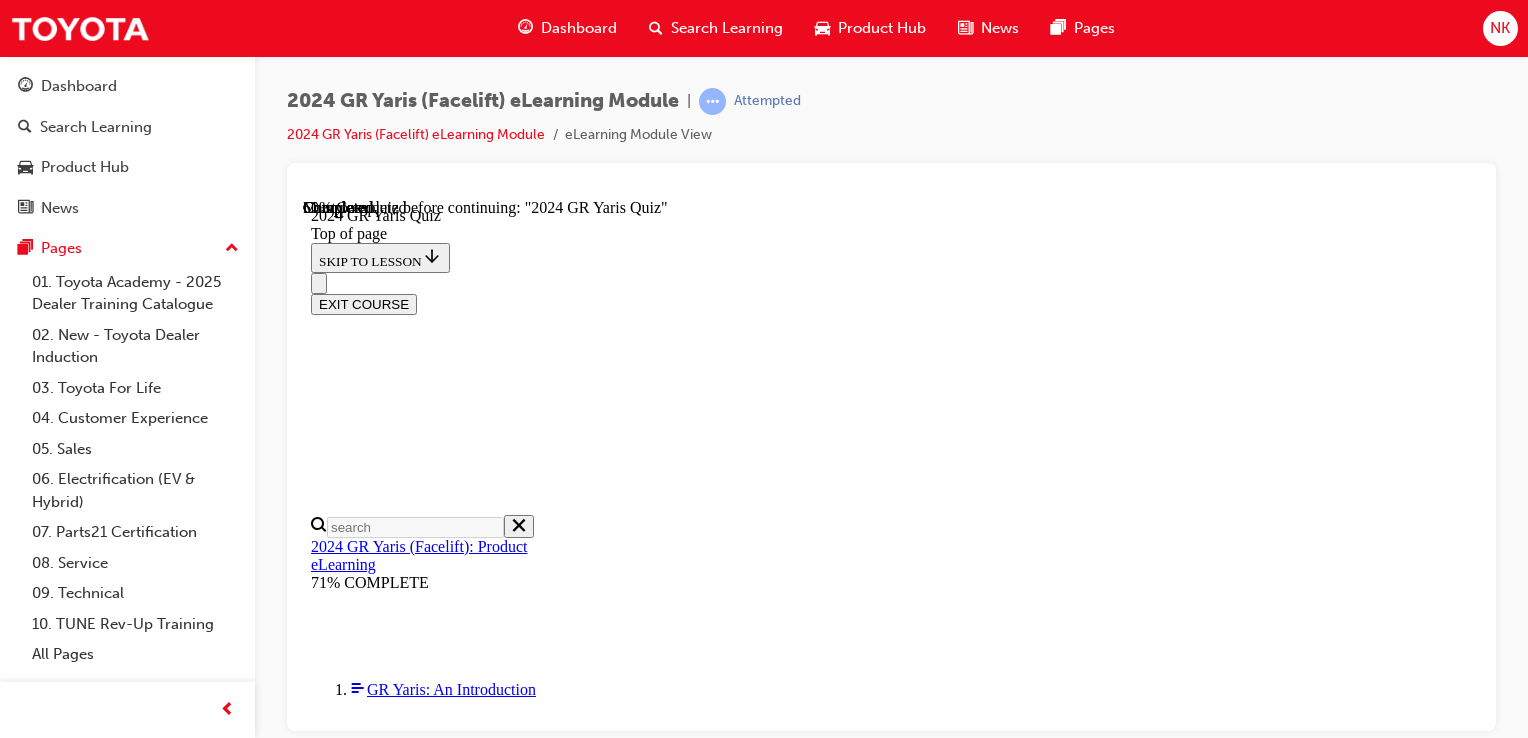 click at bounding box center (891, 20173) 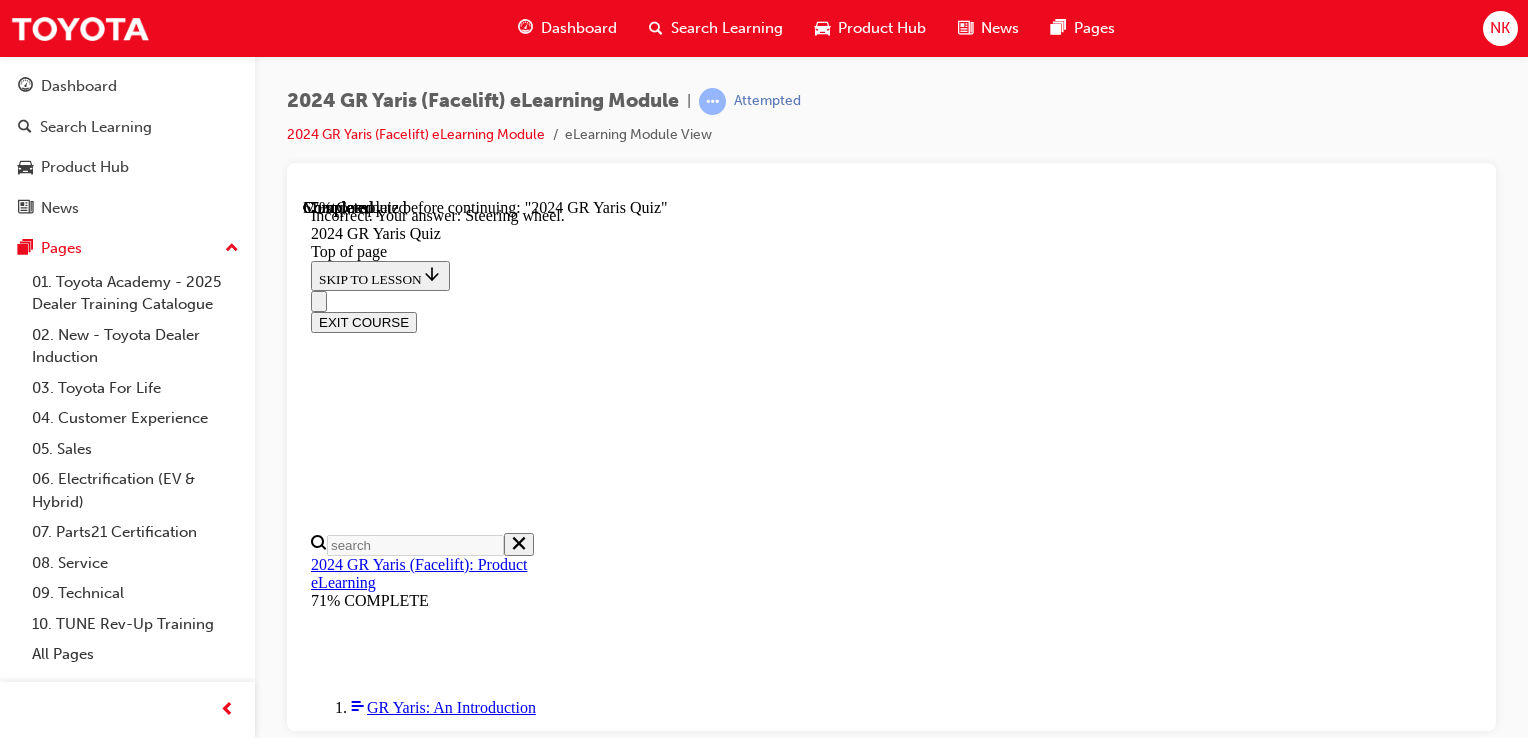 scroll, scrollTop: 964, scrollLeft: 0, axis: vertical 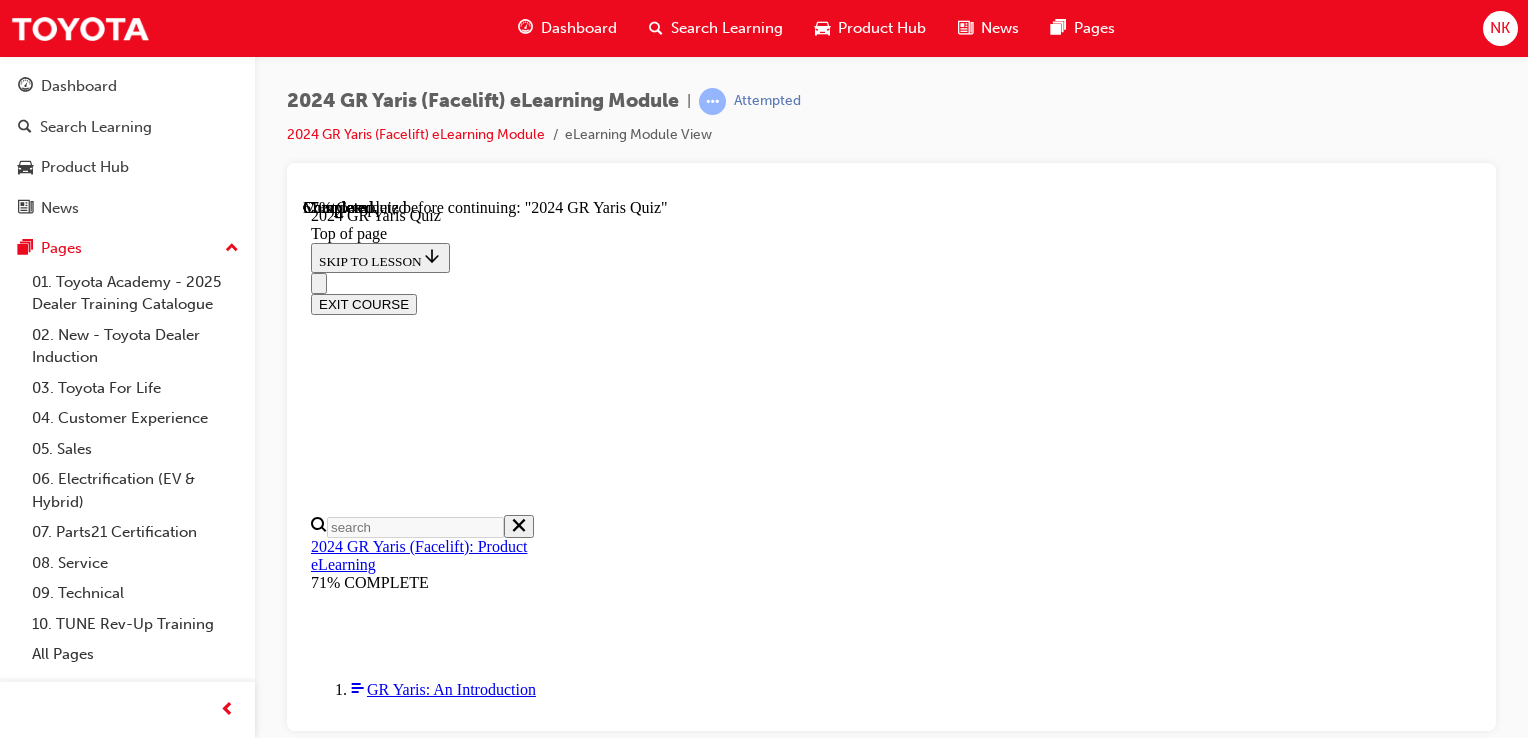click at bounding box center [911, 19213] 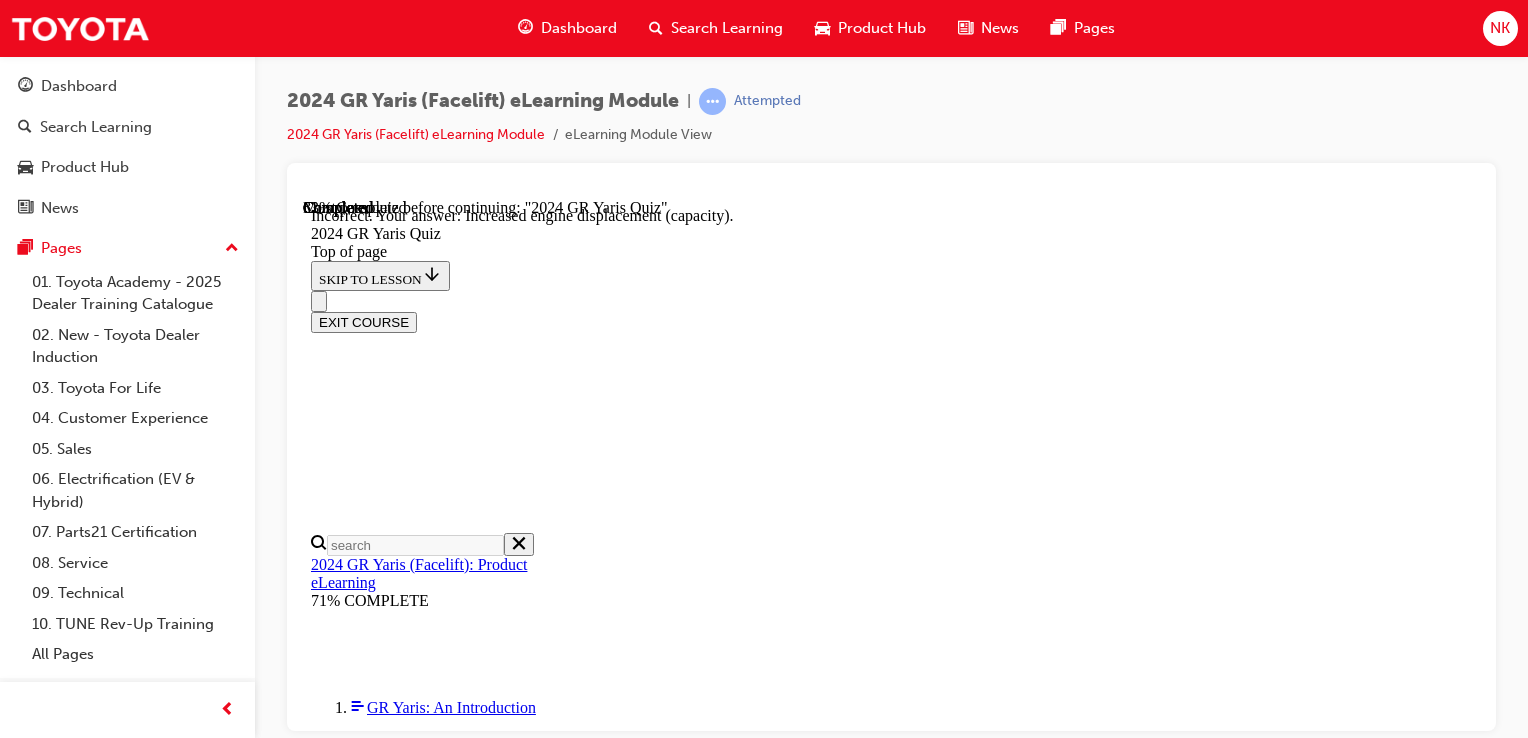 scroll, scrollTop: 954, scrollLeft: 0, axis: vertical 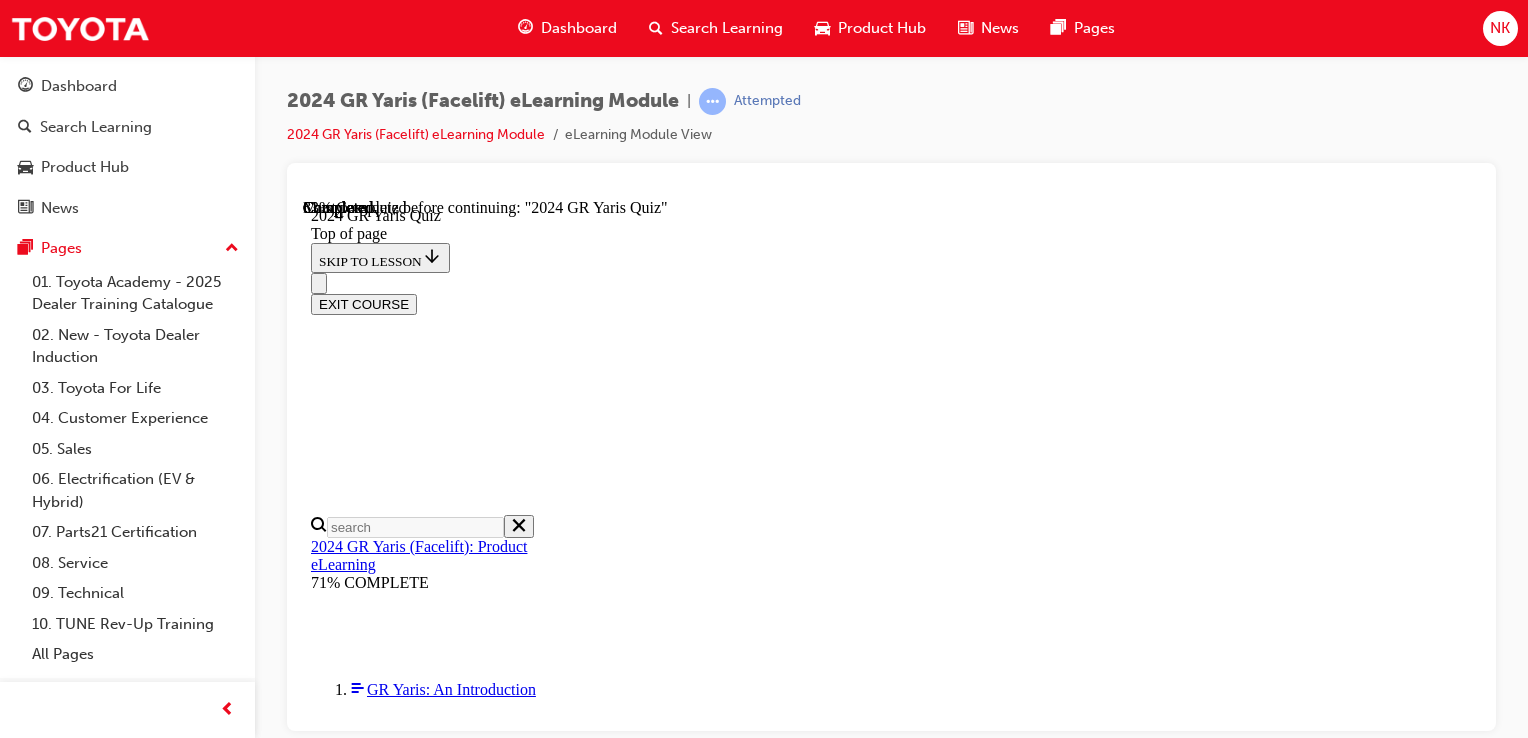 click at bounding box center [891, 17318] 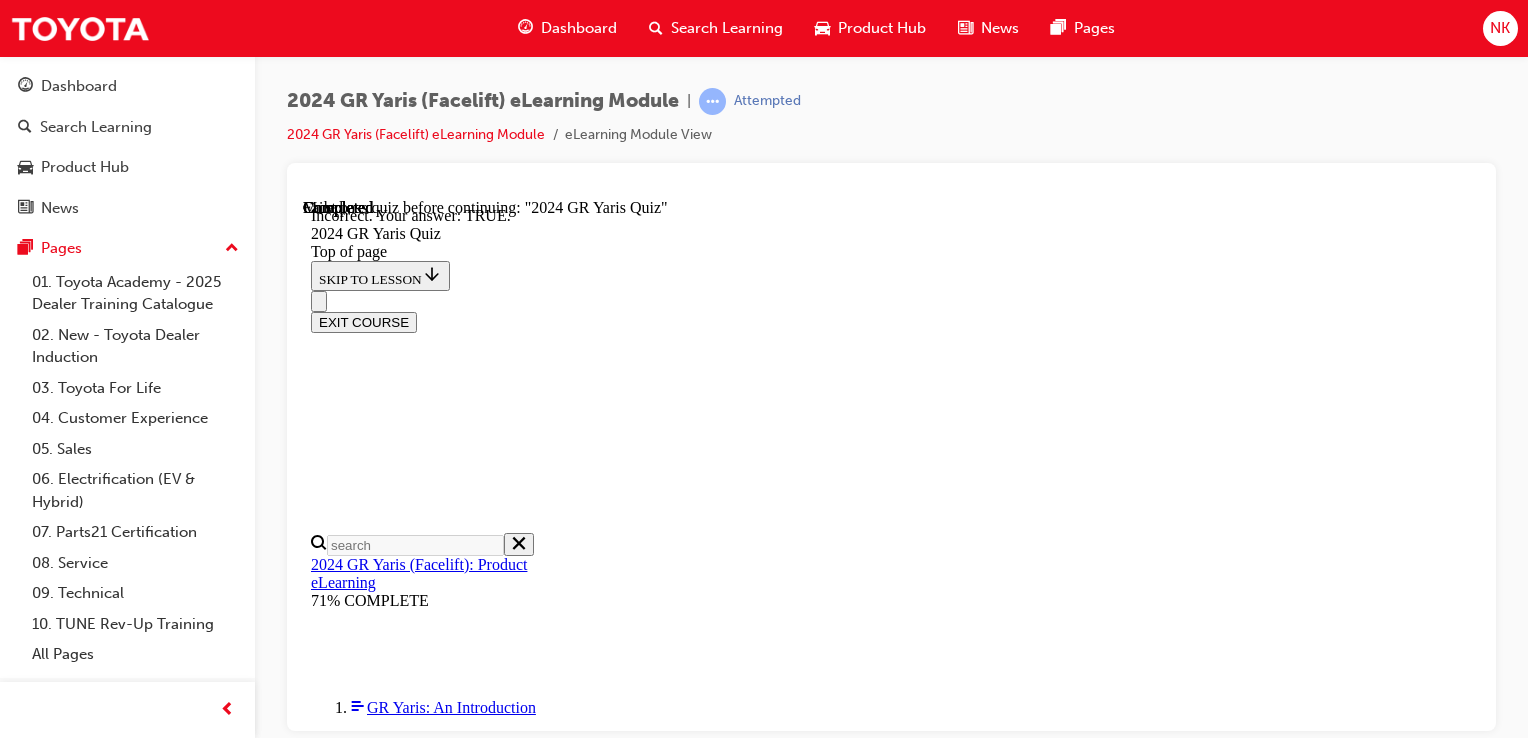 scroll, scrollTop: 704, scrollLeft: 0, axis: vertical 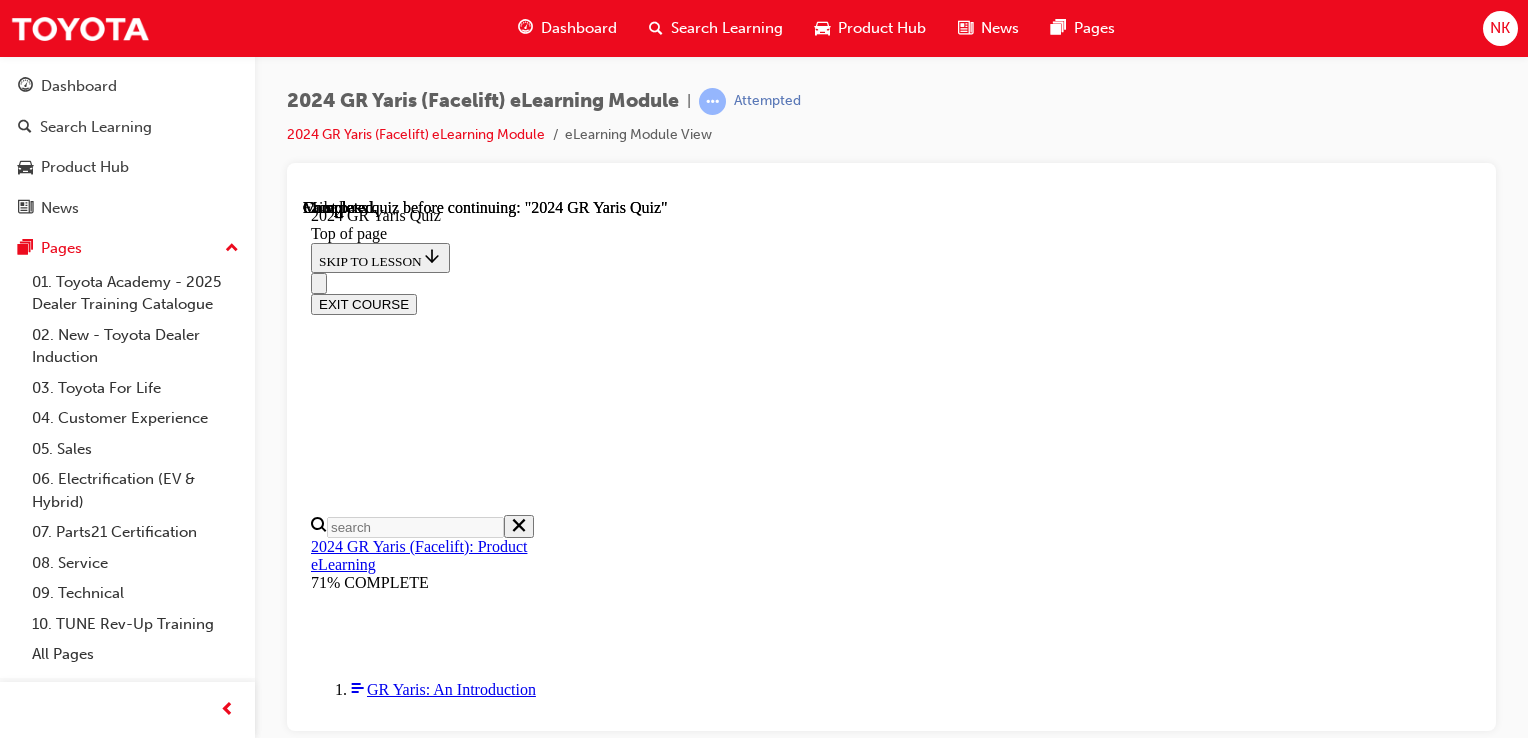 click on "TAKE AGAIN" at bounding box center [359, 15151] 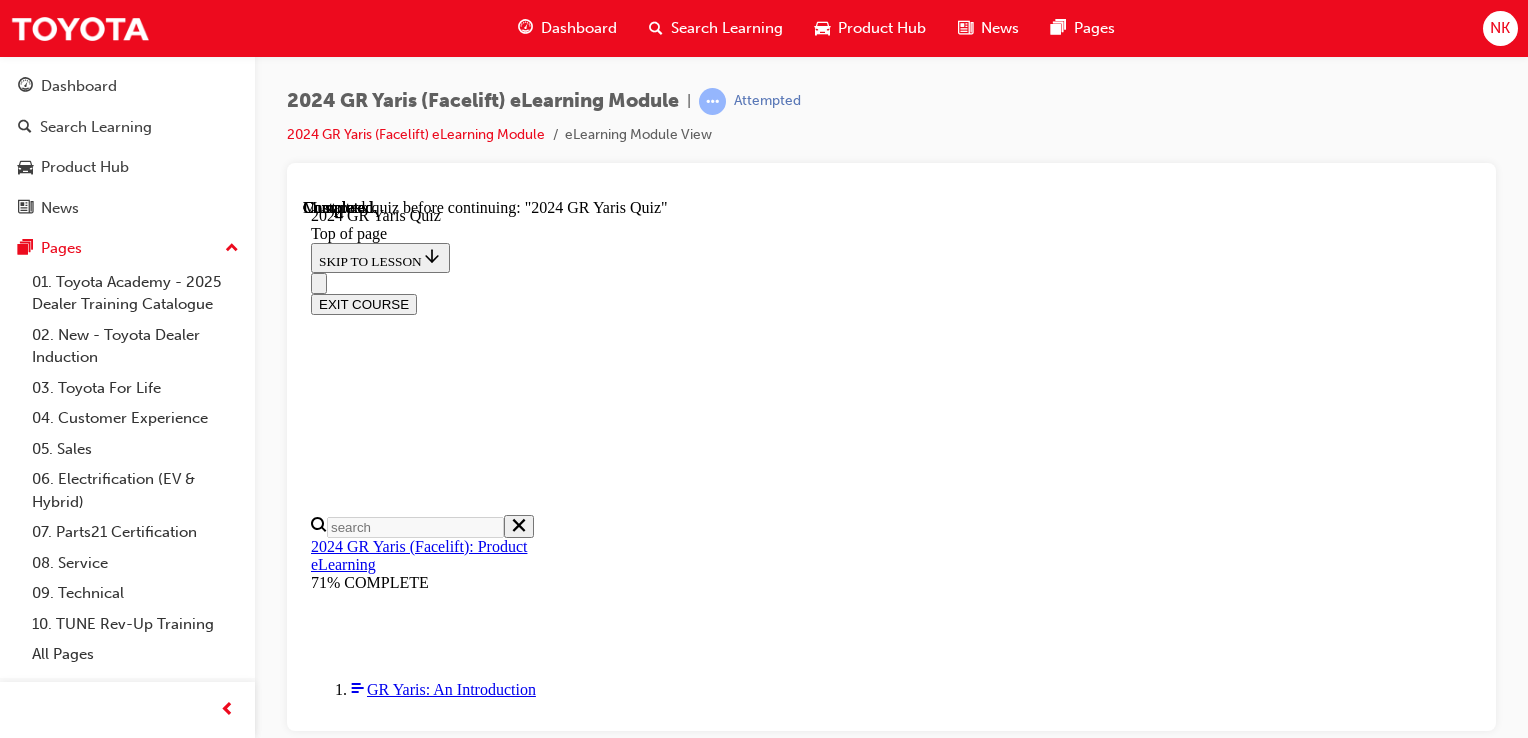 scroll, scrollTop: 178, scrollLeft: 0, axis: vertical 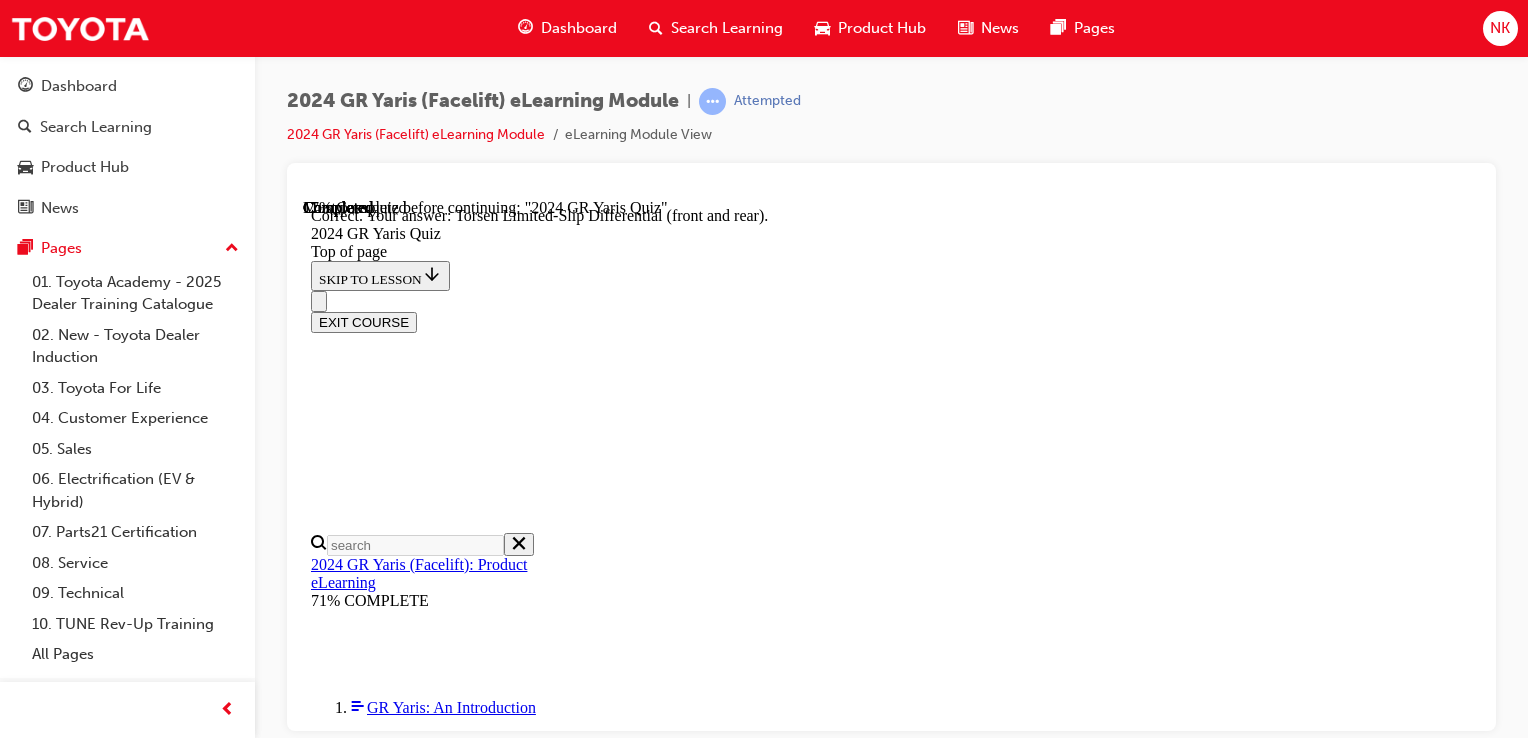 click on "NEXT" at bounding box center (337, 19074) 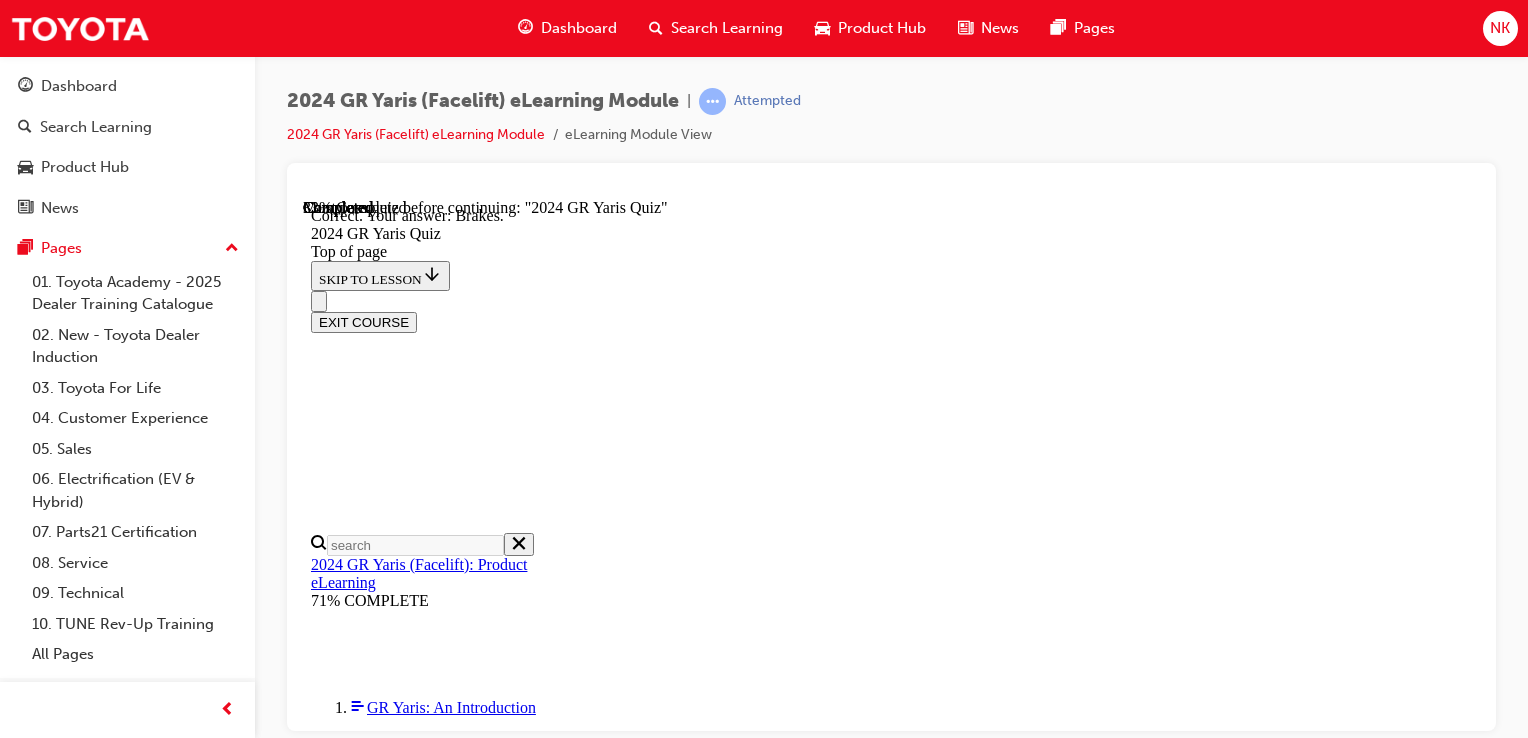 scroll, scrollTop: 964, scrollLeft: 0, axis: vertical 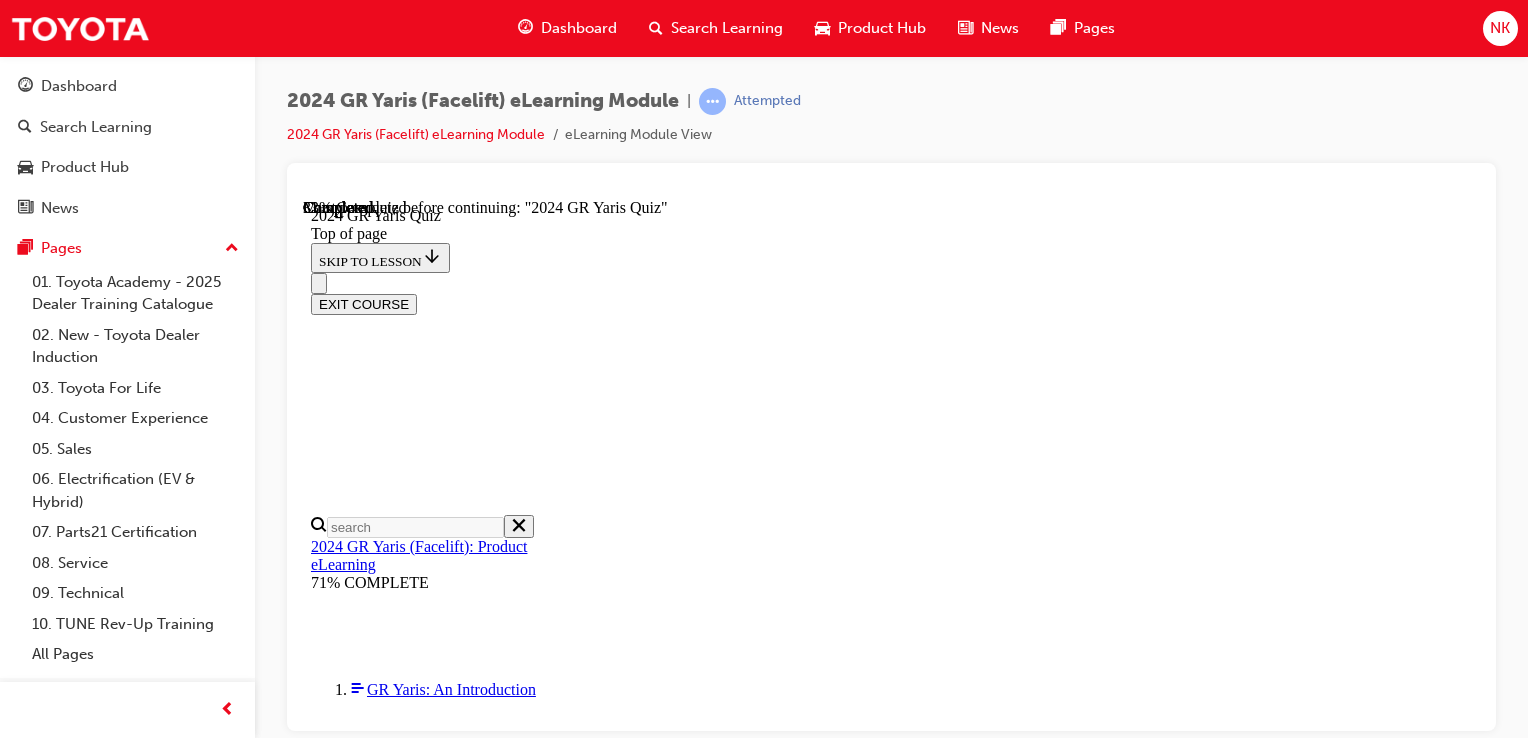 click on "Strengthened and revised engine components" at bounding box center (911, 17893) 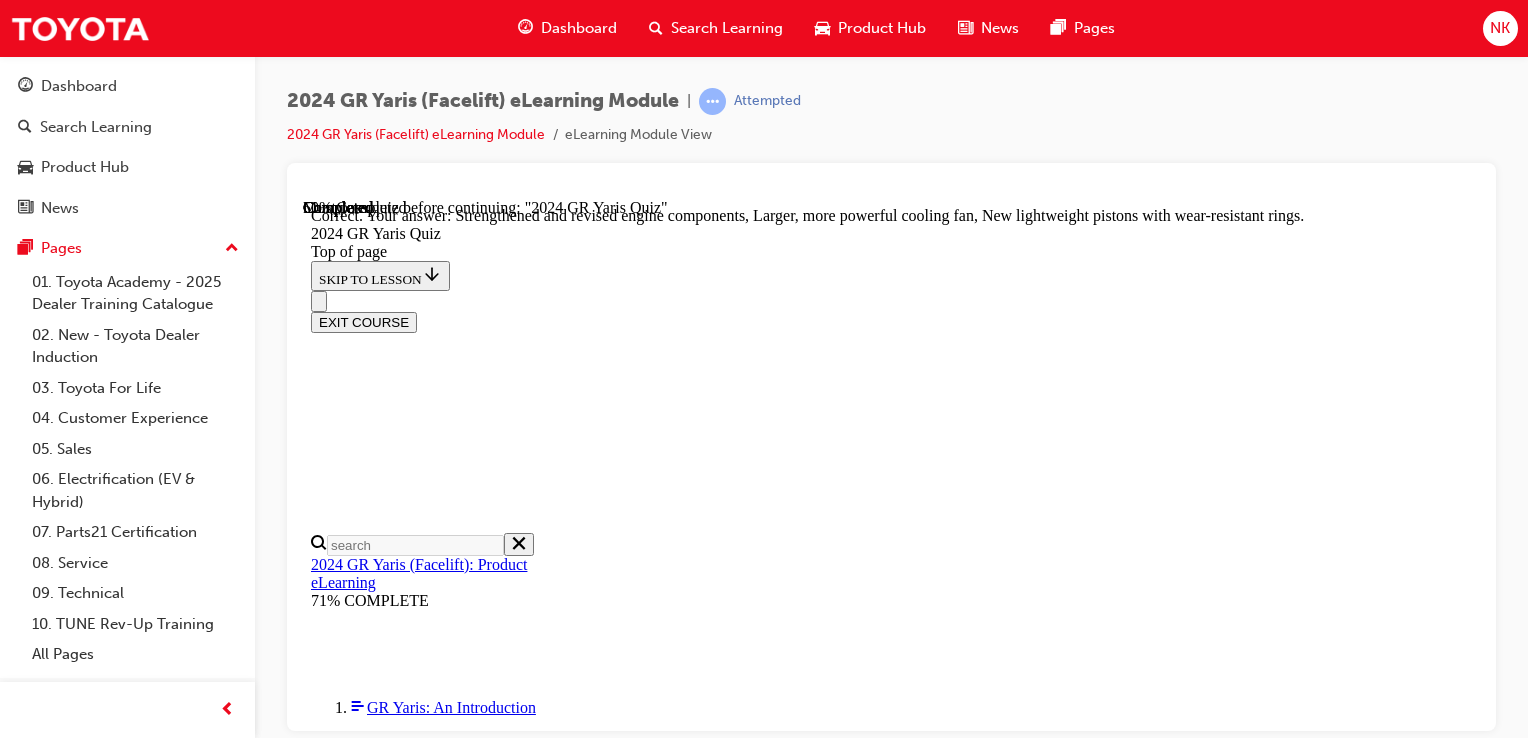 scroll, scrollTop: 954, scrollLeft: 0, axis: vertical 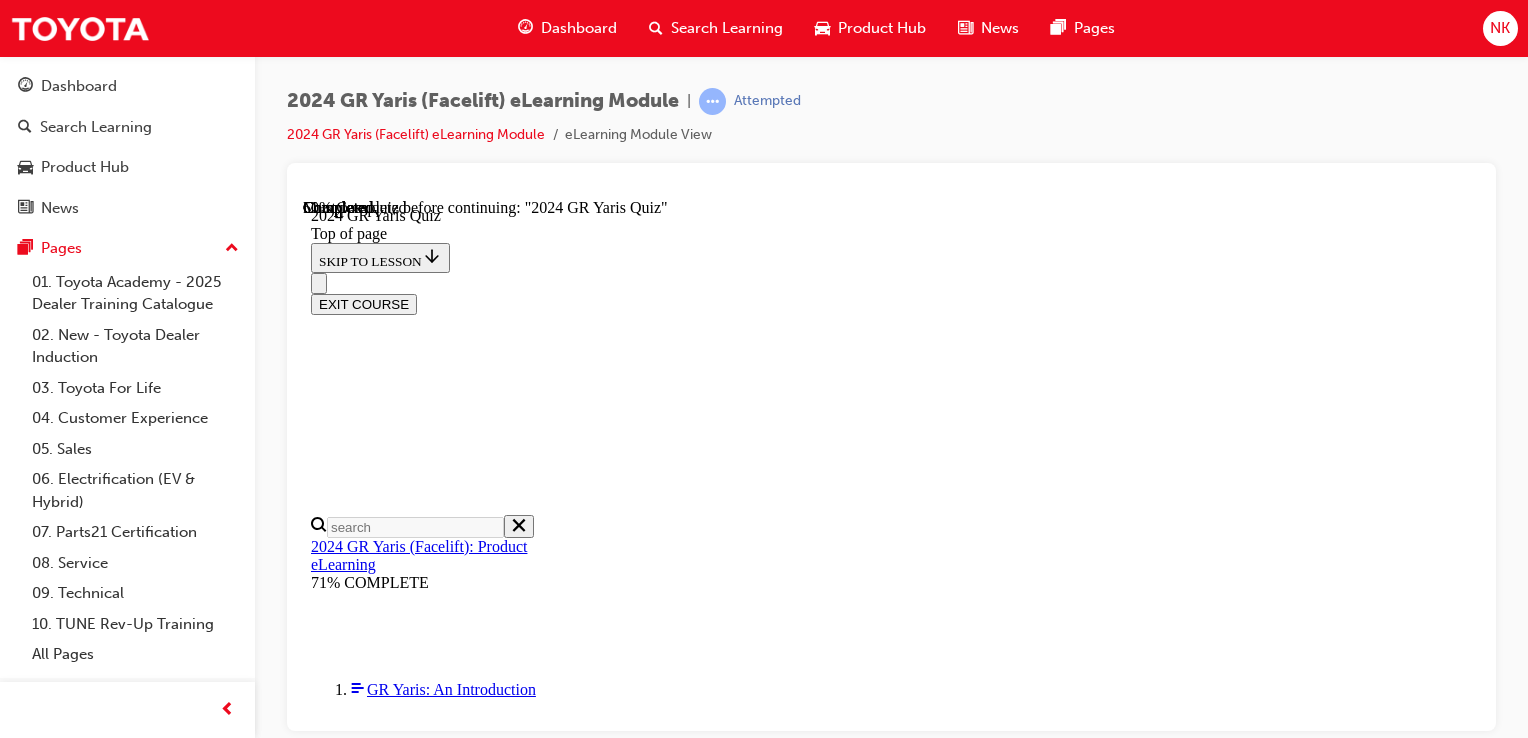 click on "FALSE" at bounding box center [891, 16278] 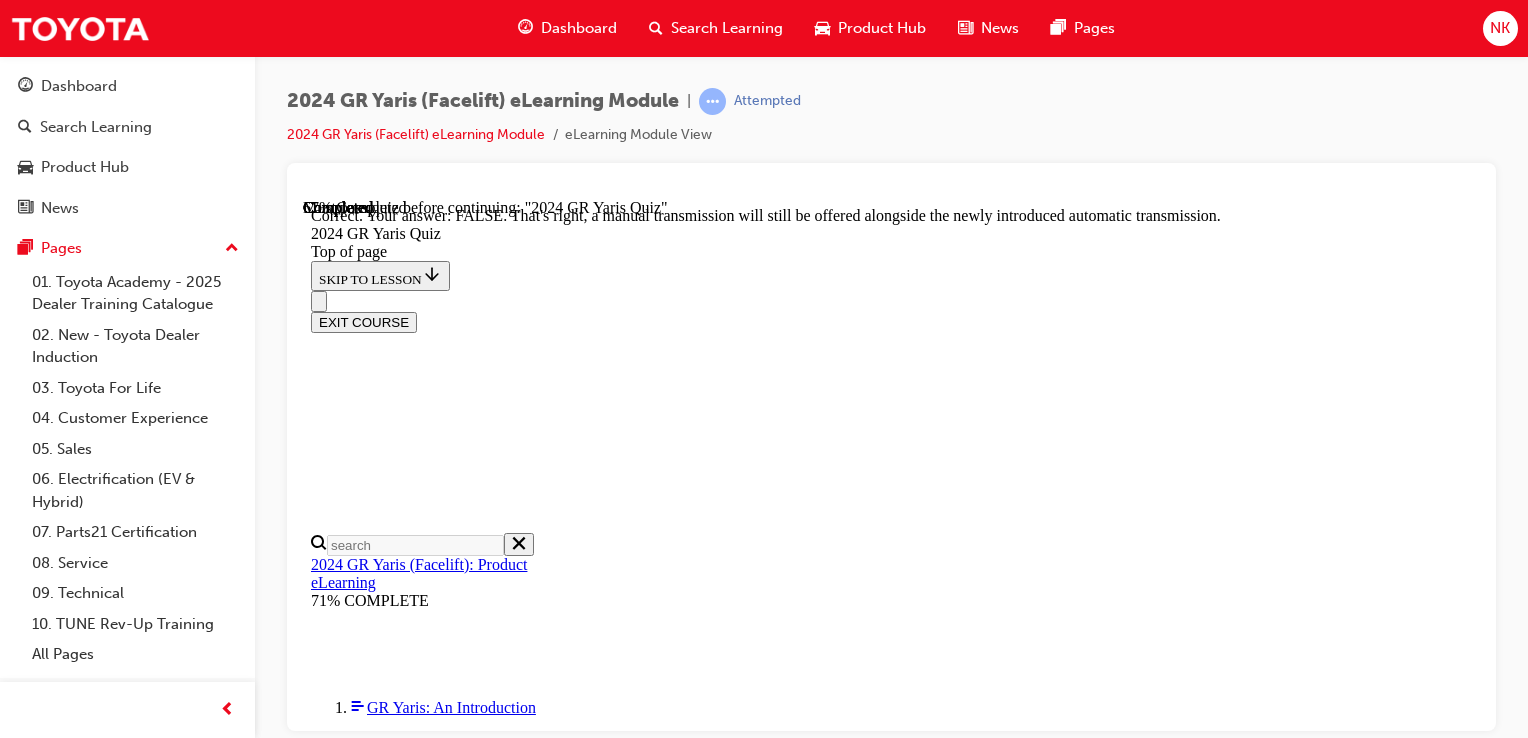 scroll, scrollTop: 827, scrollLeft: 0, axis: vertical 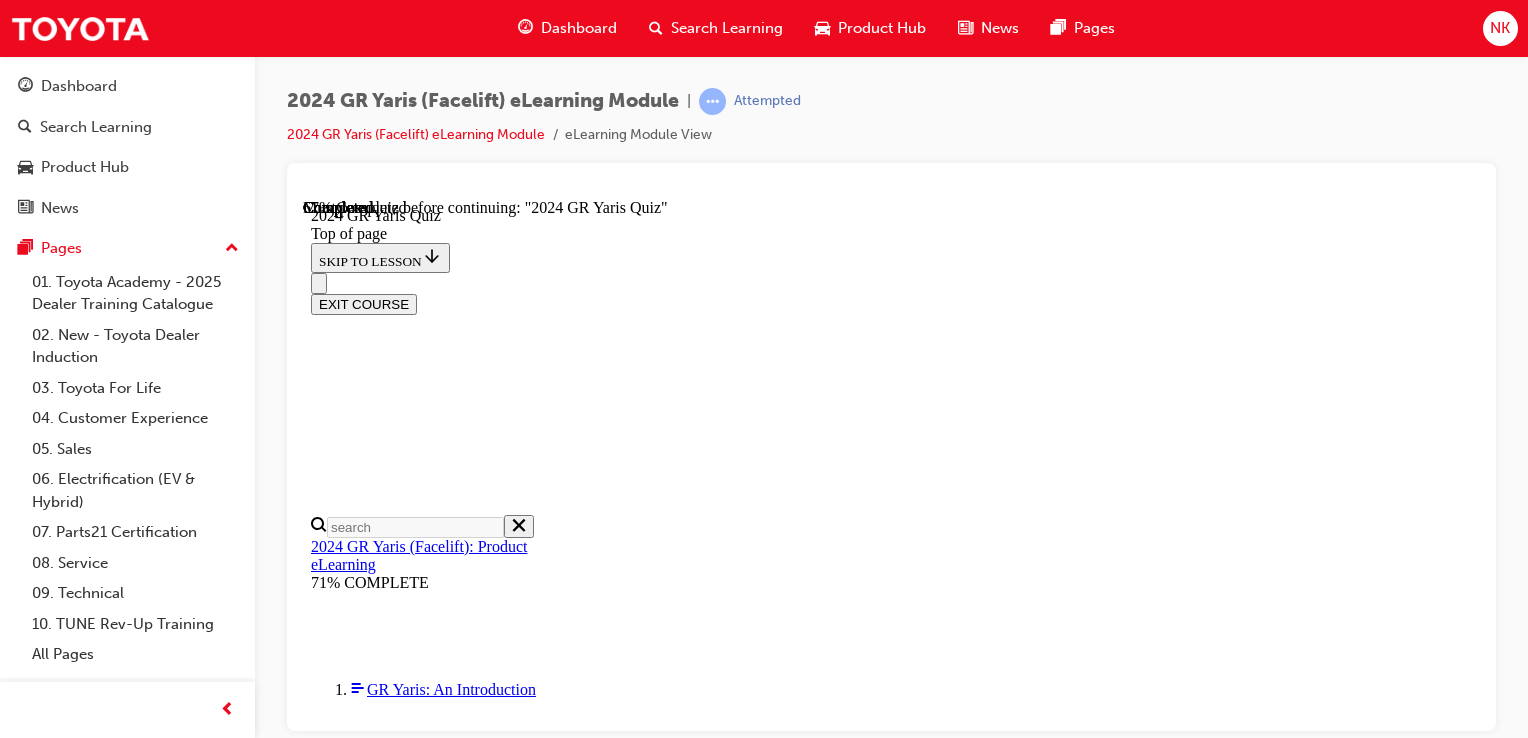 click at bounding box center (891, 17992) 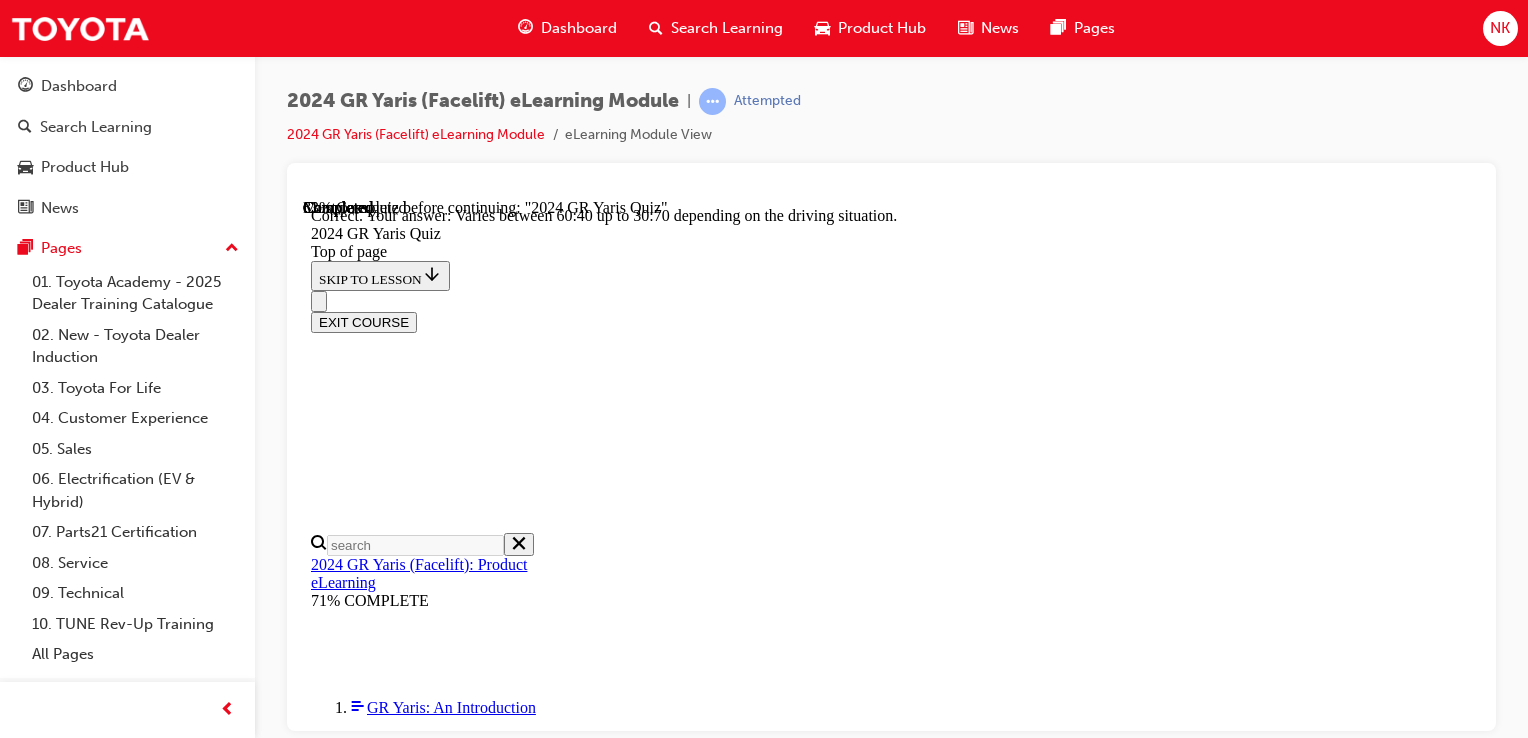 scroll, scrollTop: 900, scrollLeft: 0, axis: vertical 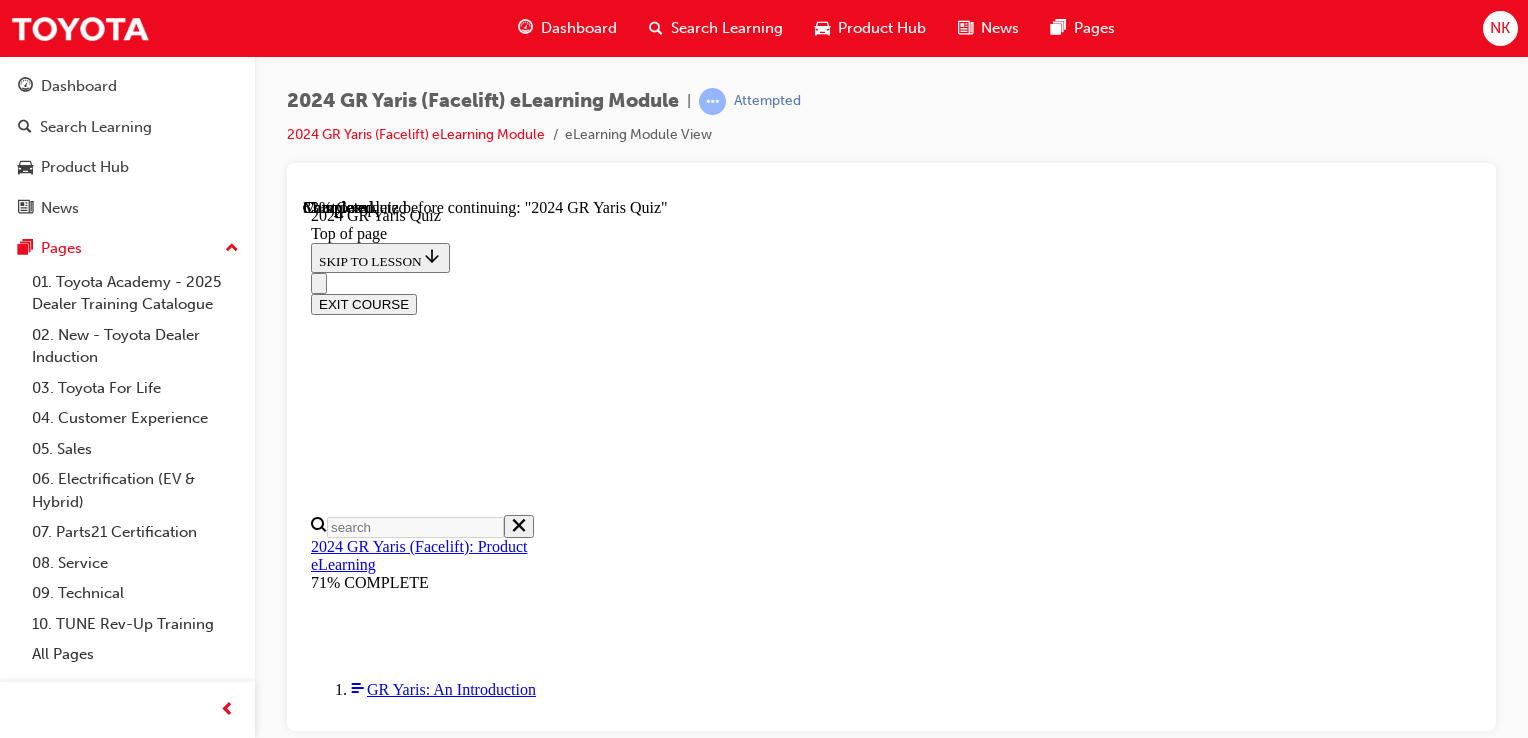 click on "Exterior Talking Points" at bounding box center [911, 4680] 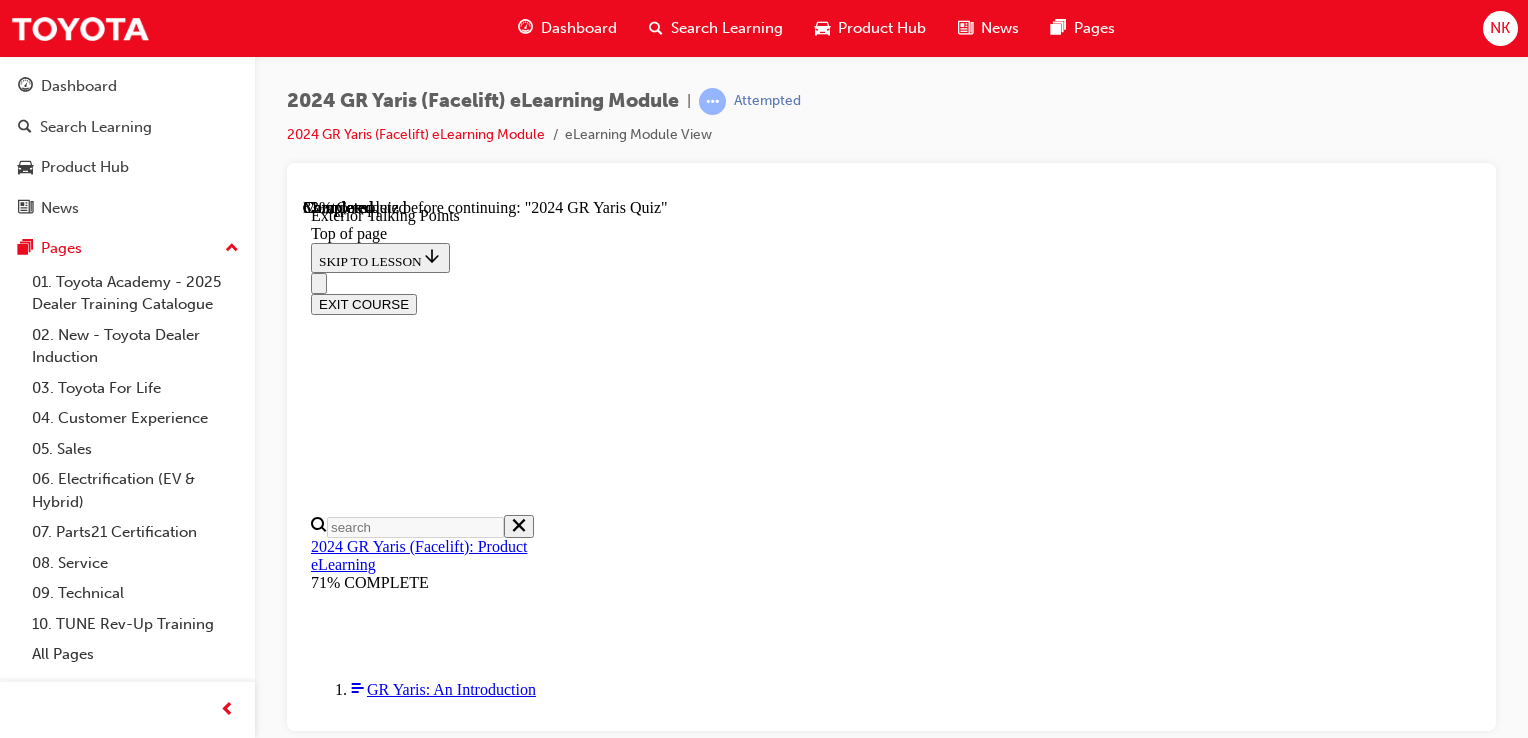 scroll, scrollTop: 0, scrollLeft: 0, axis: both 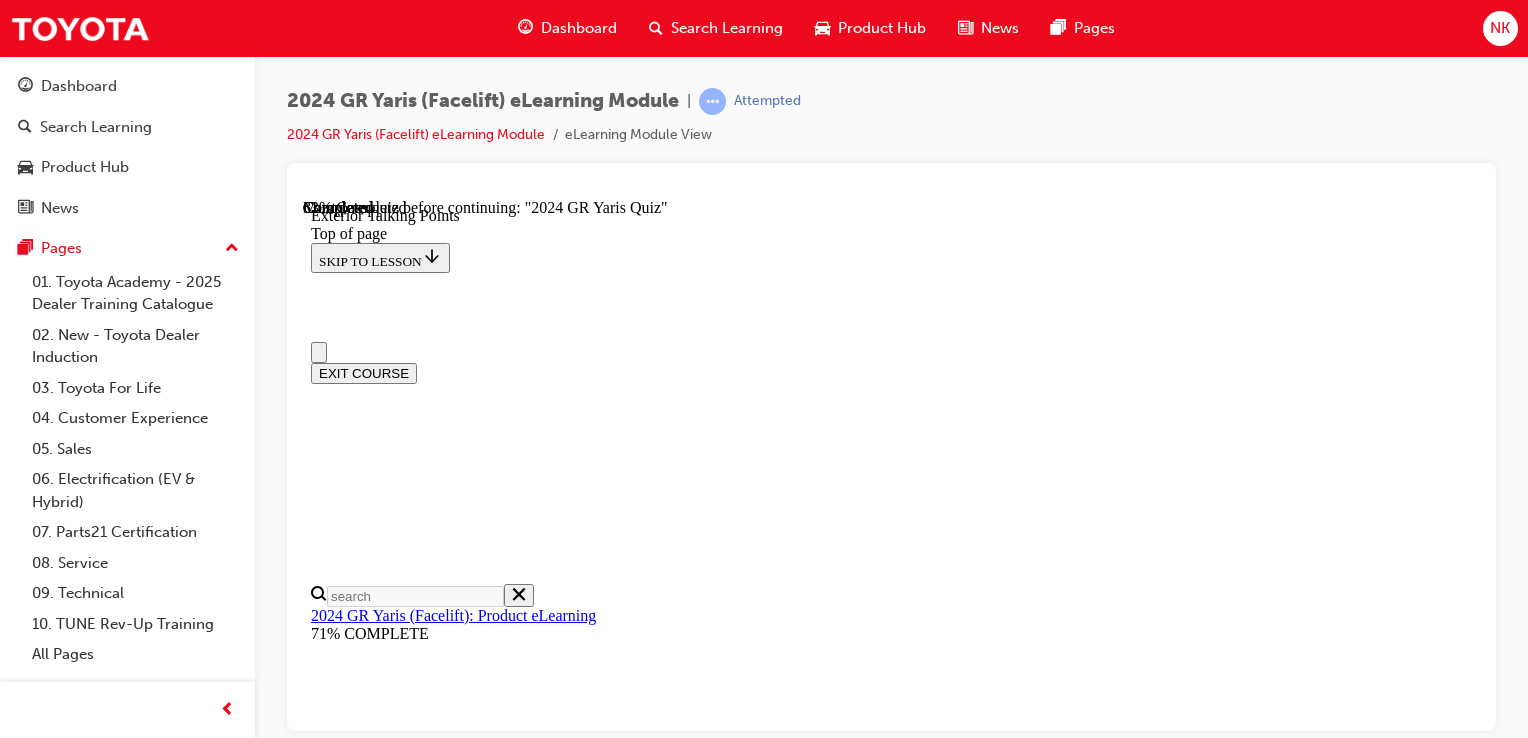 click on "GR Yaris: An Introduction" at bounding box center [911, 1370] 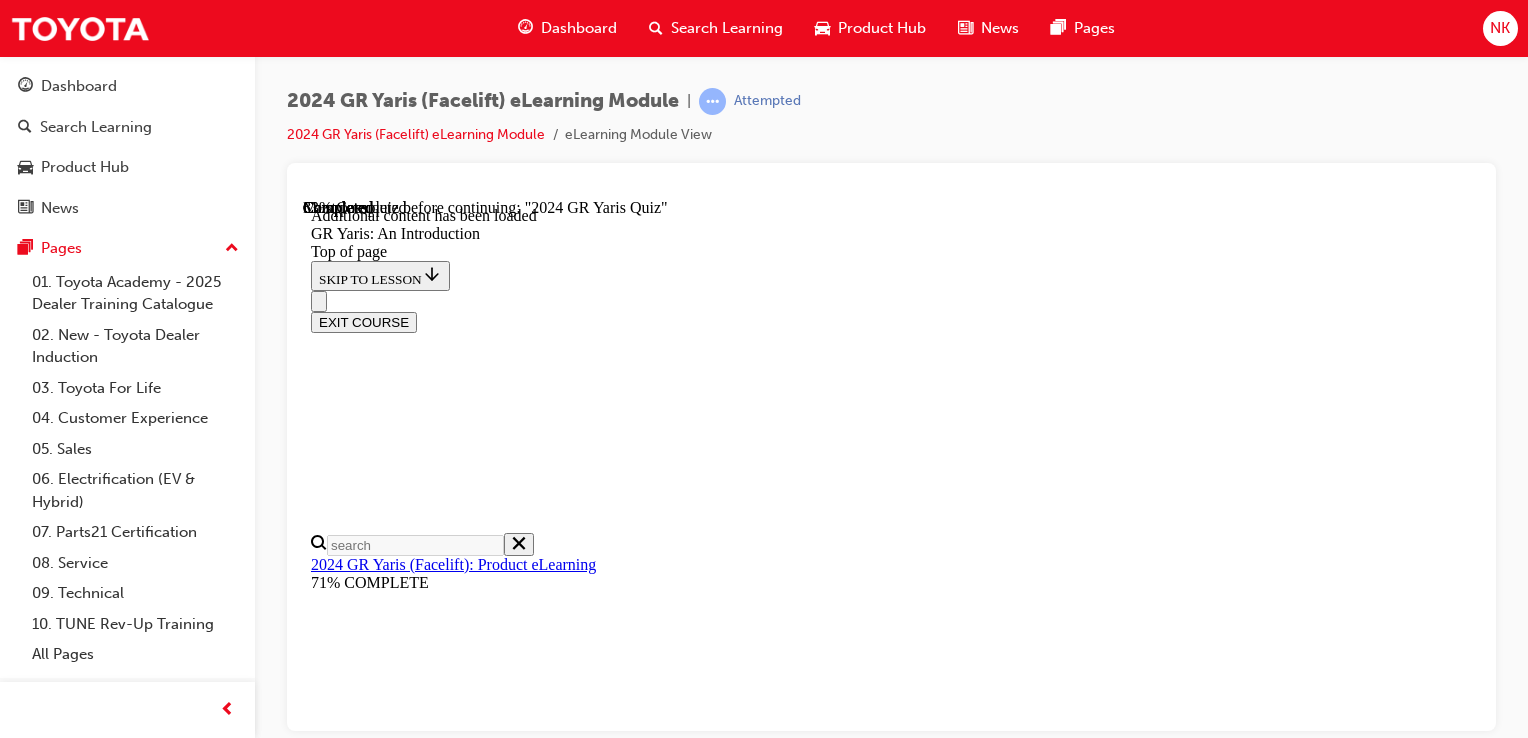 click on "Model Line Up" at bounding box center [911, 2462] 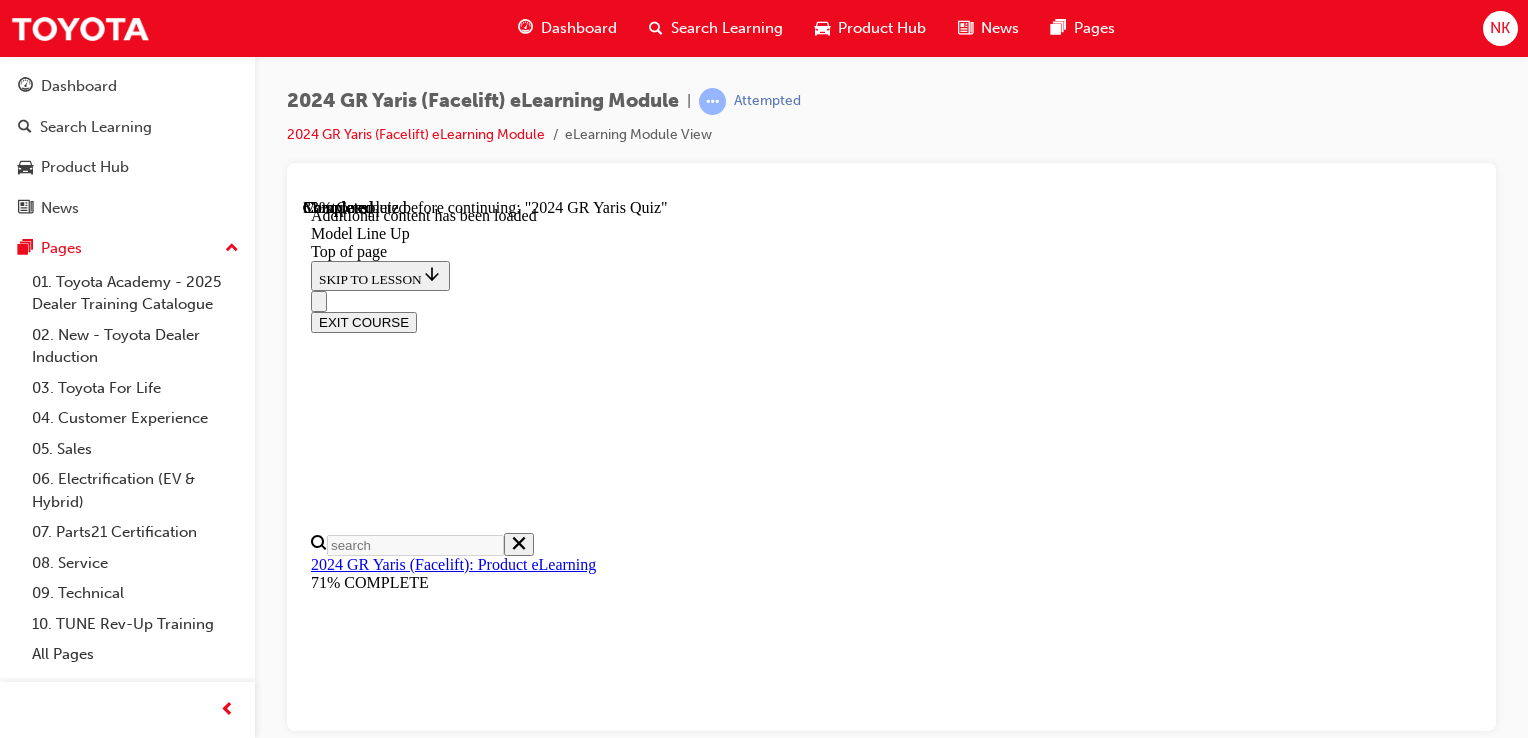 scroll, scrollTop: 588, scrollLeft: 0, axis: vertical 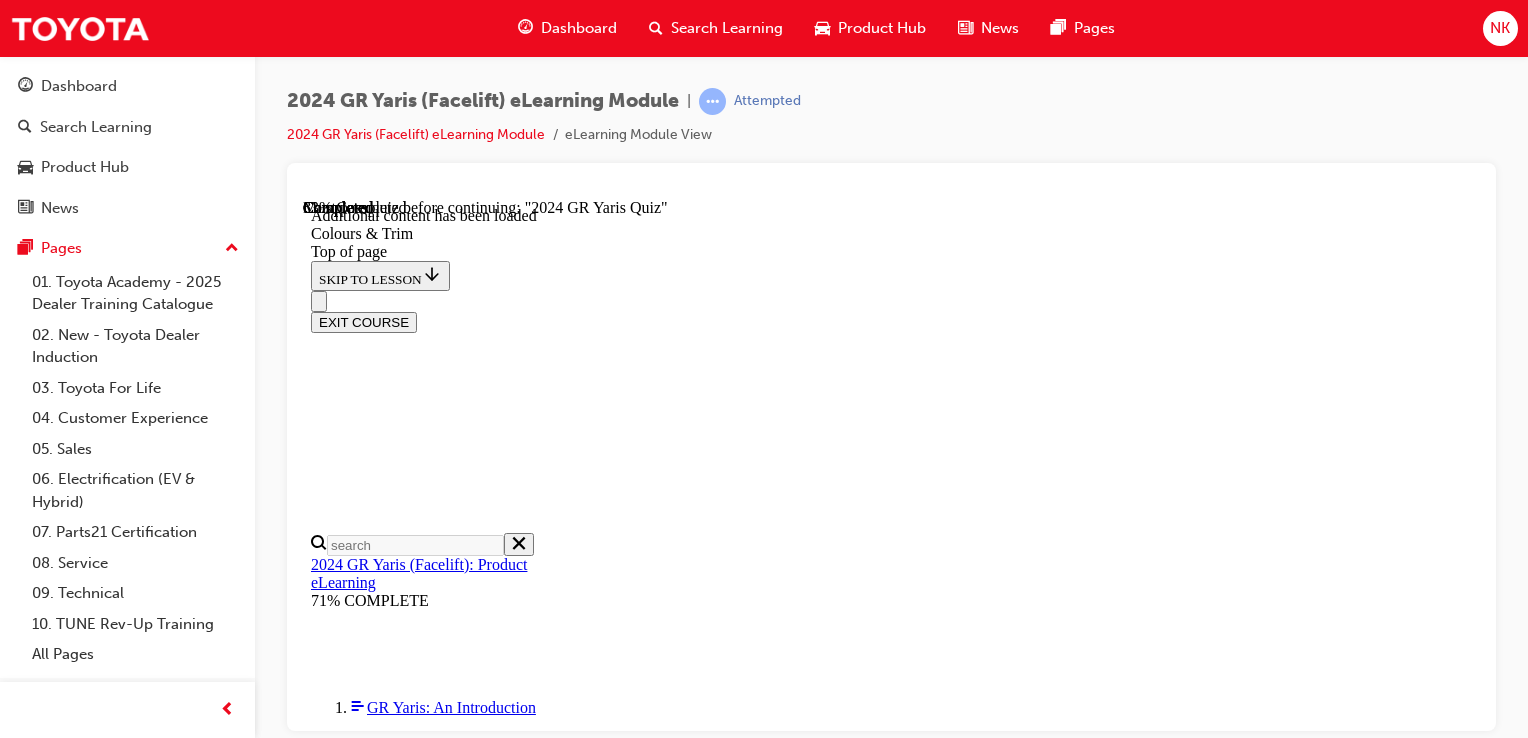 click on "2024 GR Yaris Quiz" at bounding box center [911, 6991] 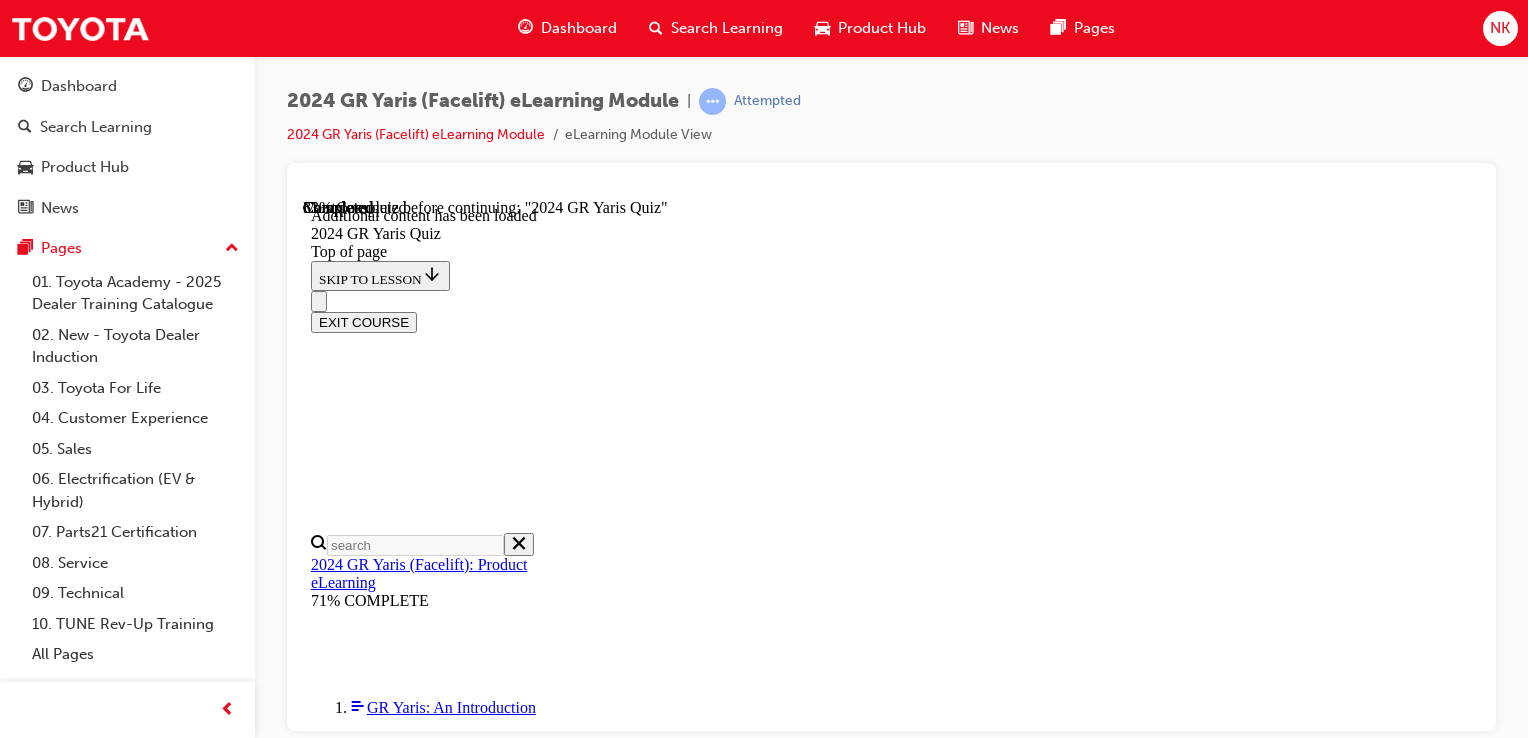 click at bounding box center (891, 19131) 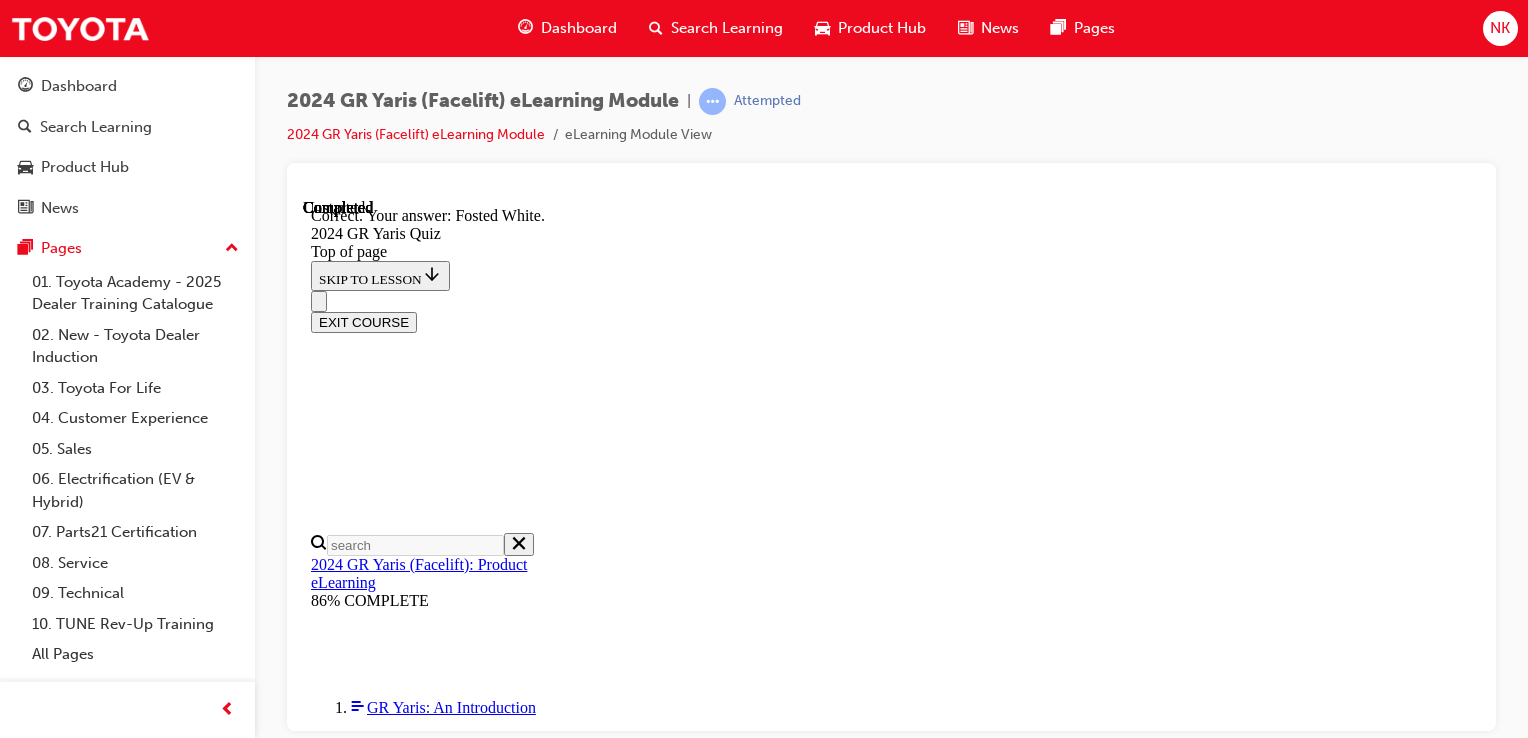 click on "NEXT" at bounding box center (337, 24483) 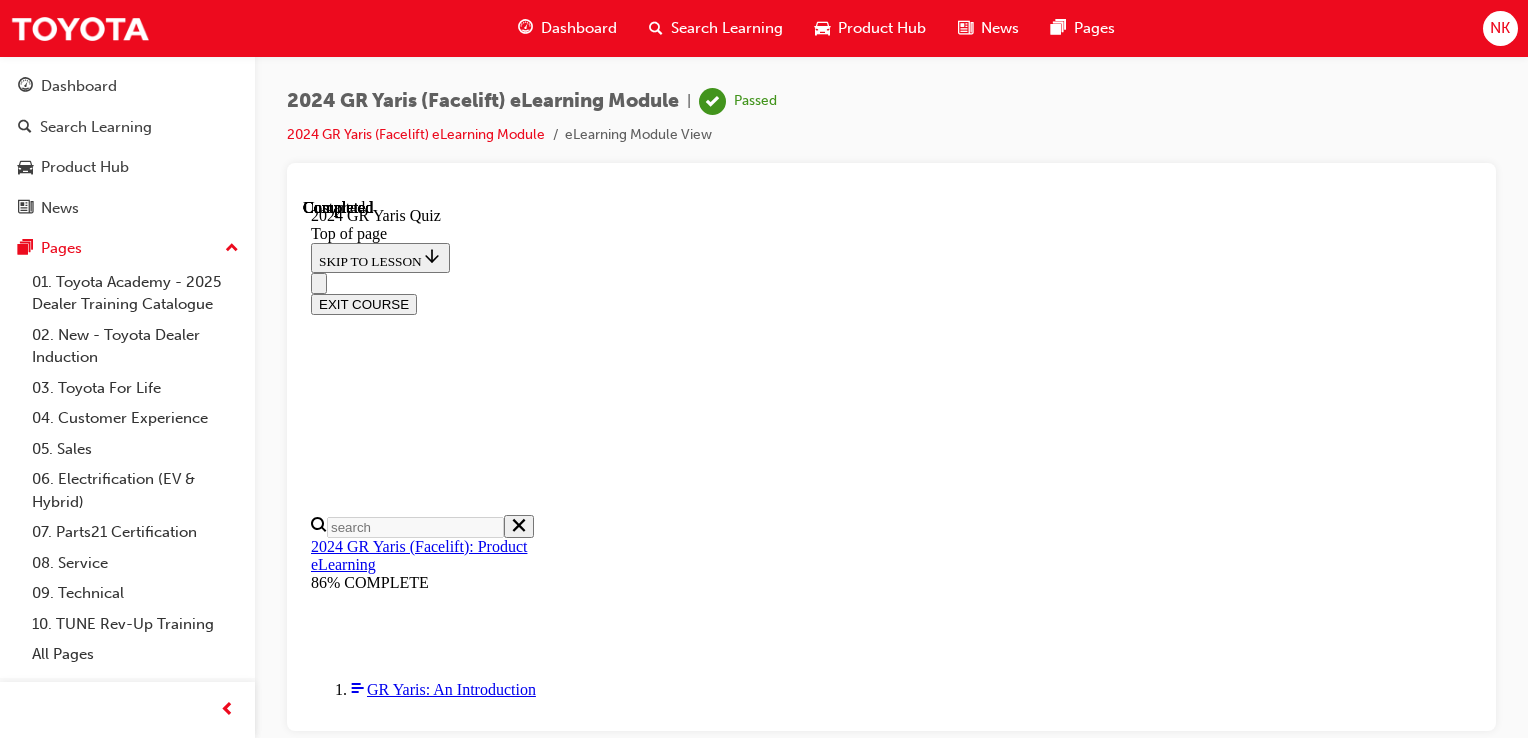 click on "7 of 7 — Thank You" at bounding box center [393, 21436] 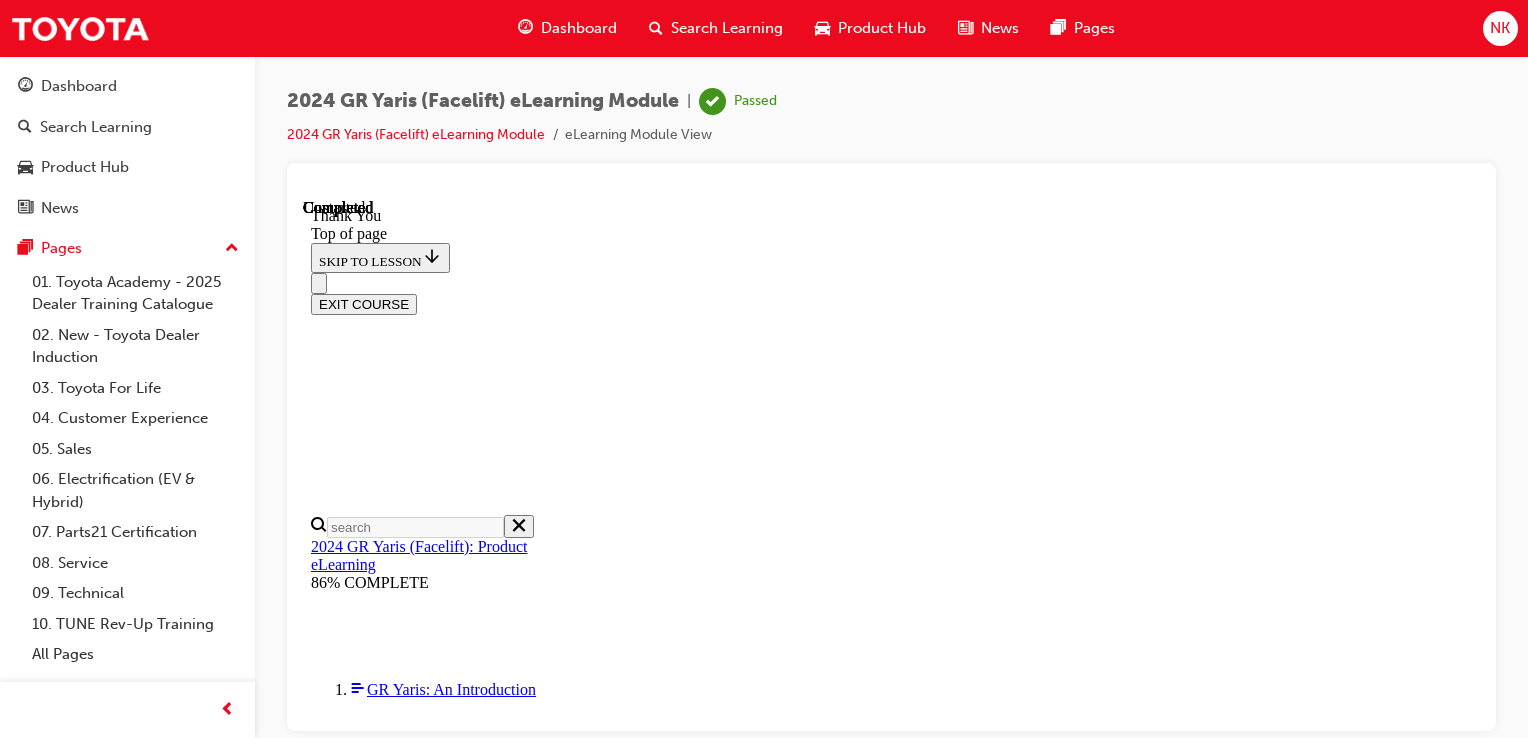 scroll, scrollTop: 0, scrollLeft: 0, axis: both 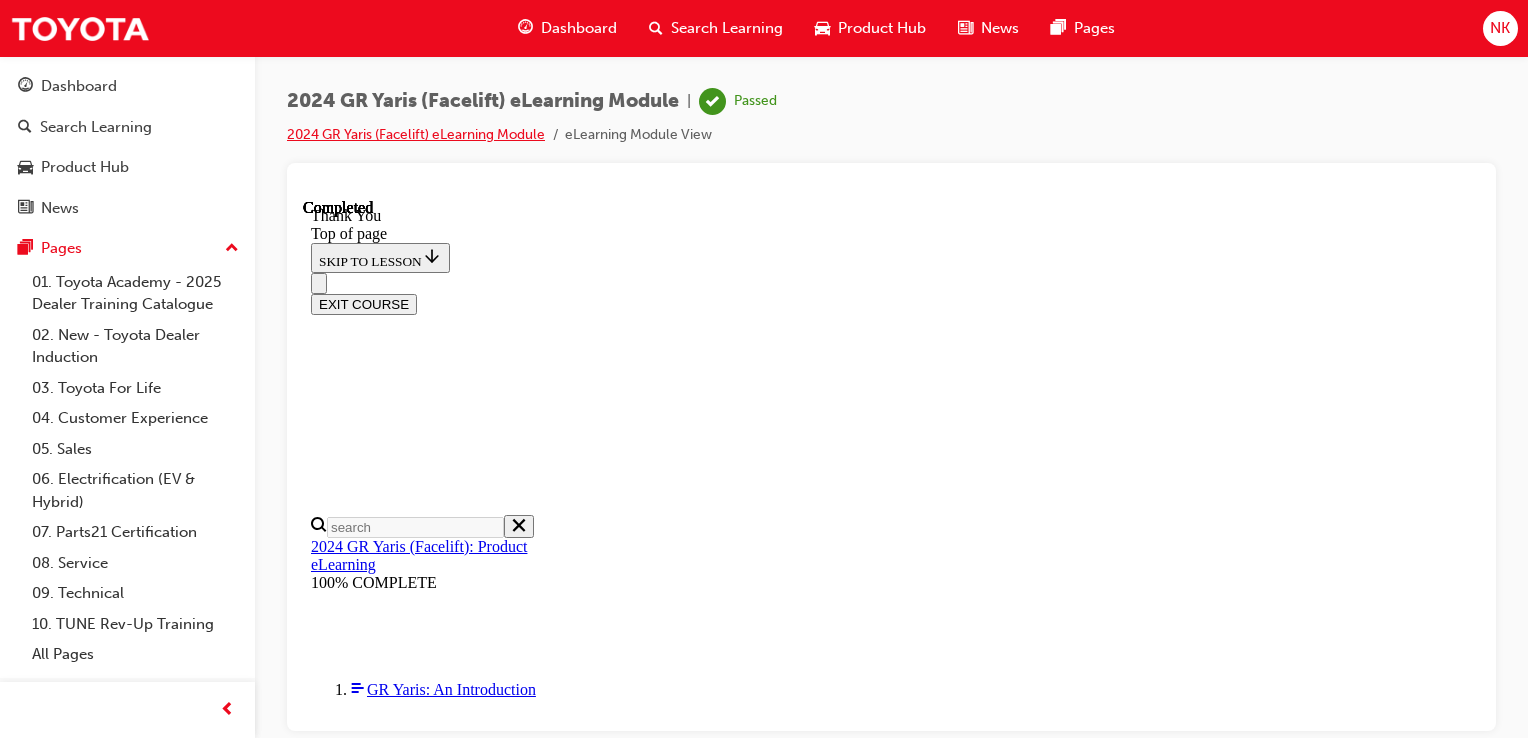 click on "2024 GR Yaris (Facelift) eLearning Module" at bounding box center (416, 134) 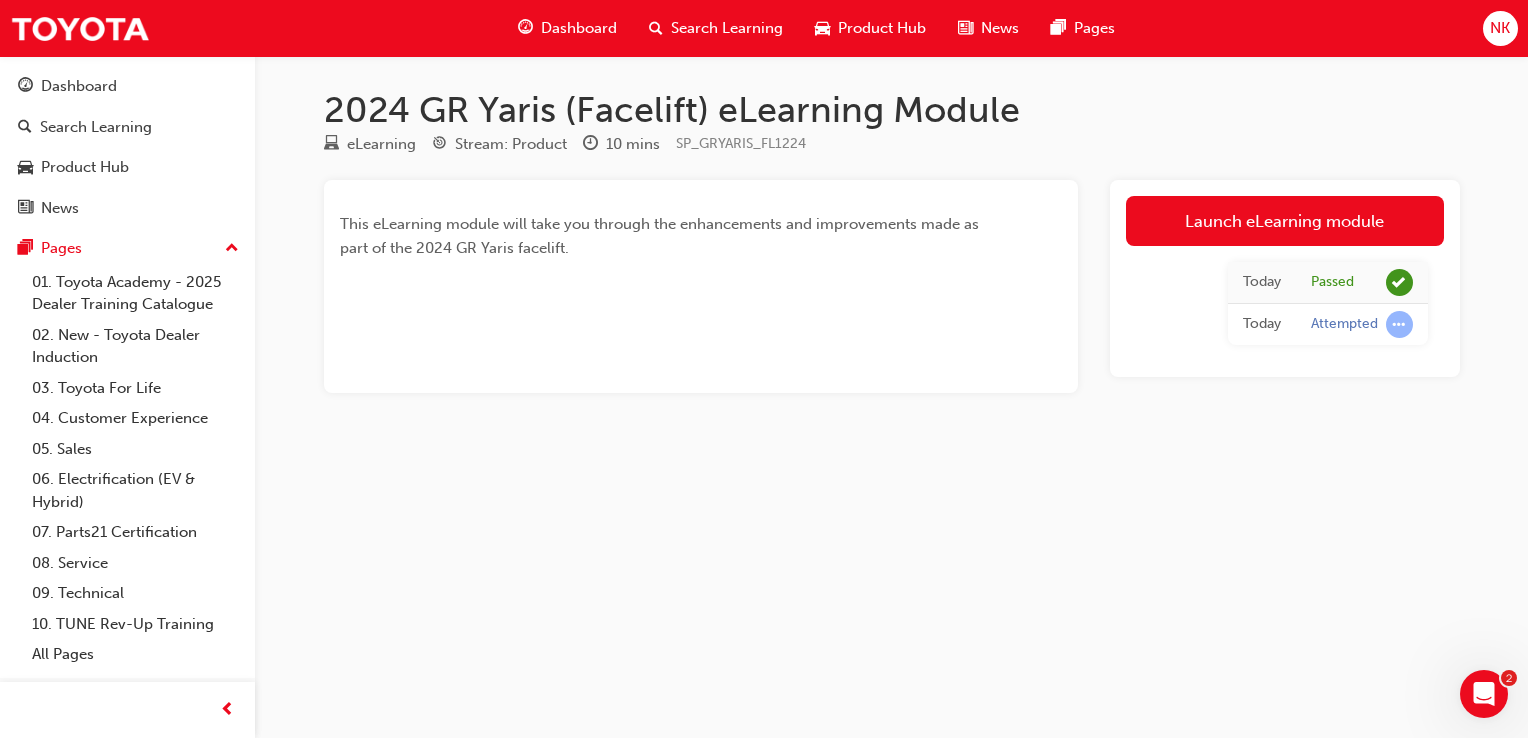 click on "Dashboard" at bounding box center (579, 28) 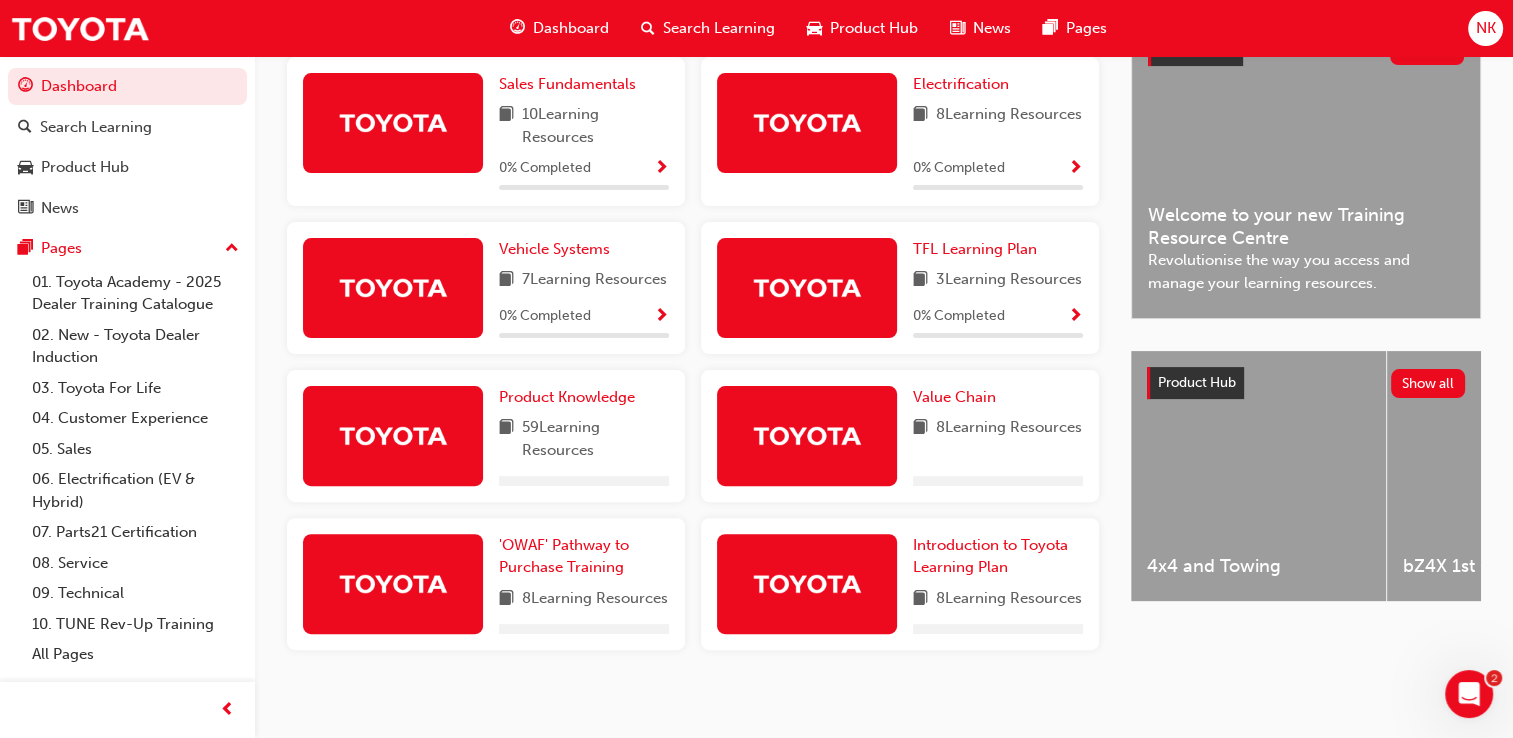 scroll, scrollTop: 528, scrollLeft: 0, axis: vertical 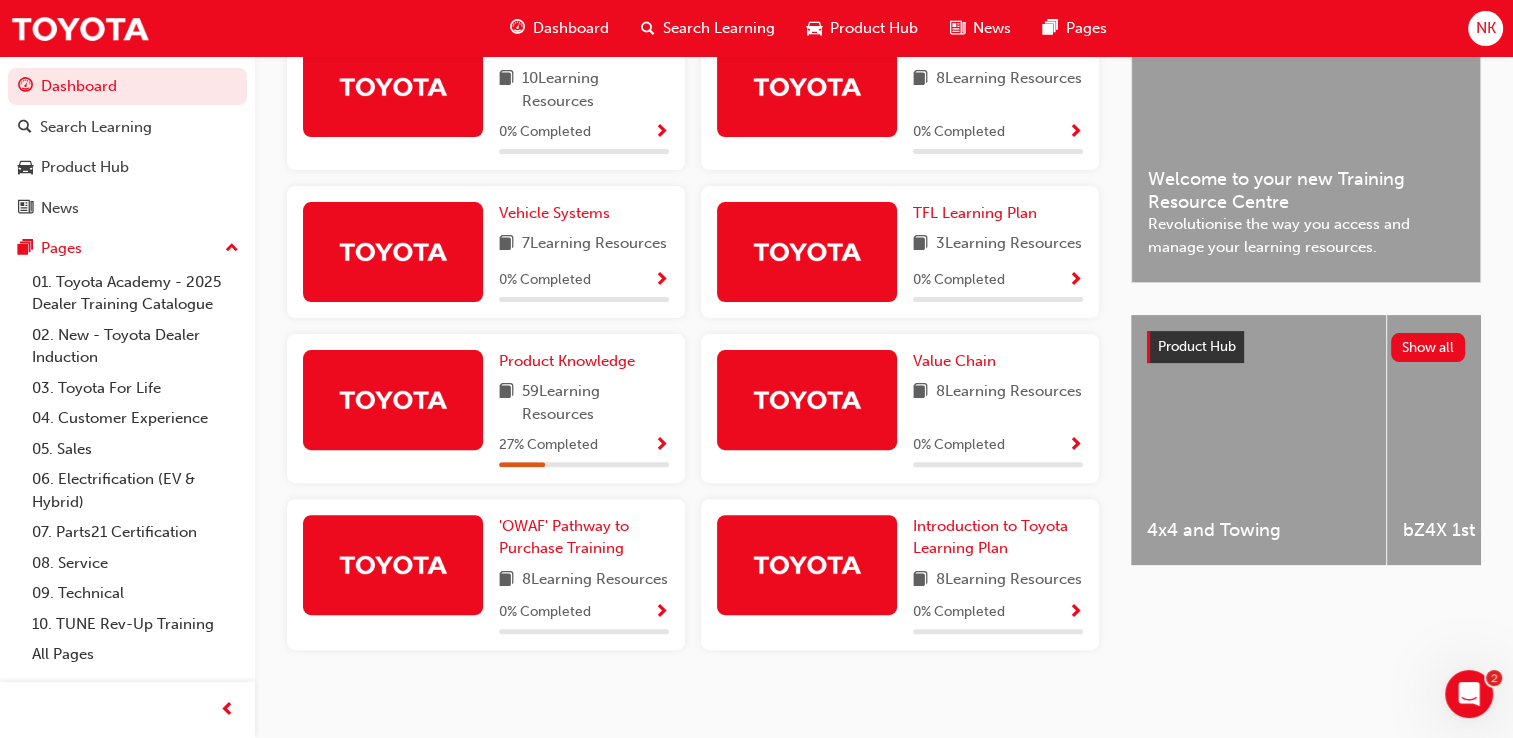 click on "59  Learning Resources" at bounding box center [595, 402] 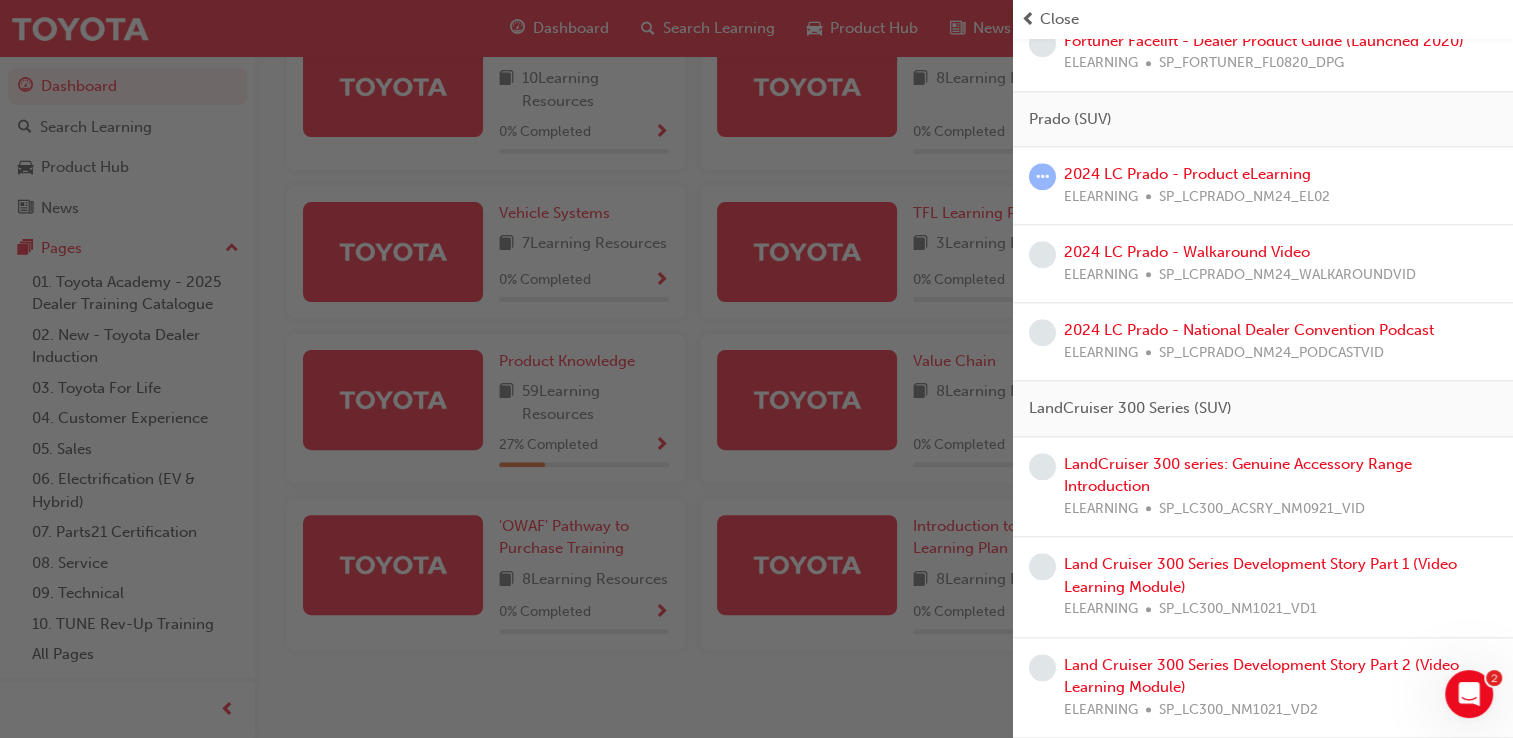 scroll, scrollTop: 2144, scrollLeft: 0, axis: vertical 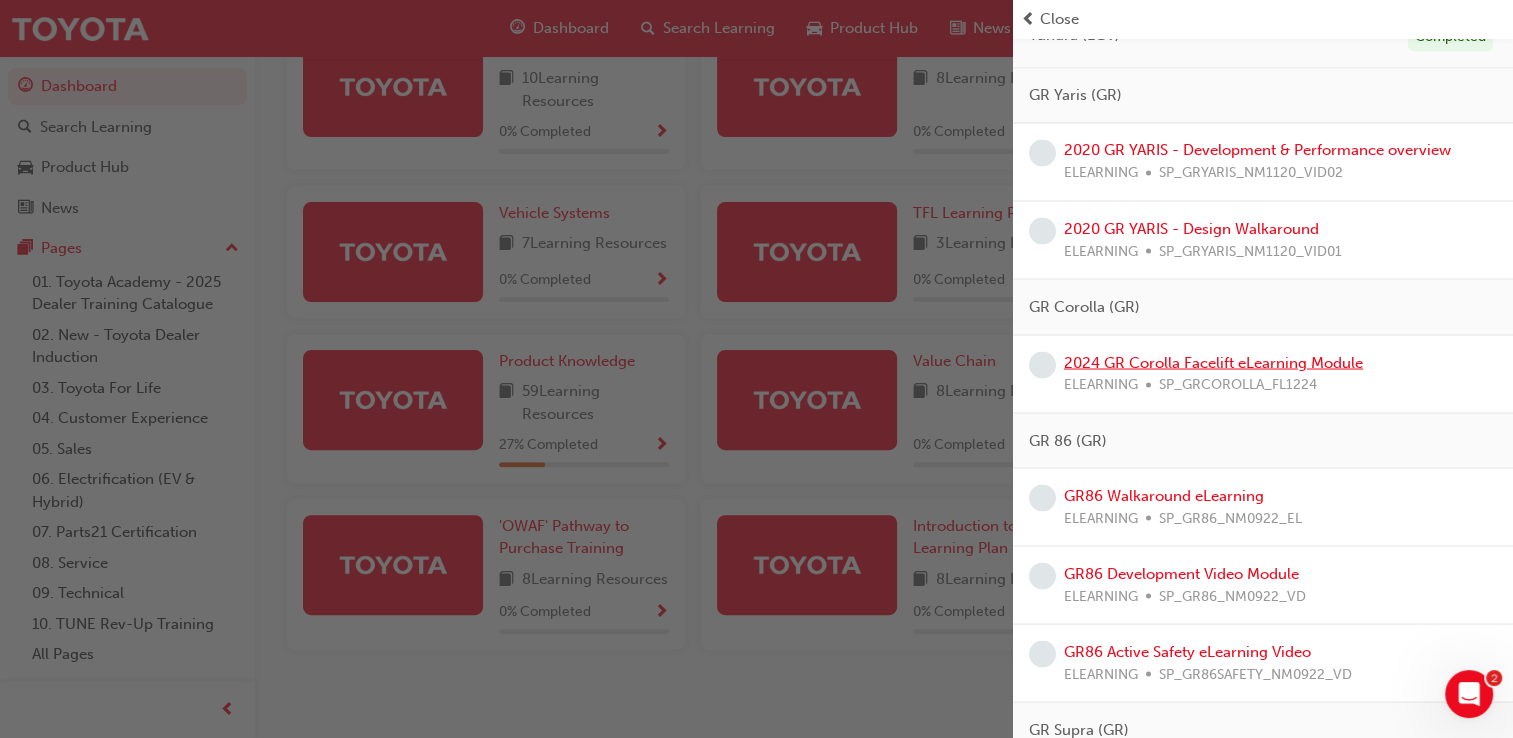 click on "2024 GR Corolla Facelift eLearning Module" at bounding box center [1213, 362] 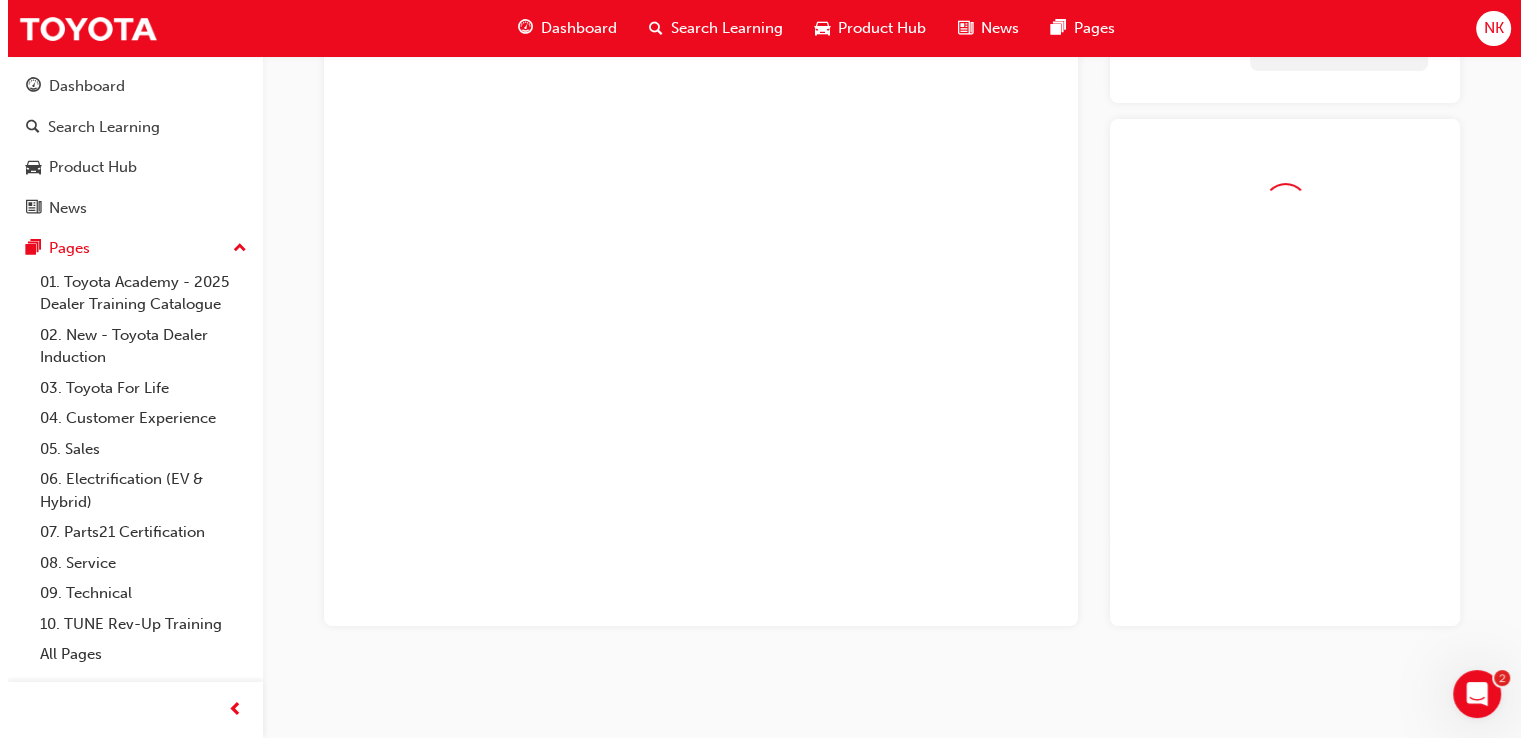 scroll, scrollTop: 0, scrollLeft: 0, axis: both 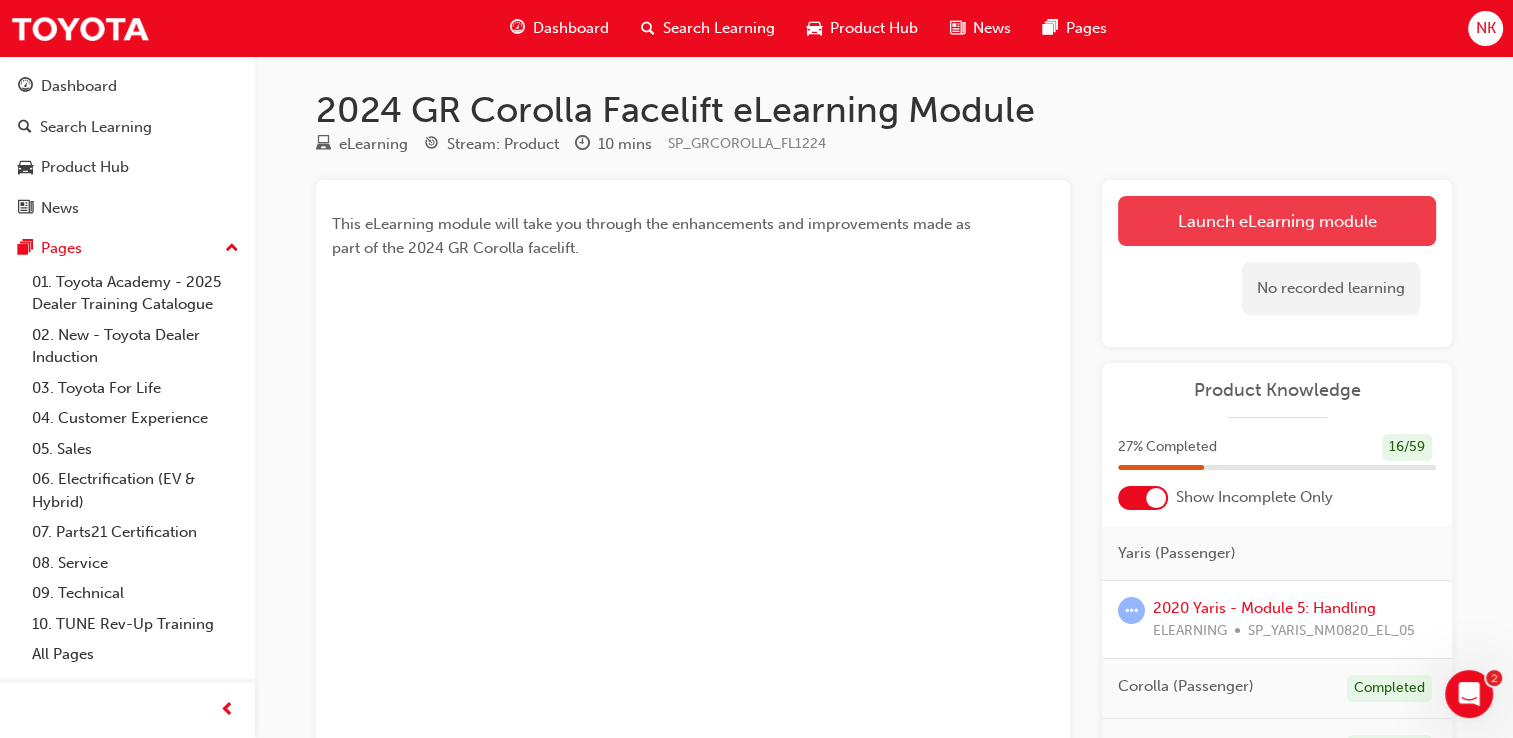 click on "Launch eLearning module" at bounding box center [1277, 221] 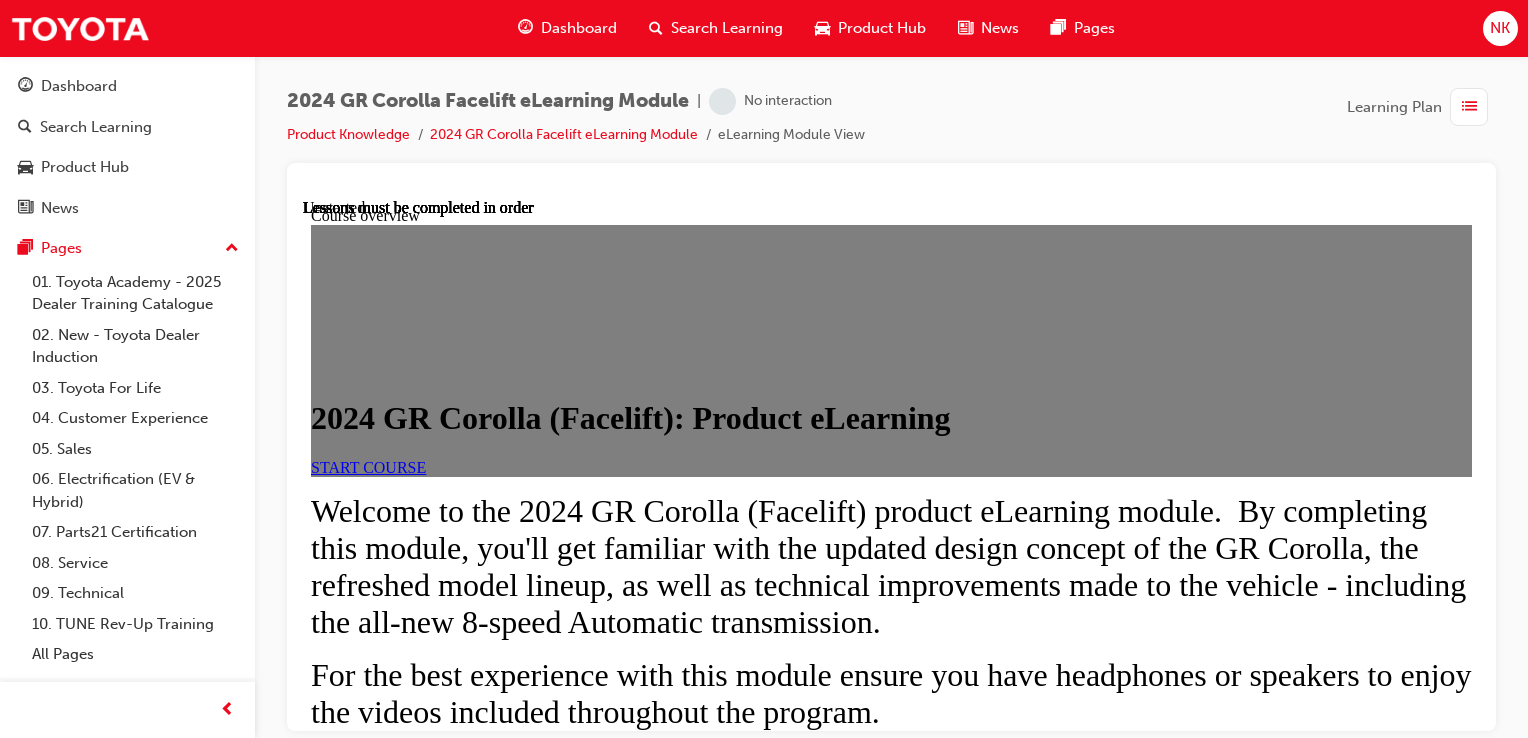 scroll, scrollTop: 0, scrollLeft: 0, axis: both 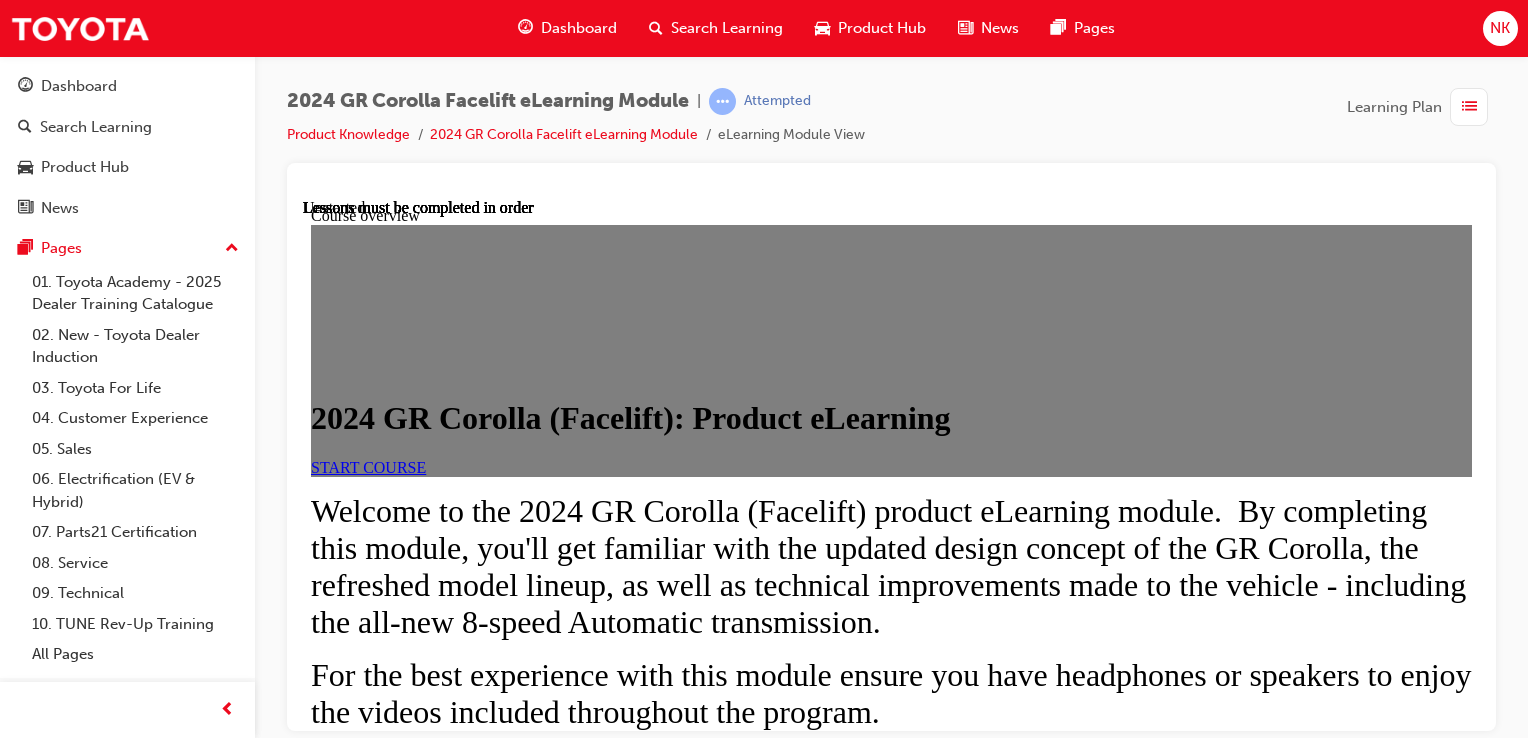 click on "START COURSE" at bounding box center (368, 466) 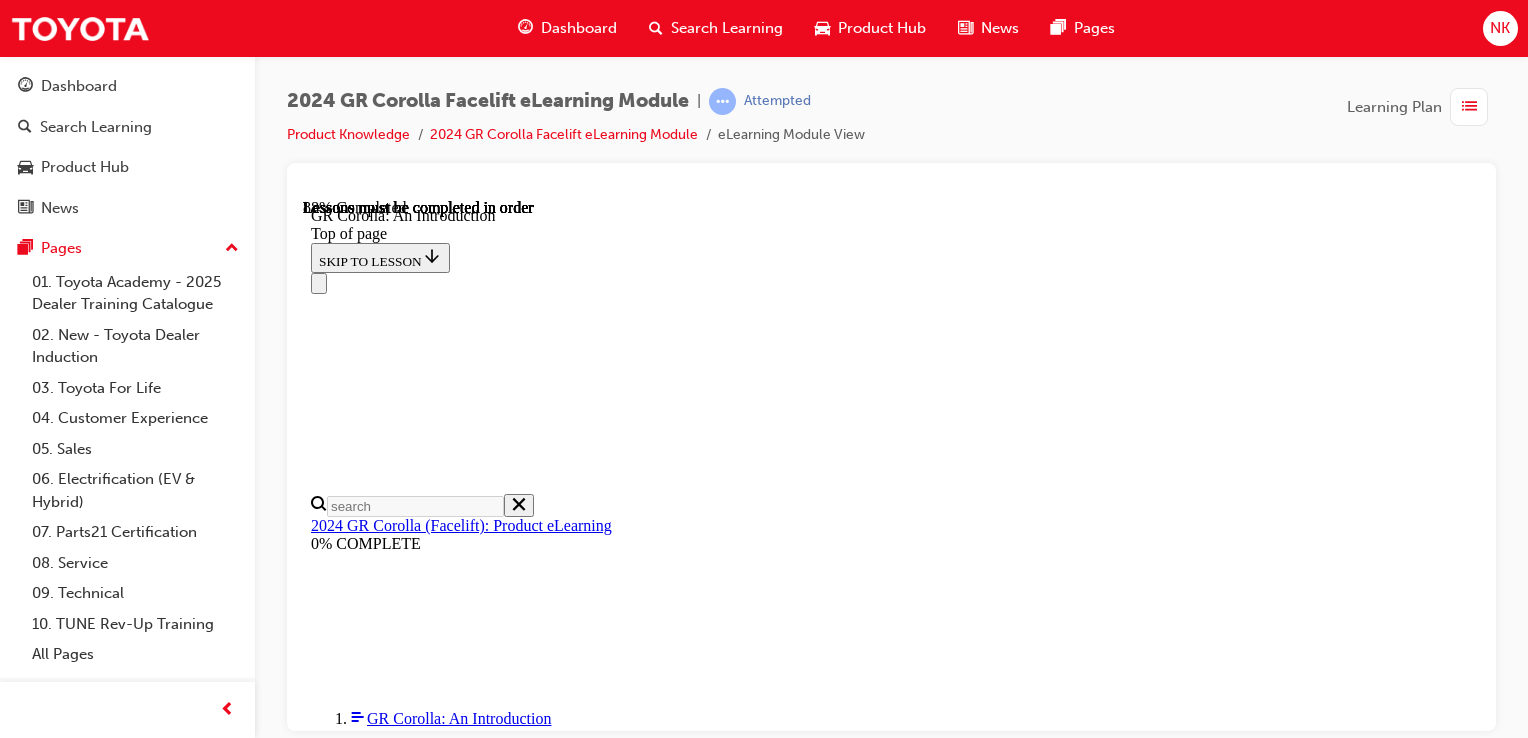 scroll, scrollTop: 3163, scrollLeft: 0, axis: vertical 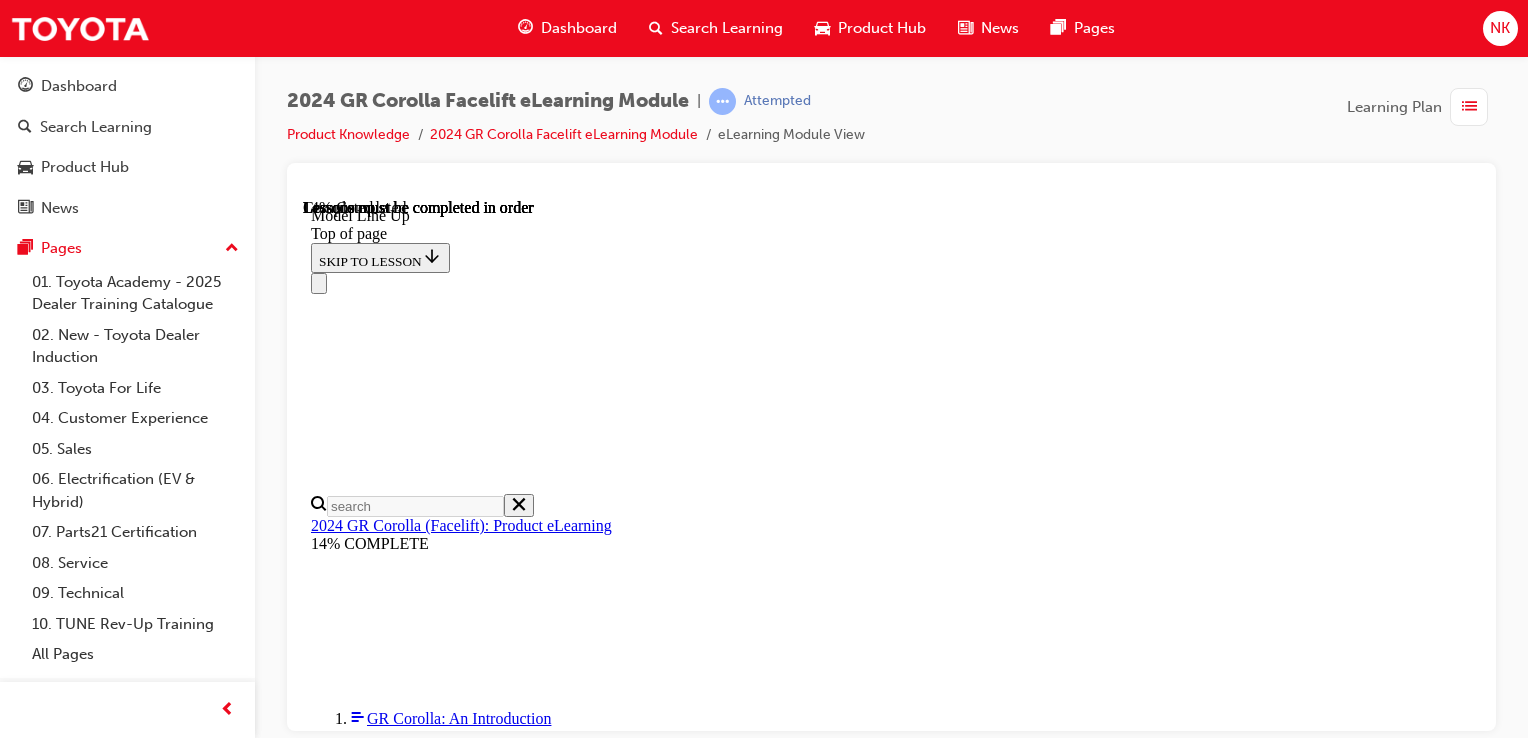 click on "OK" at bounding box center [891, 10422] 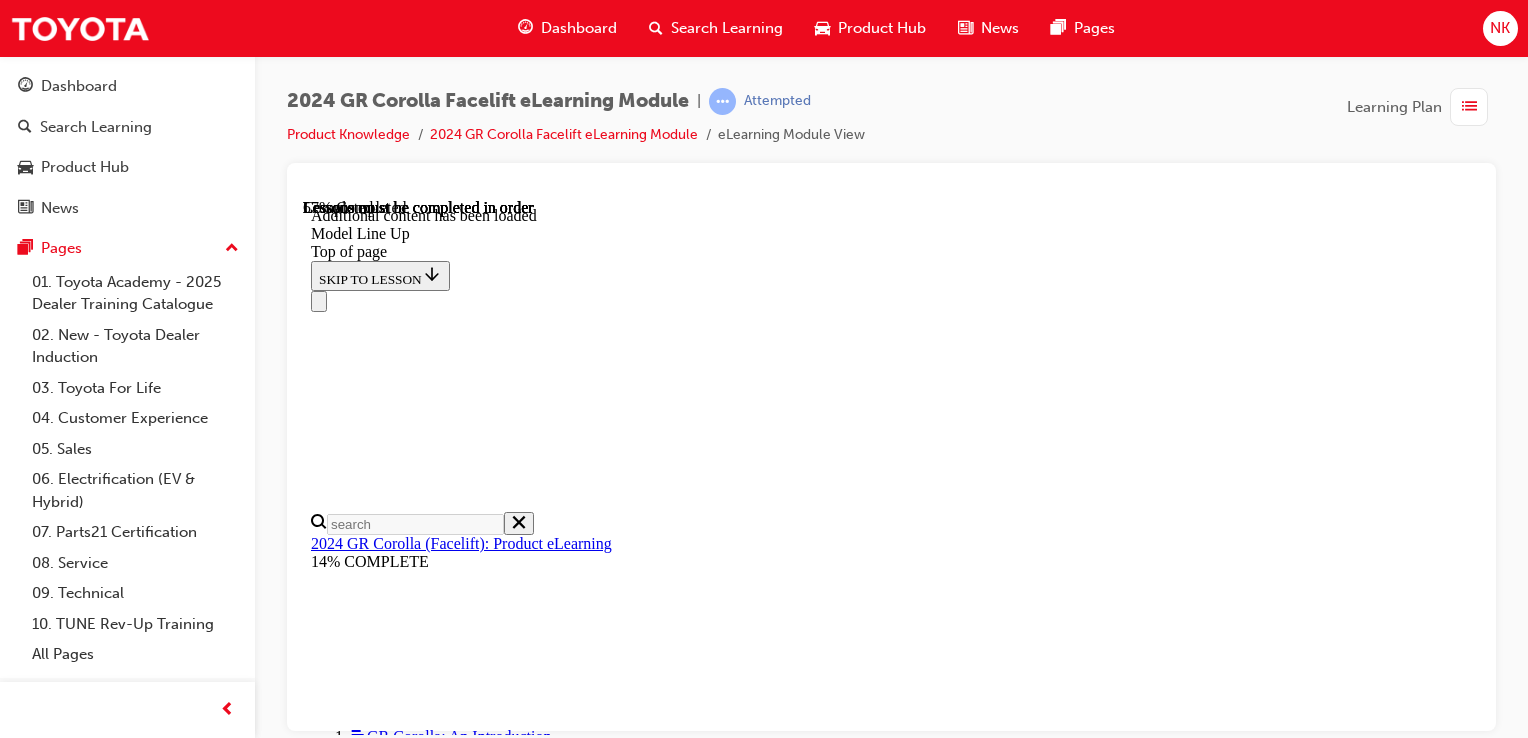 scroll, scrollTop: 900, scrollLeft: 0, axis: vertical 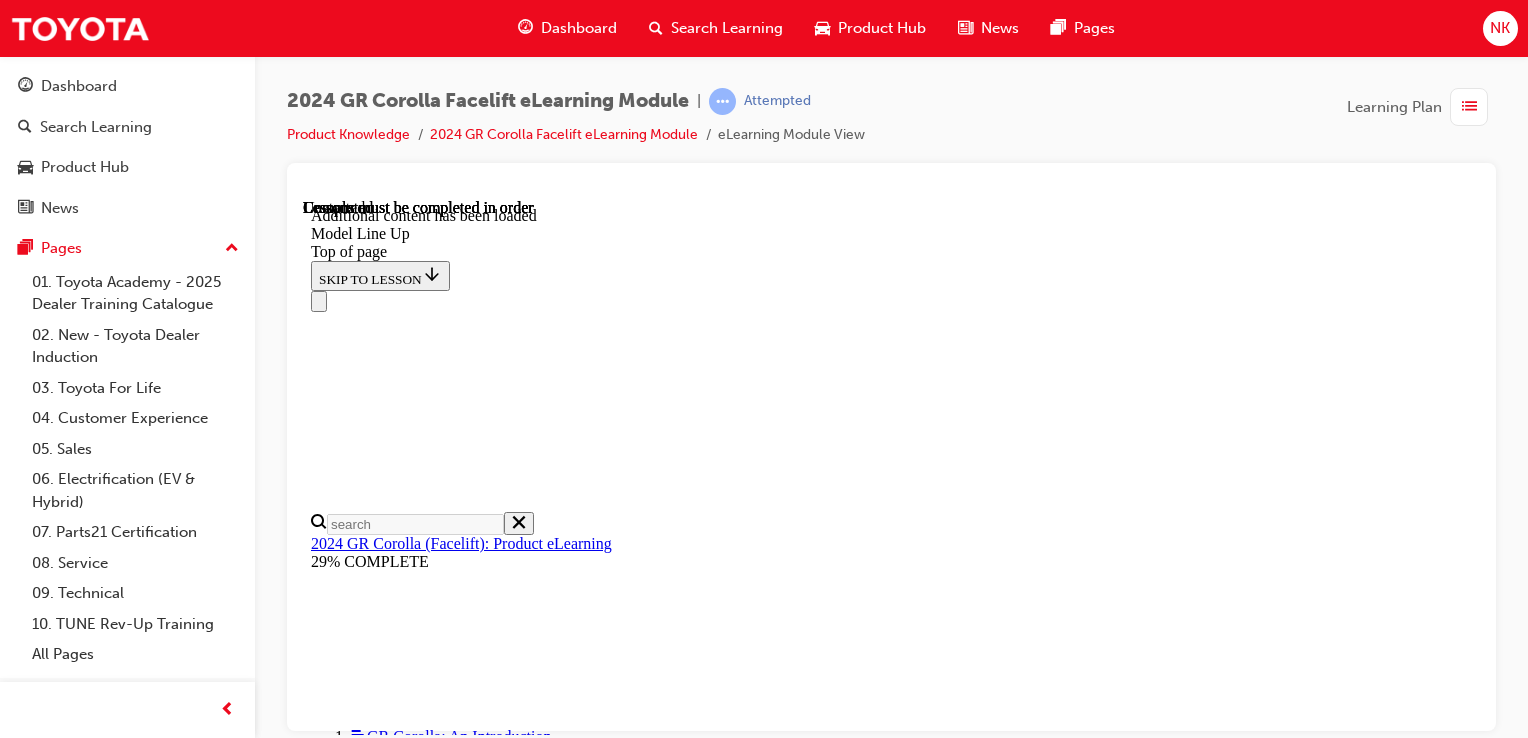 click on "In the next few chapters, we'll explore these features and the benefits they offer in more depth" at bounding box center [891, 13846] 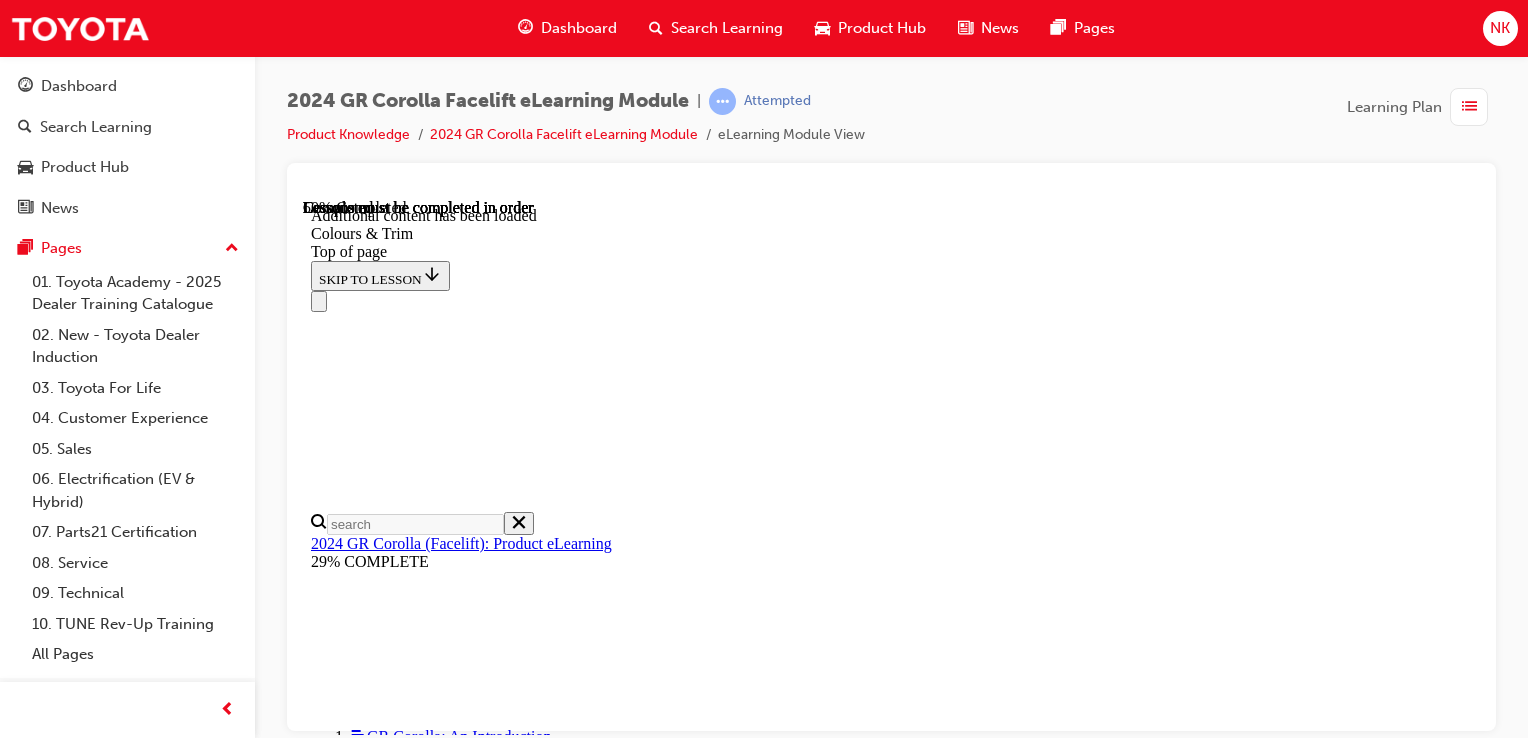 scroll, scrollTop: 609, scrollLeft: 0, axis: vertical 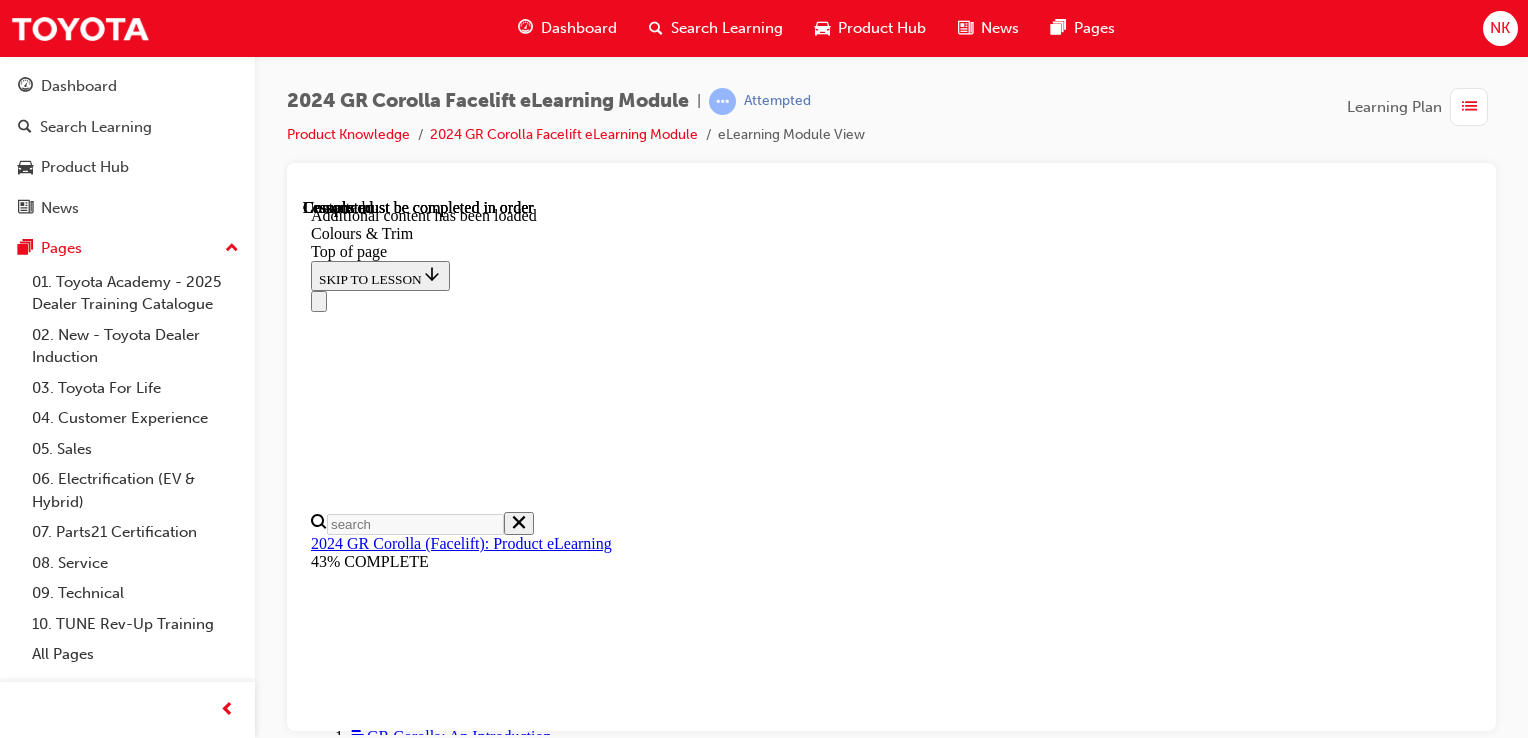 click 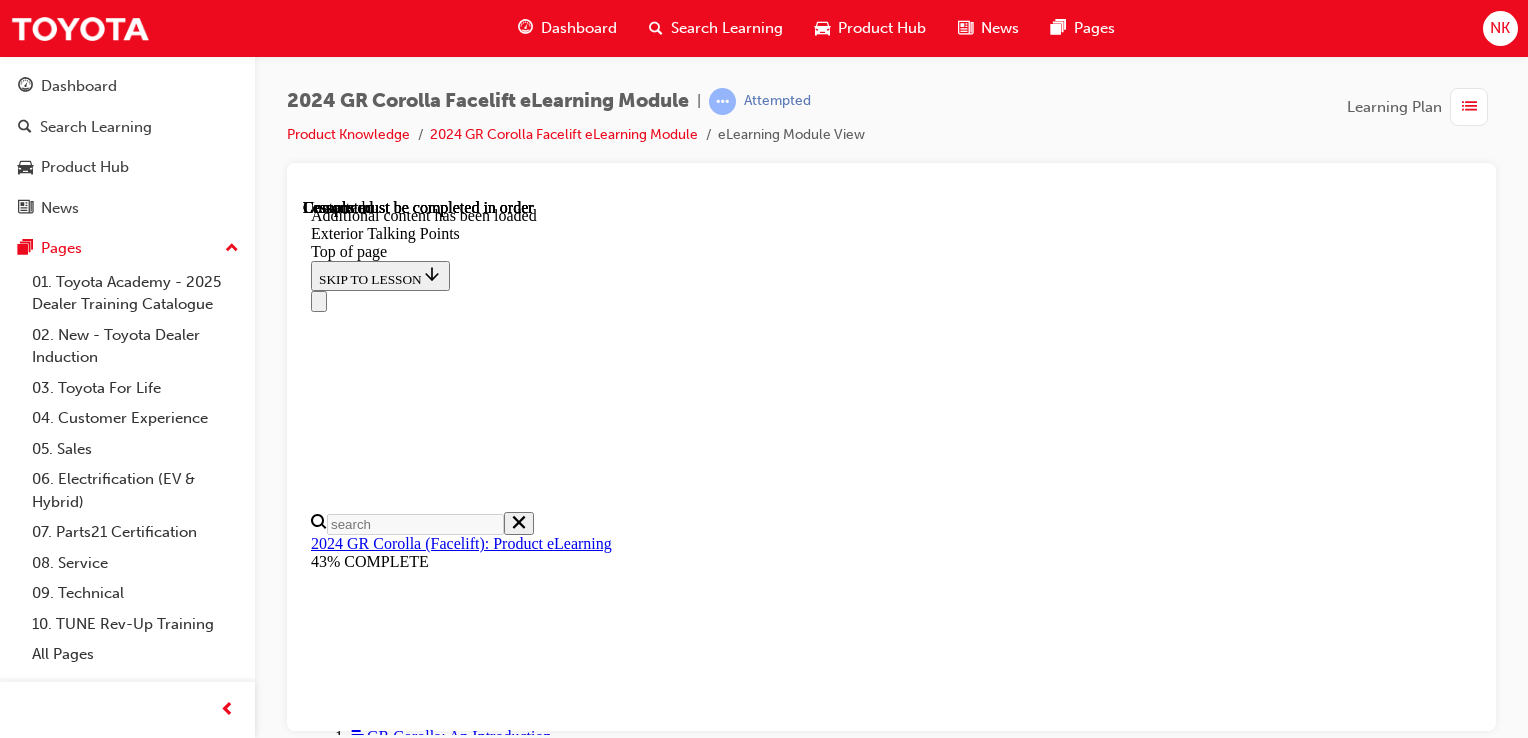 scroll, scrollTop: 0, scrollLeft: 0, axis: both 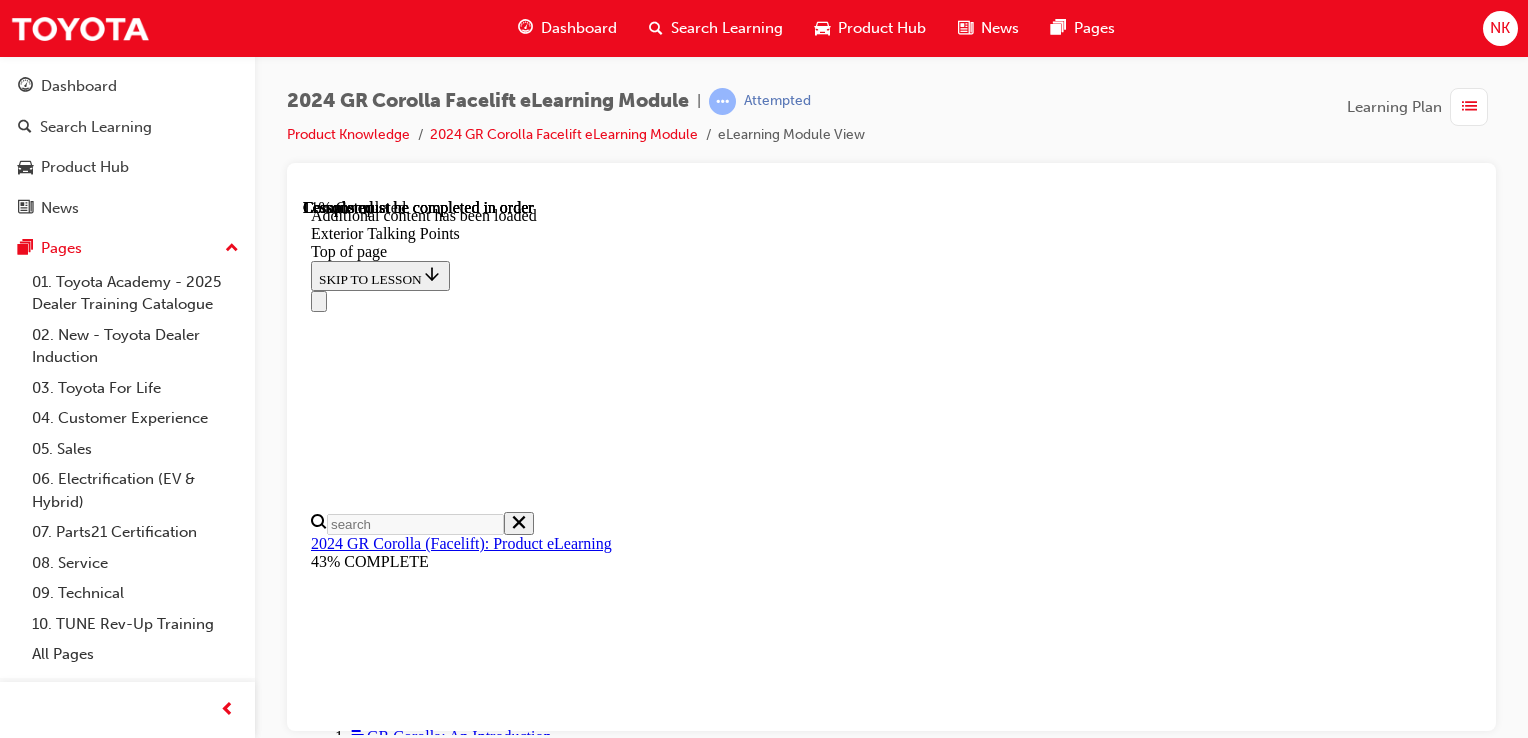 click at bounding box center [399, 11382] 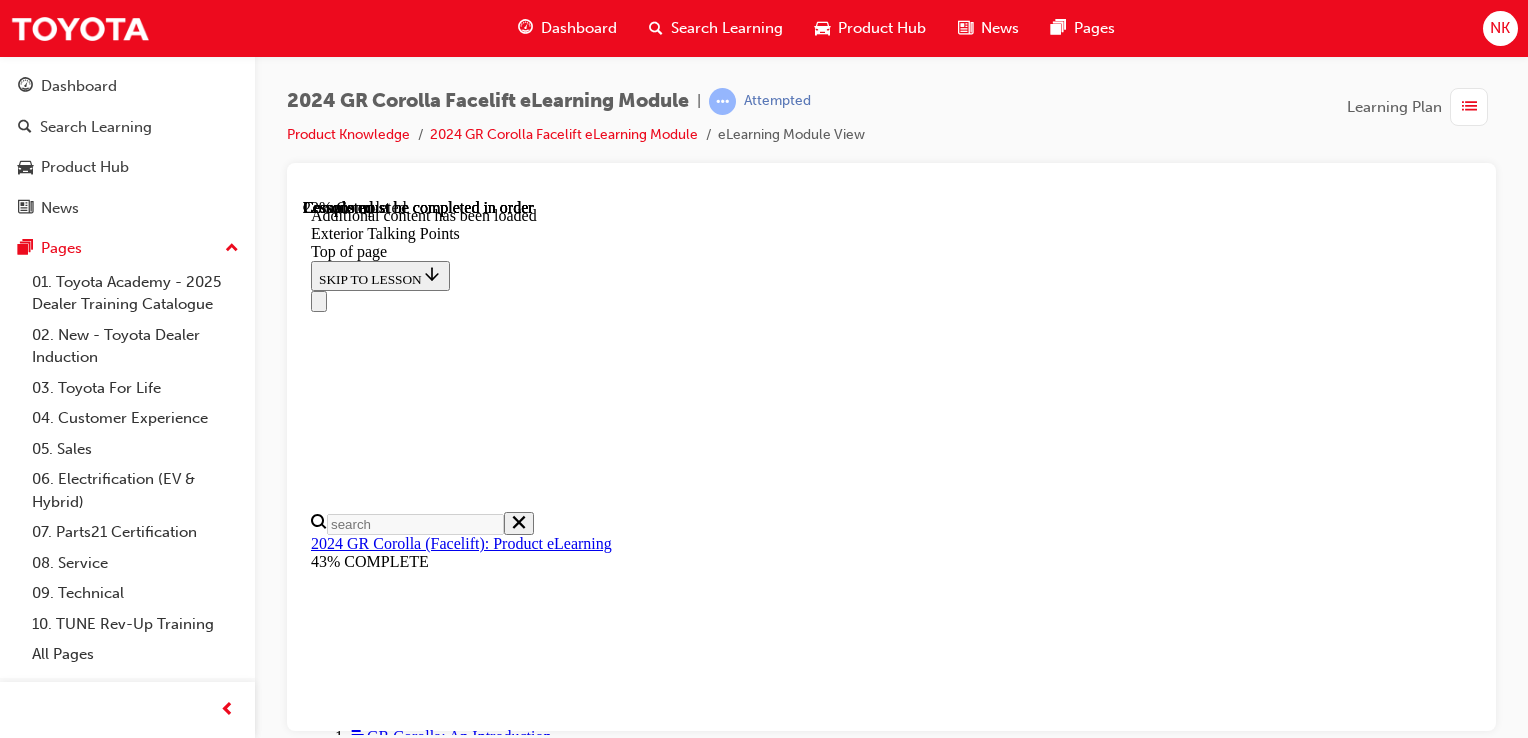 scroll, scrollTop: 376, scrollLeft: 0, axis: vertical 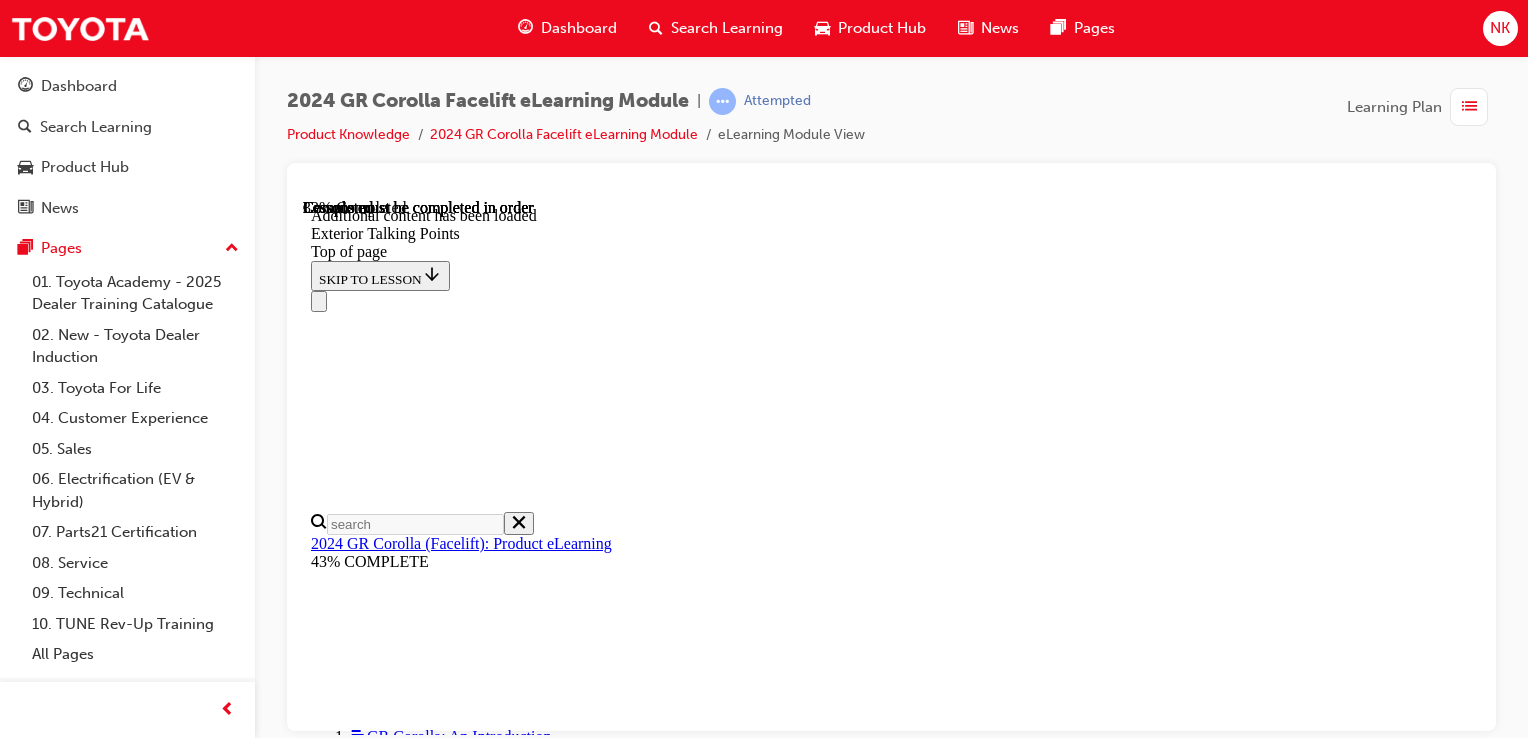 click at bounding box center [399, 14221] 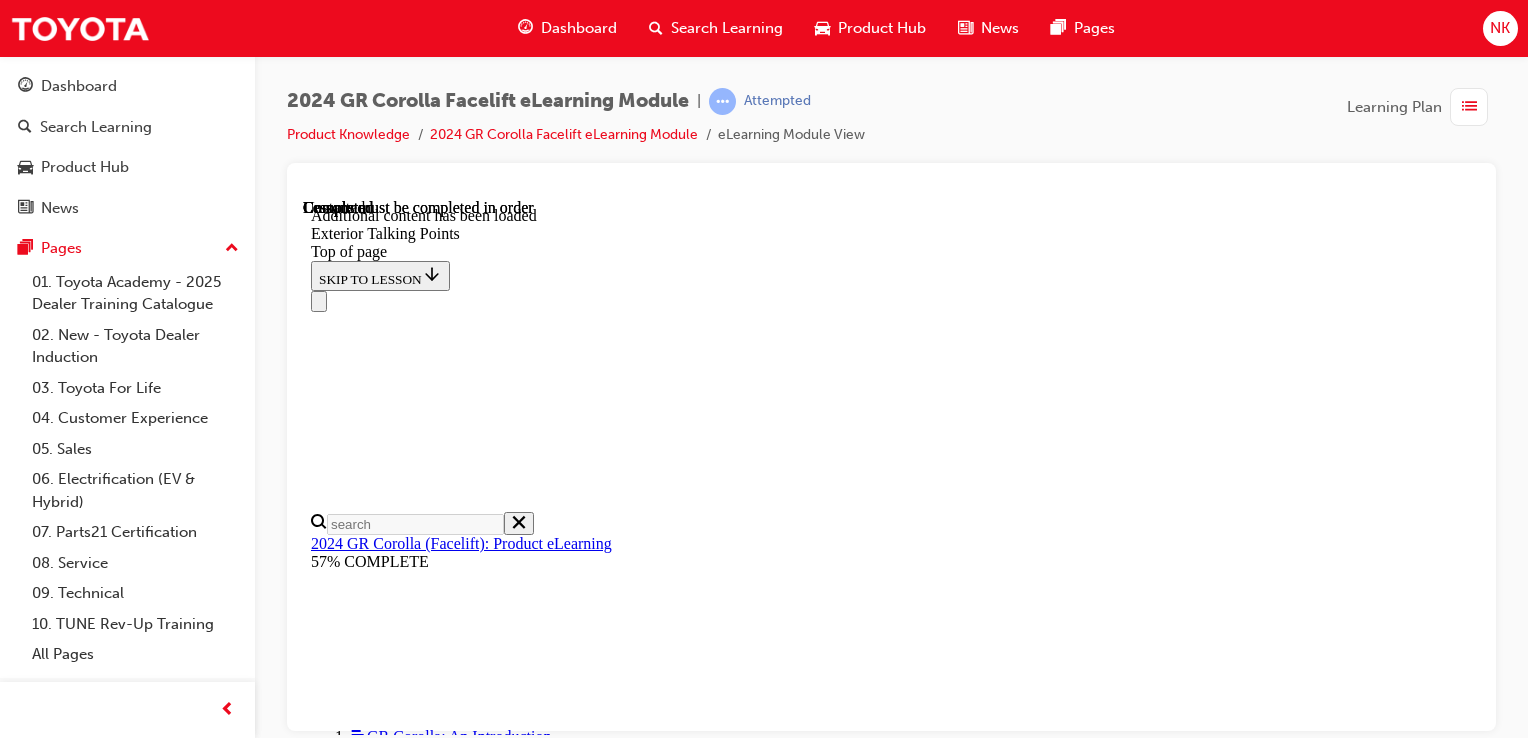 scroll, scrollTop: 5044, scrollLeft: 0, axis: vertical 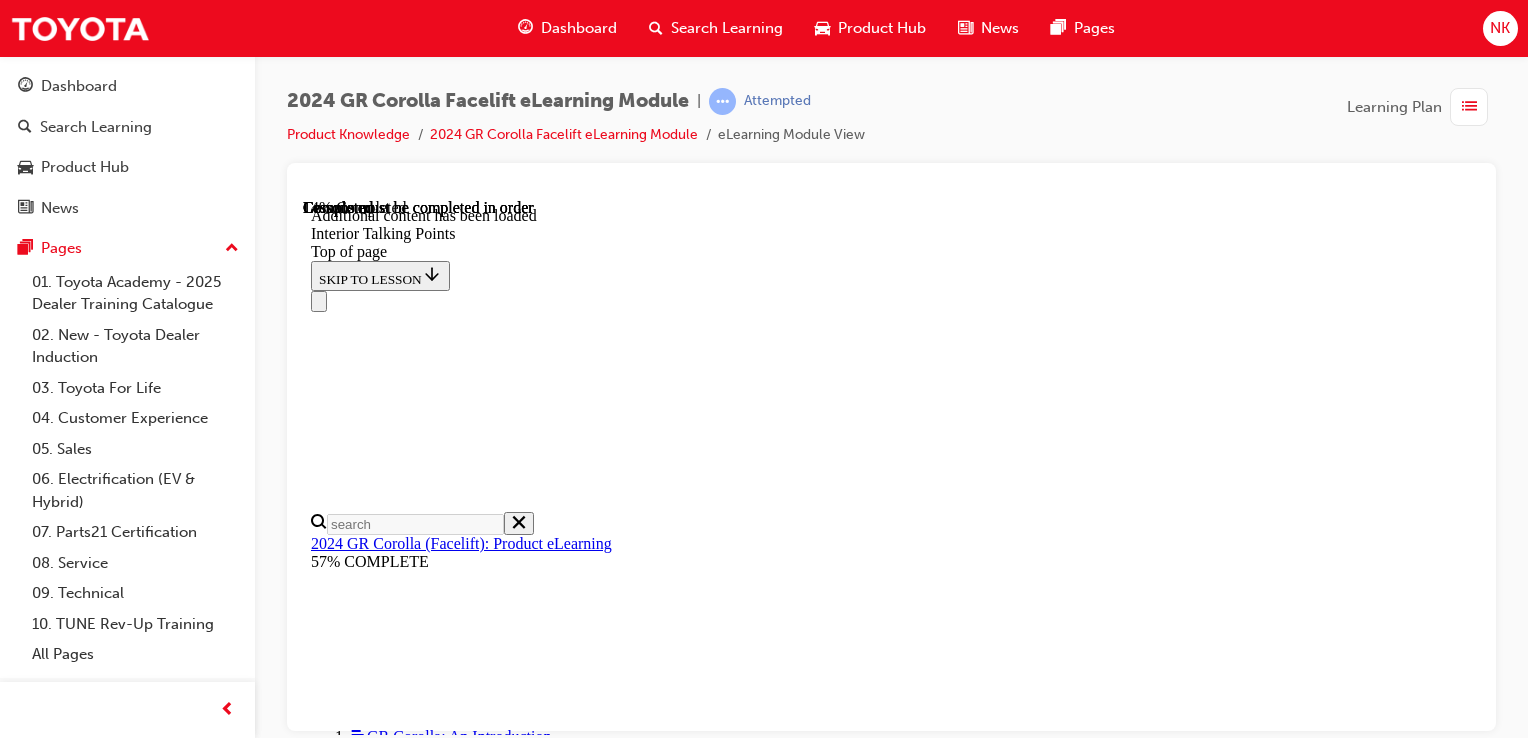 click at bounding box center (399, 11188) 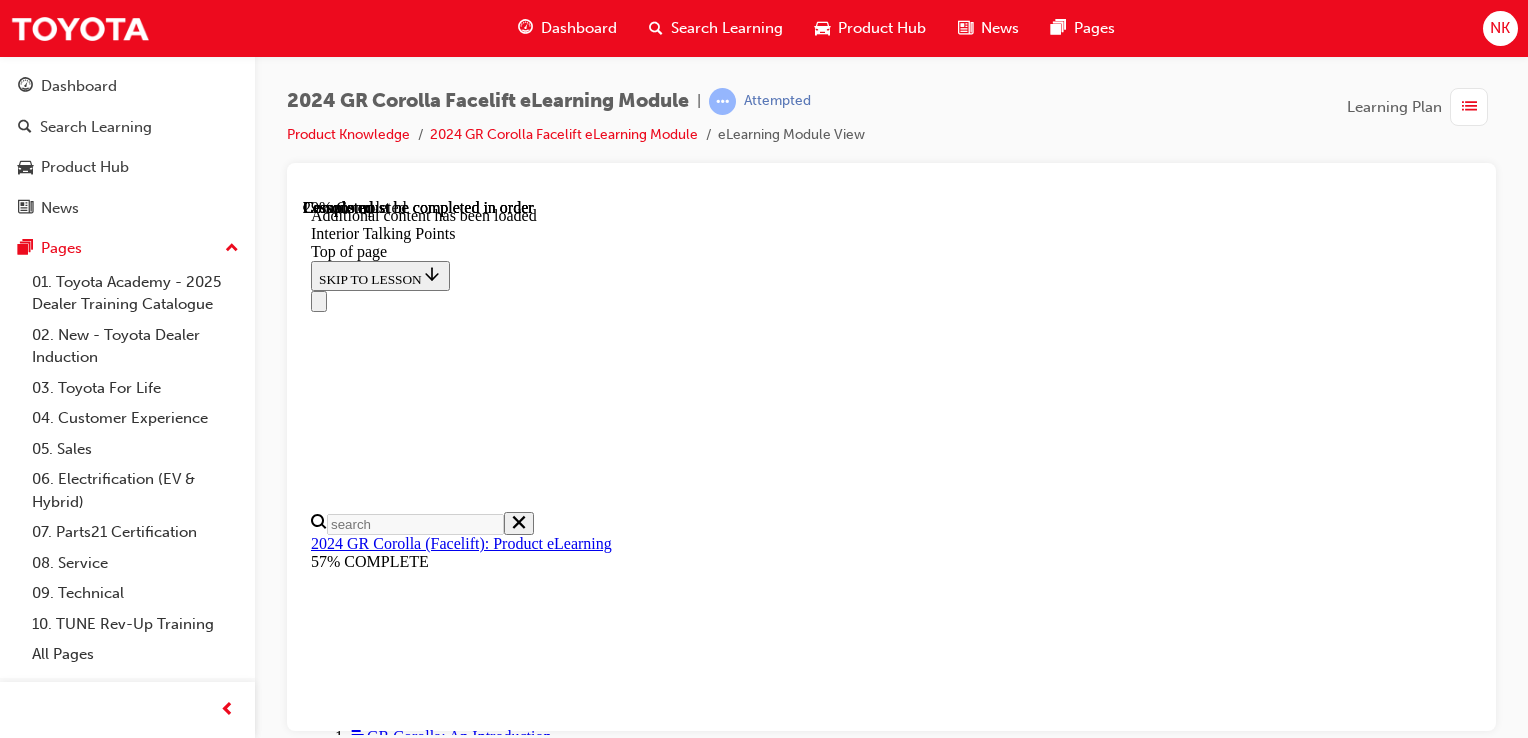 scroll, scrollTop: 1081, scrollLeft: 0, axis: vertical 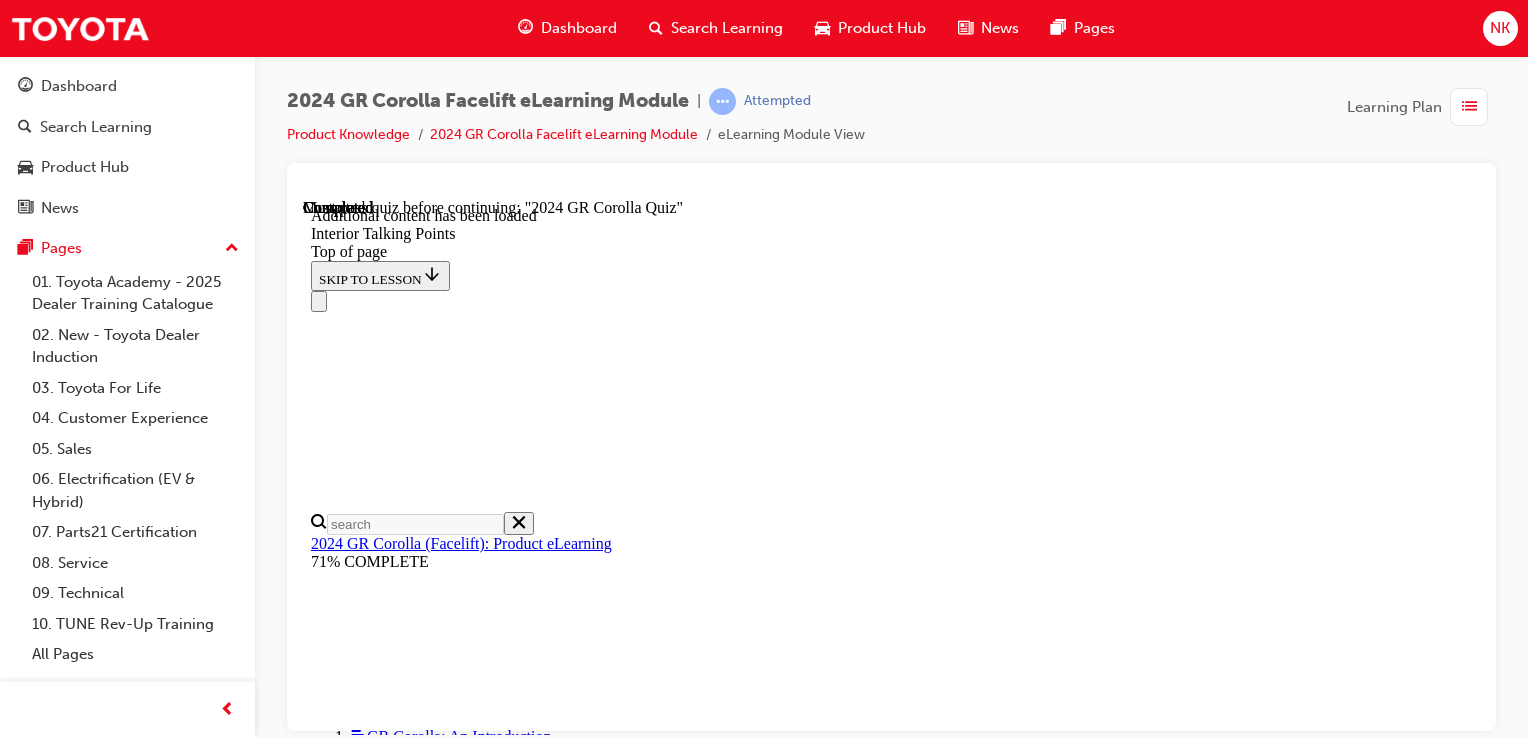 click on "6 of 7 — 2024 GR Corolla Quiz" at bounding box center [431, 18349] 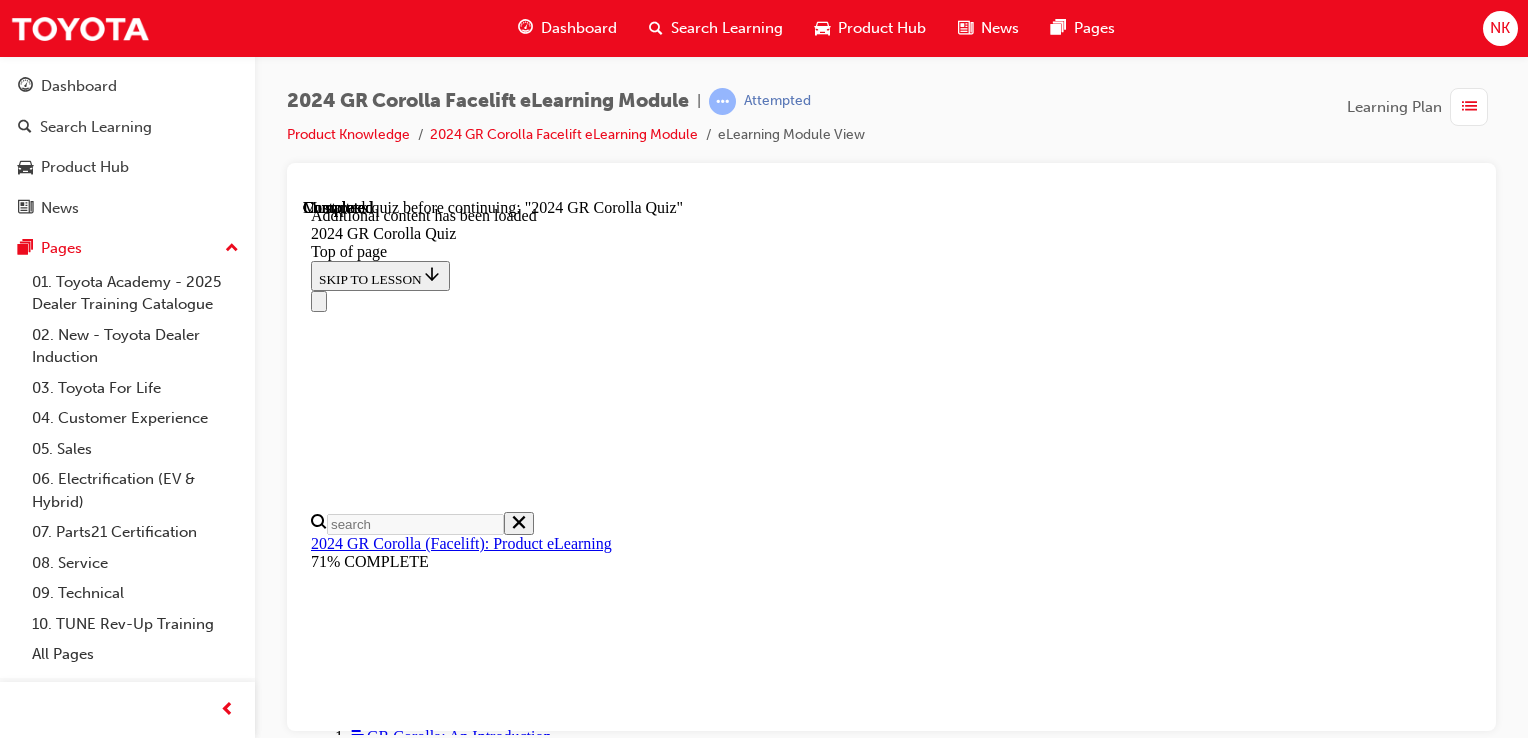 scroll, scrollTop: 0, scrollLeft: 0, axis: both 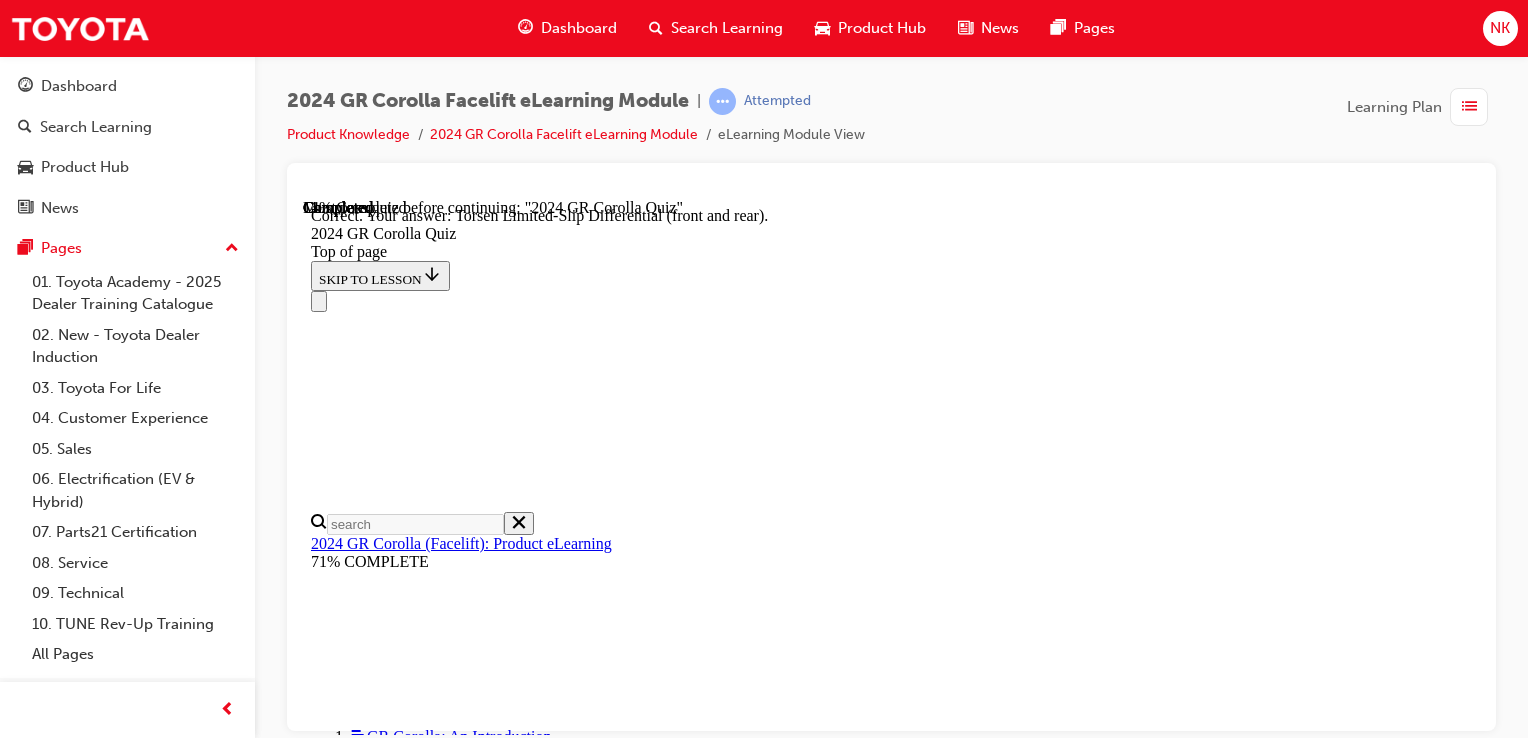 click on "NEXT" at bounding box center [337, 19103] 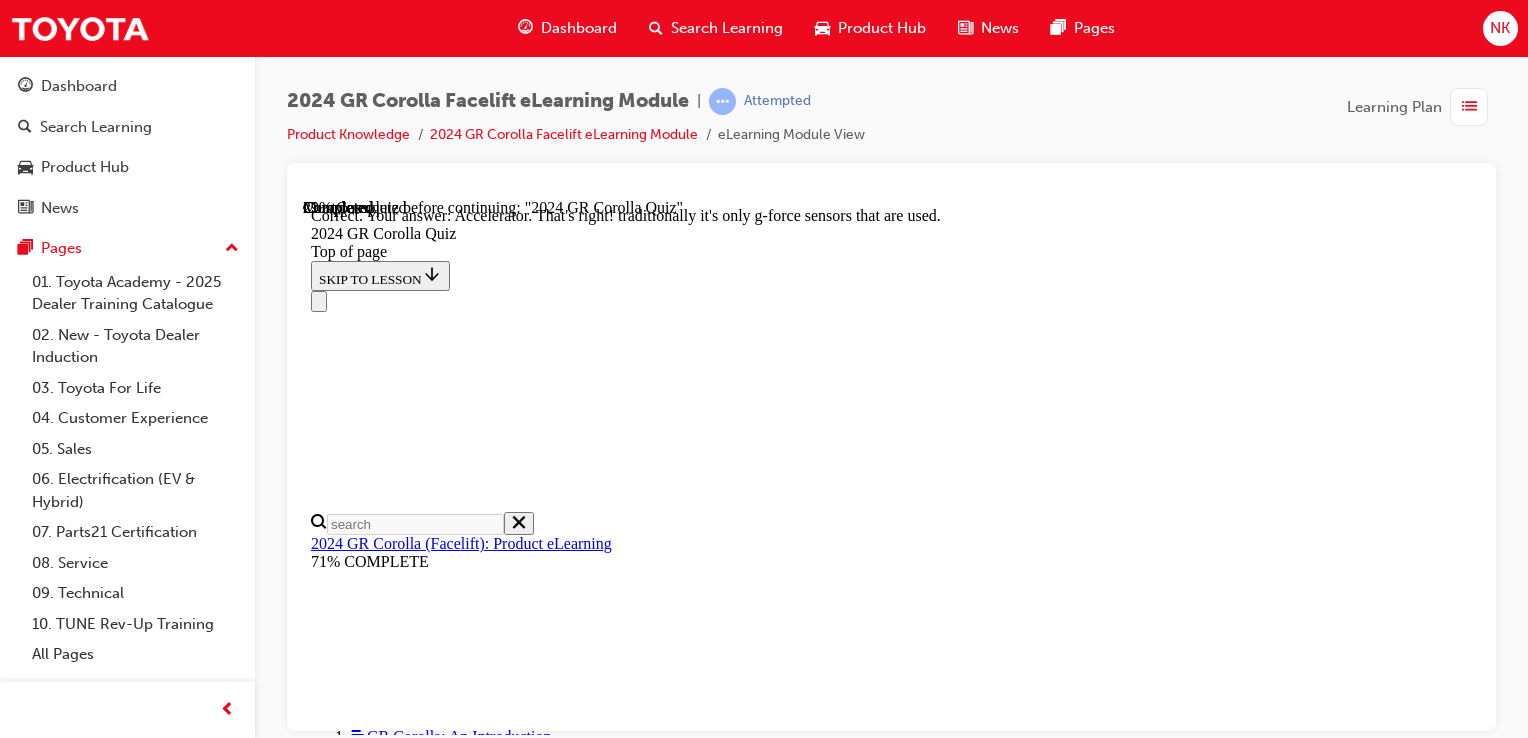 scroll, scrollTop: 990, scrollLeft: 0, axis: vertical 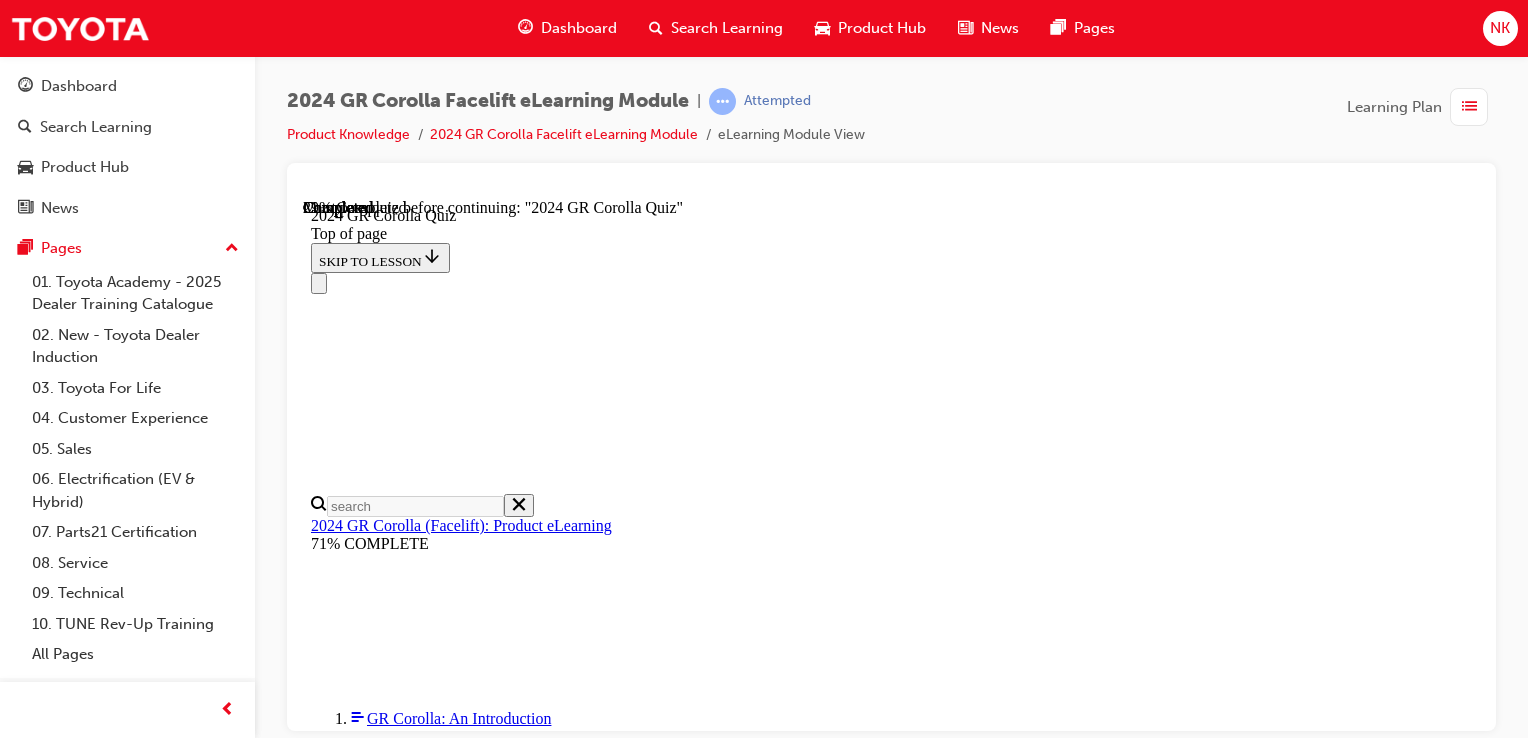 click at bounding box center [911, 20102] 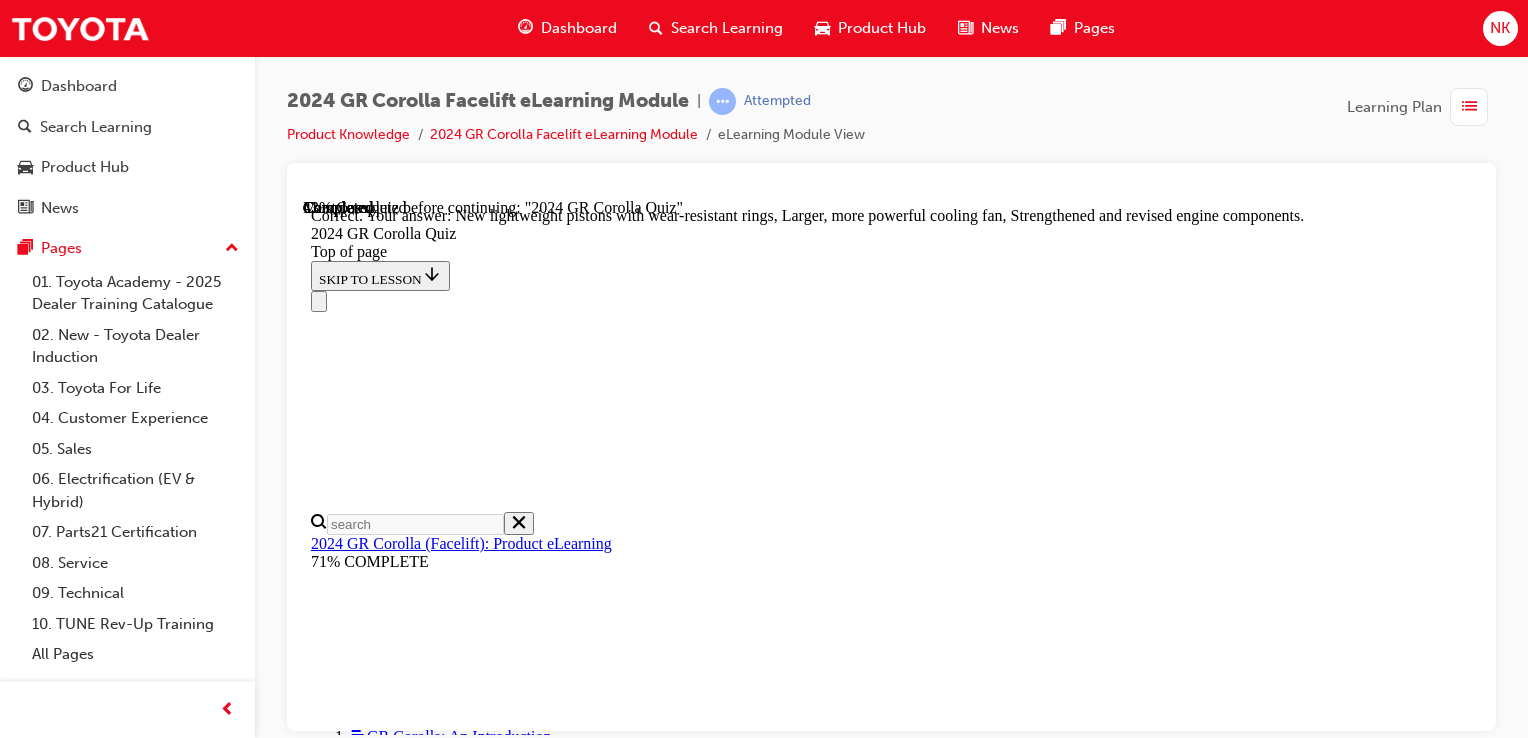 scroll, scrollTop: 996, scrollLeft: 0, axis: vertical 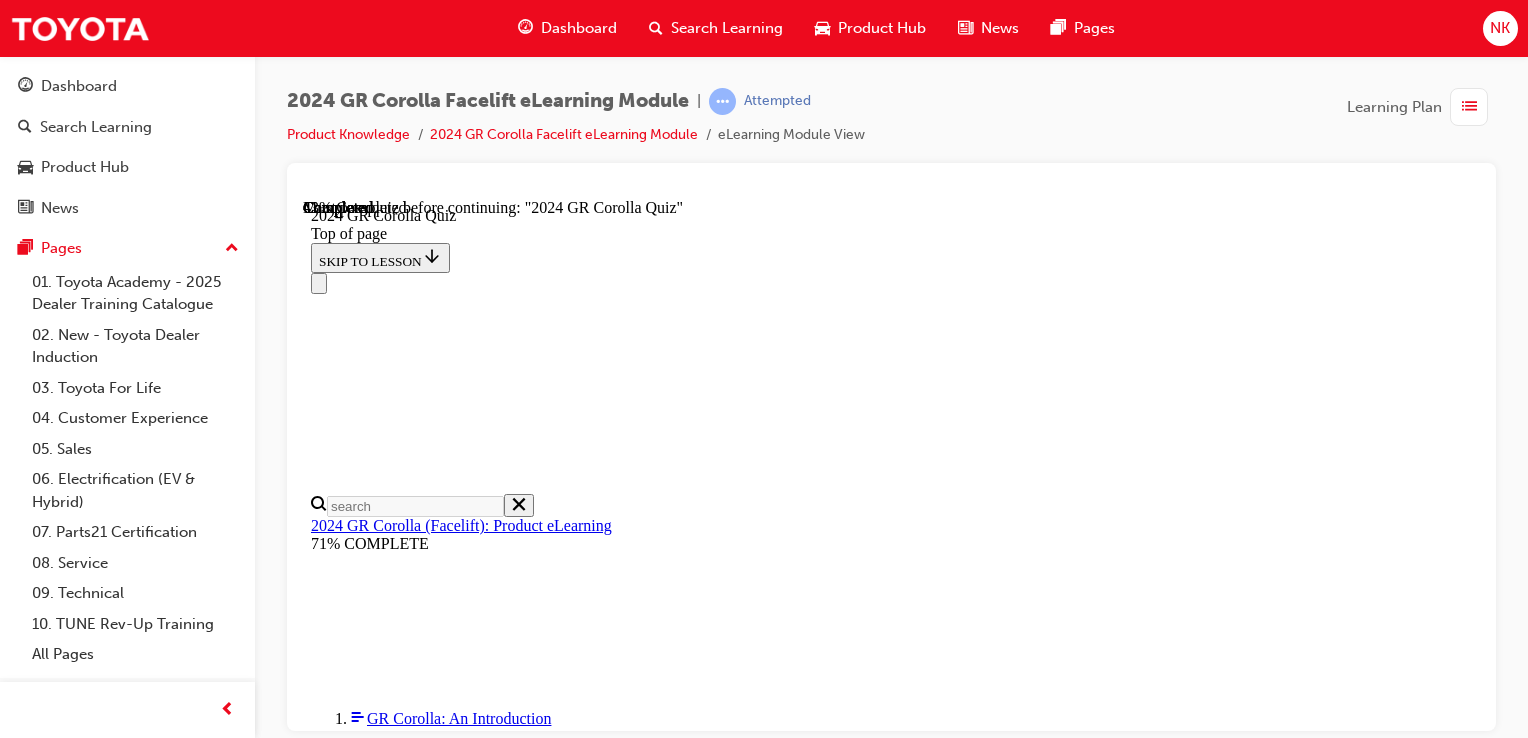 click on "Colours & Trim" at bounding box center (911, 3566) 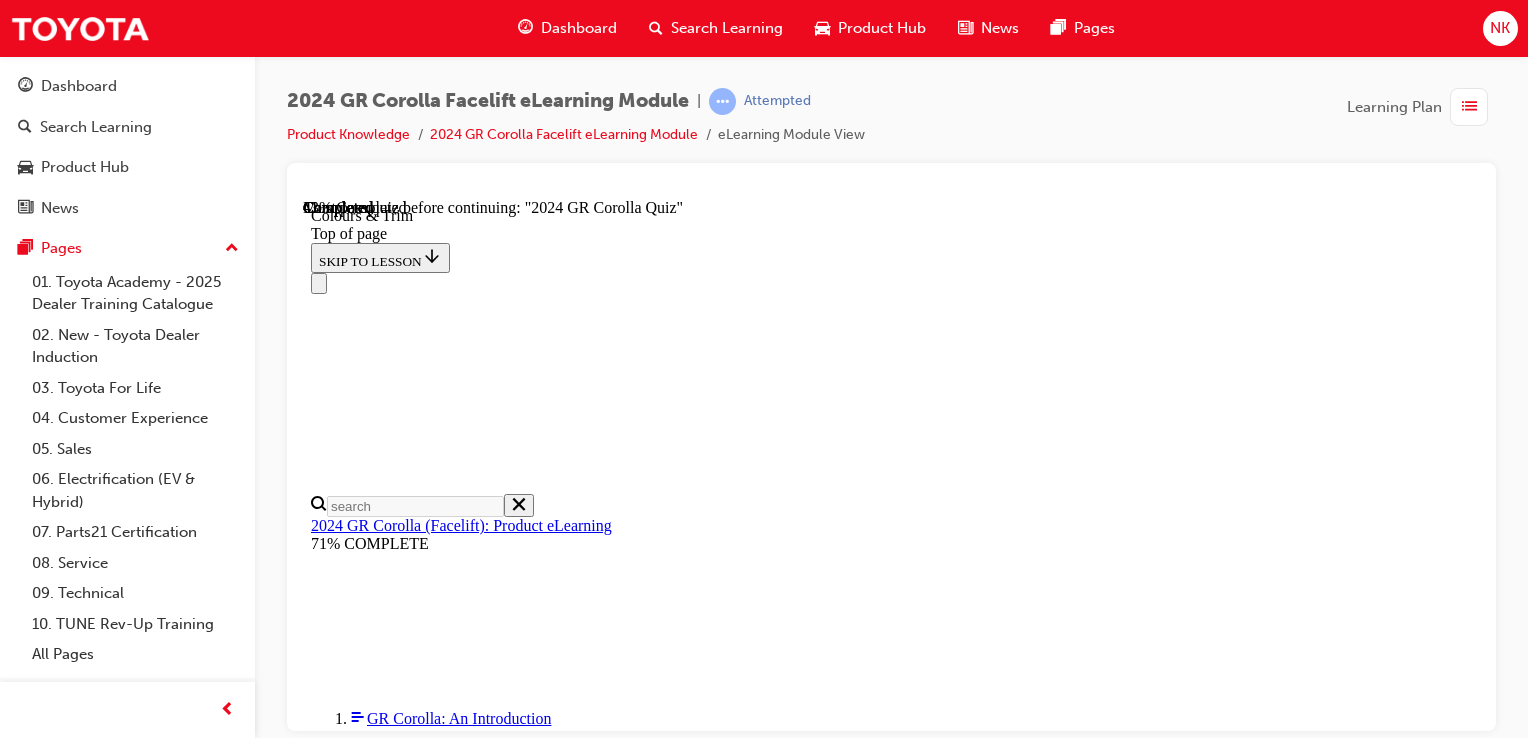 scroll, scrollTop: 0, scrollLeft: 0, axis: both 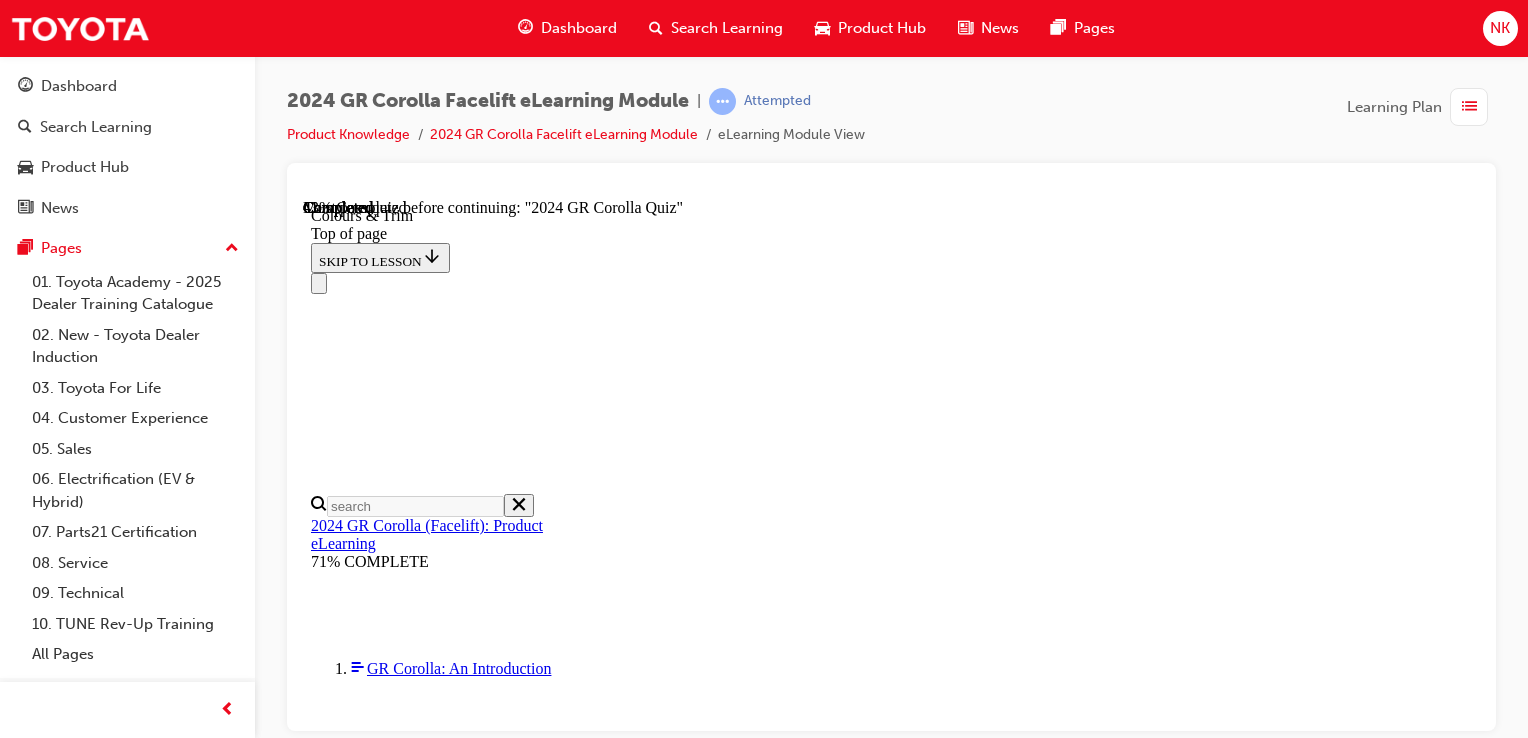click on "Interior Talking Points" at bounding box center [911, 5802] 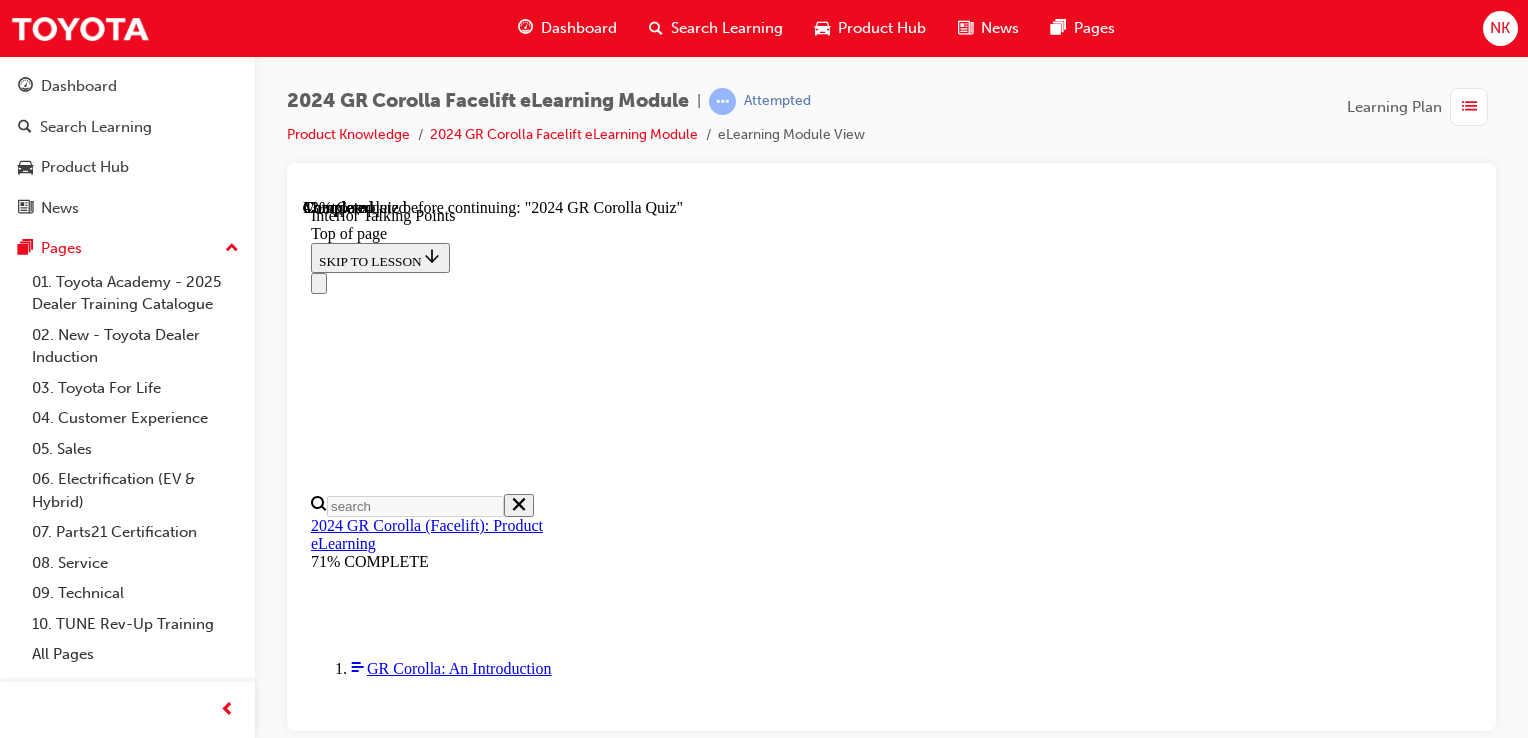 scroll, scrollTop: 0, scrollLeft: 0, axis: both 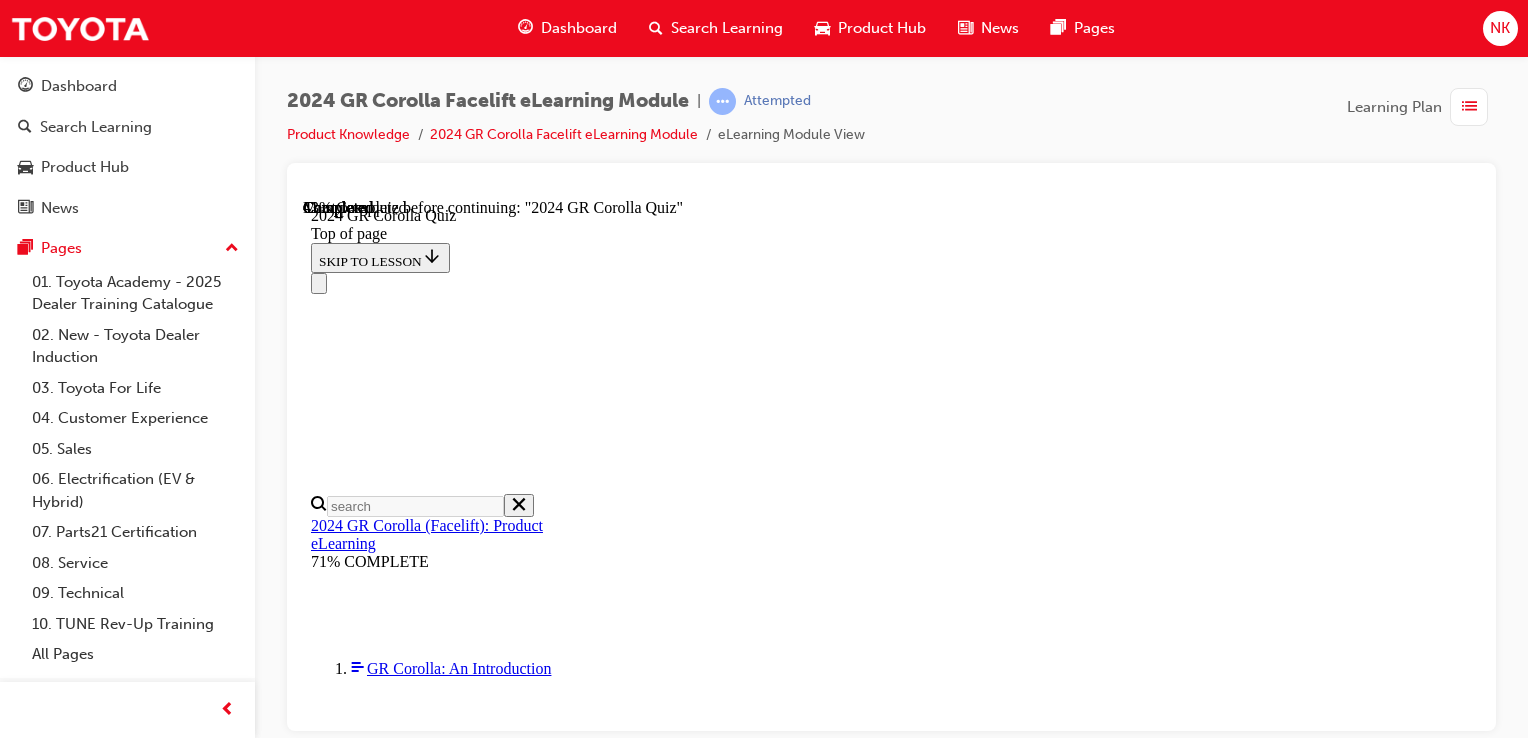 click at bounding box center (891, 15296) 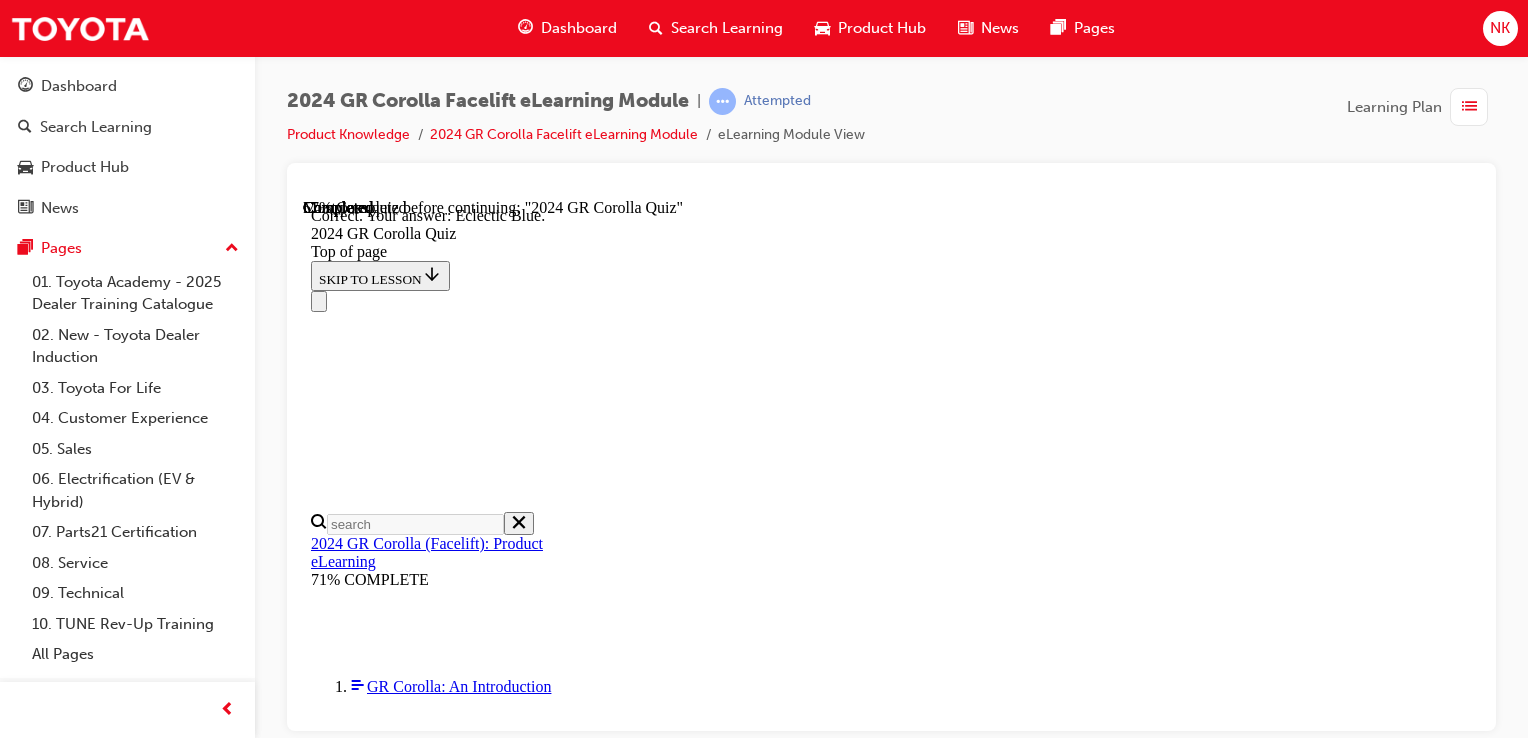 scroll, scrollTop: 547, scrollLeft: 0, axis: vertical 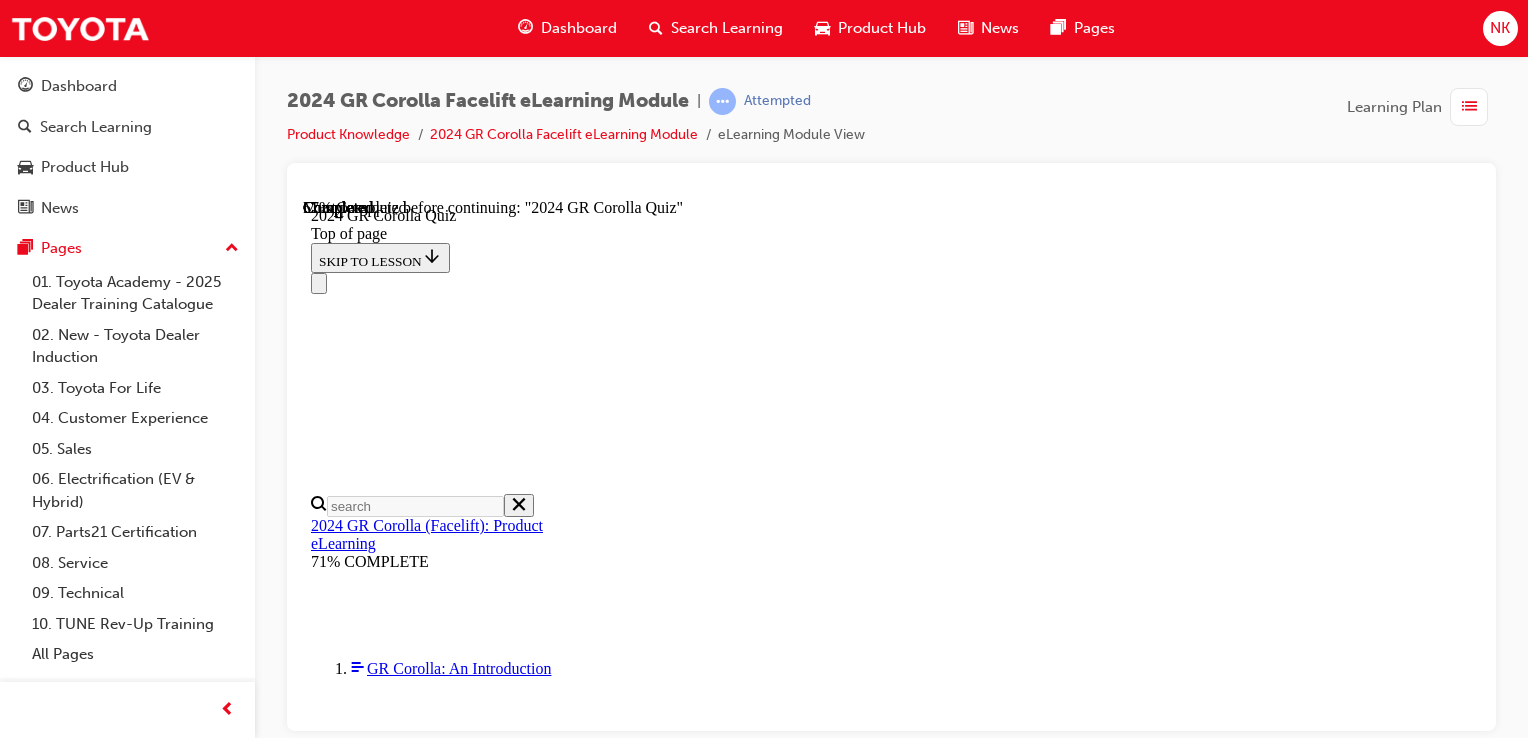 click on "FALSE TRUE" at bounding box center [891, 20776] 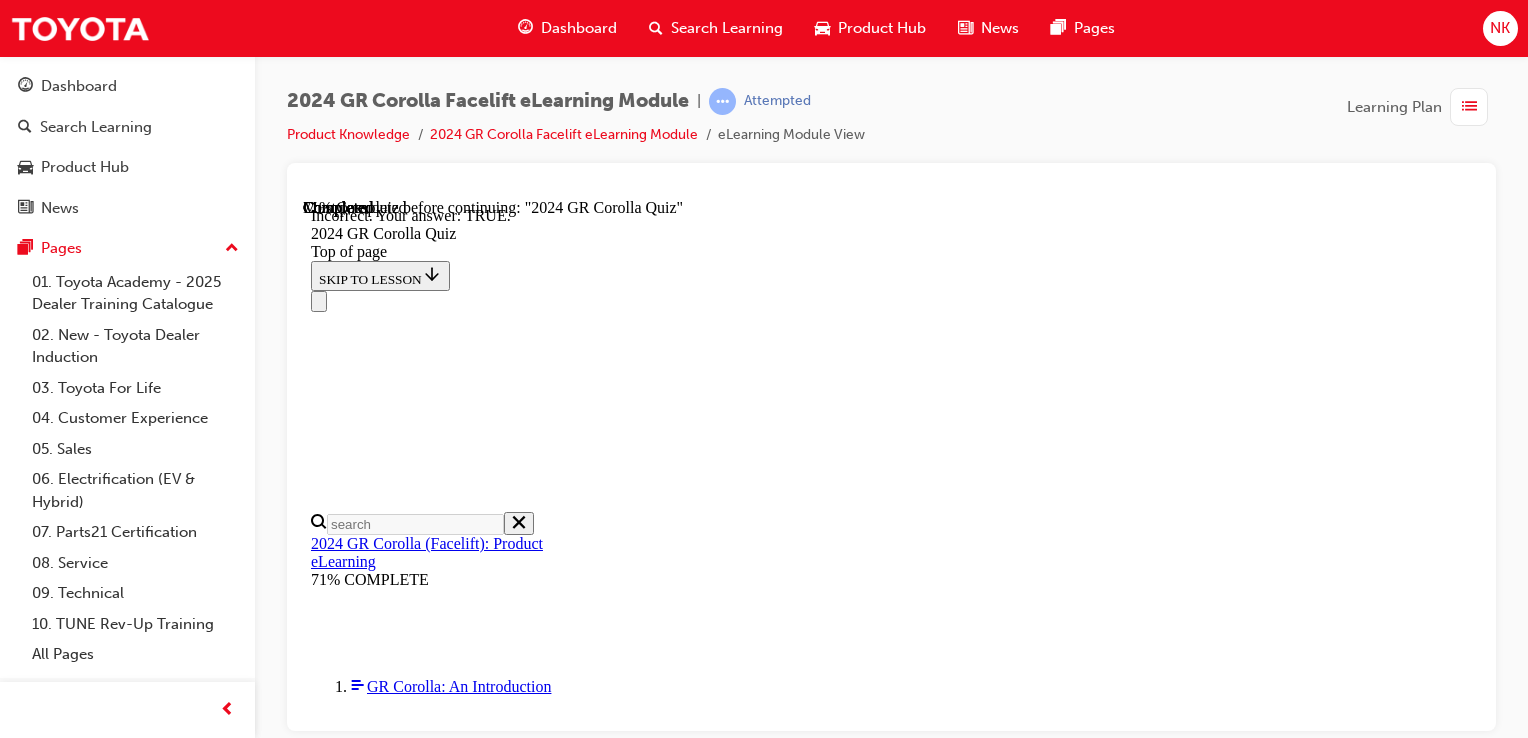 scroll, scrollTop: 420, scrollLeft: 0, axis: vertical 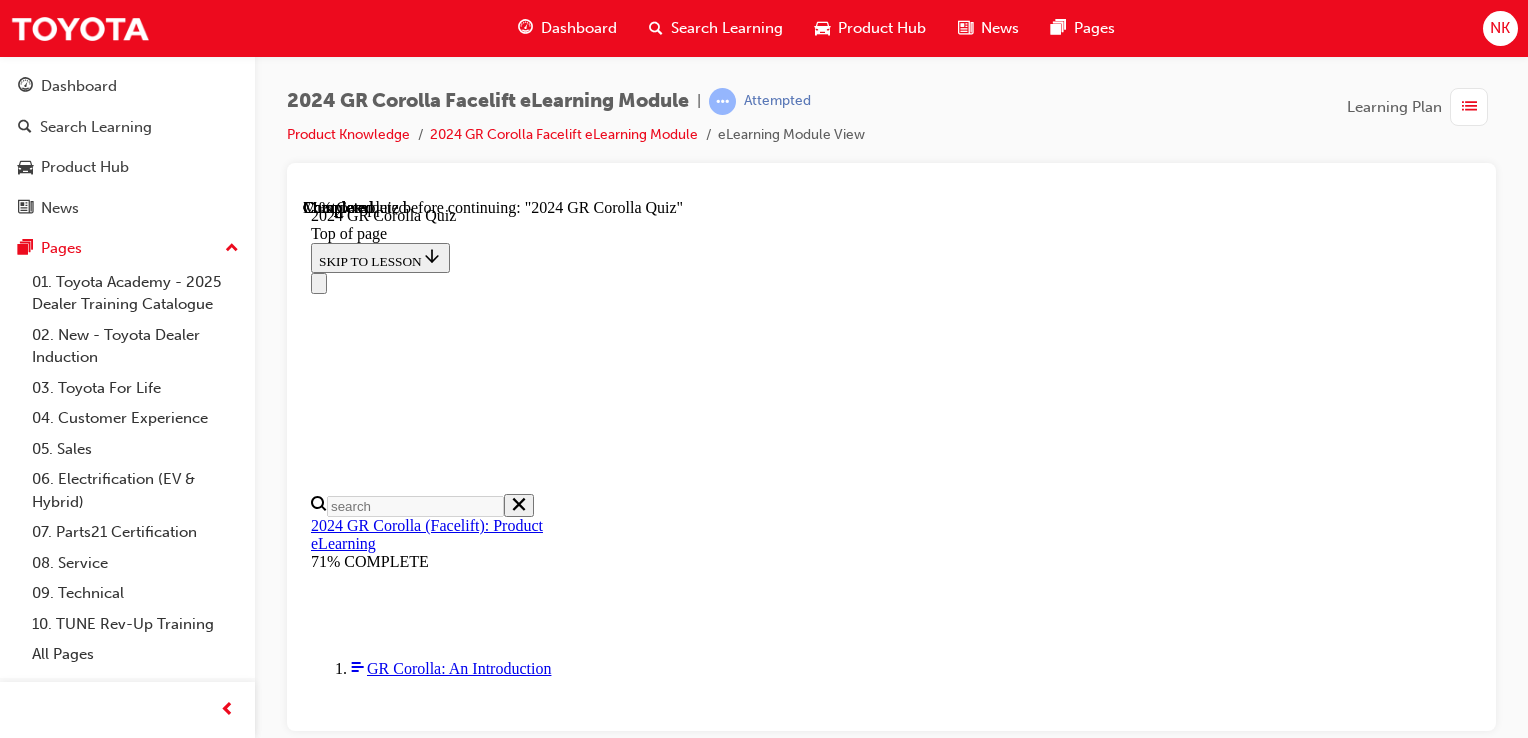 click at bounding box center (891, 18347) 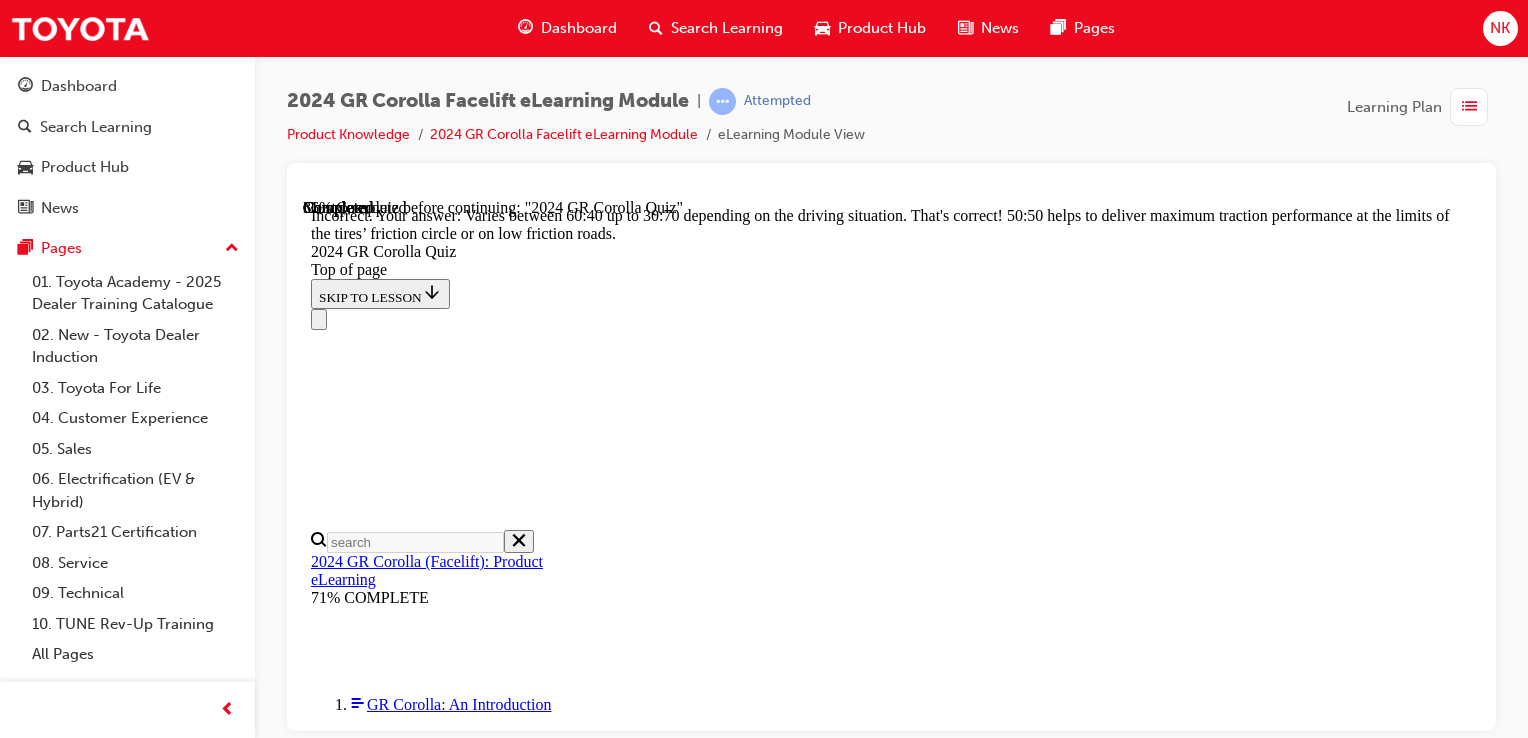 scroll, scrollTop: 1096, scrollLeft: 0, axis: vertical 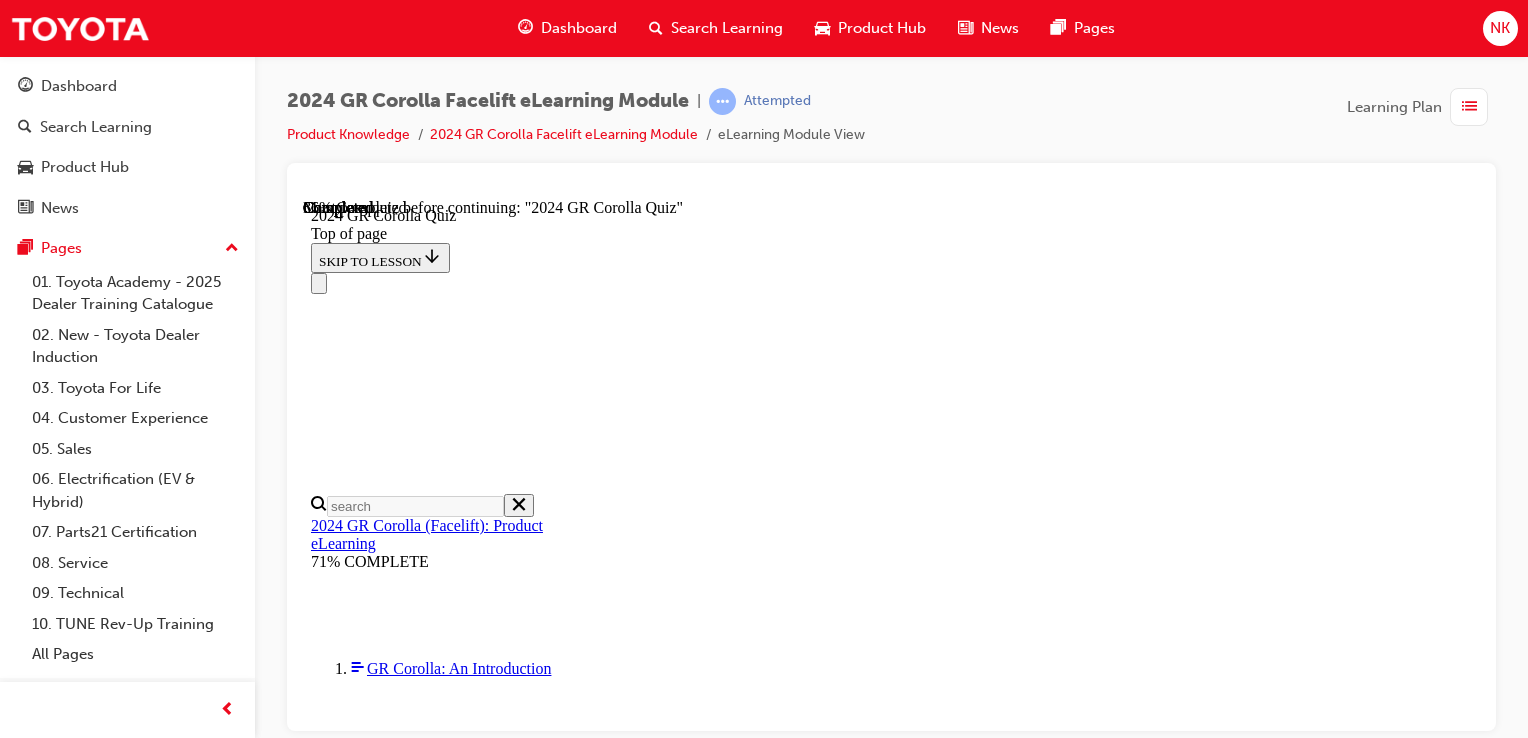 click at bounding box center [891, 18051] 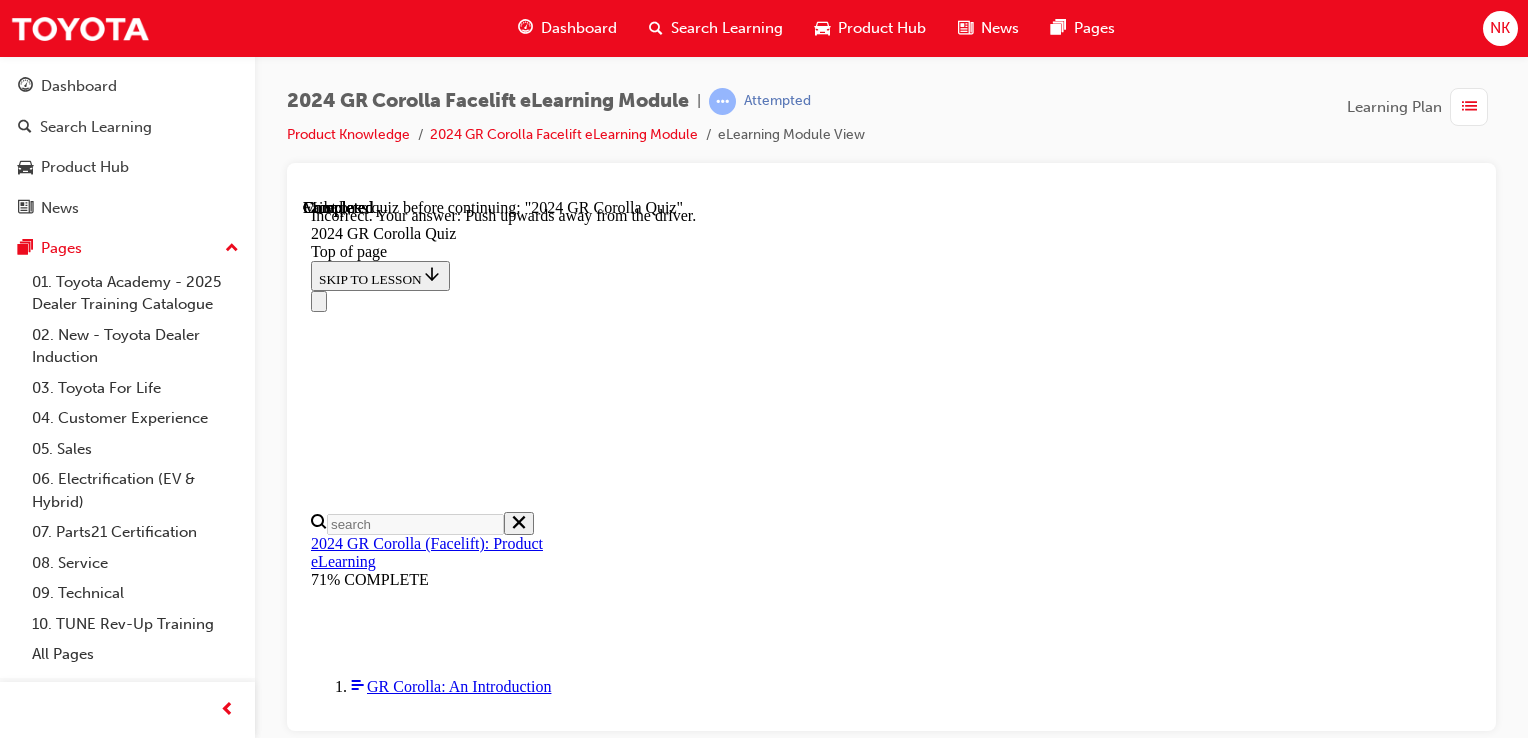 scroll, scrollTop: 591, scrollLeft: 0, axis: vertical 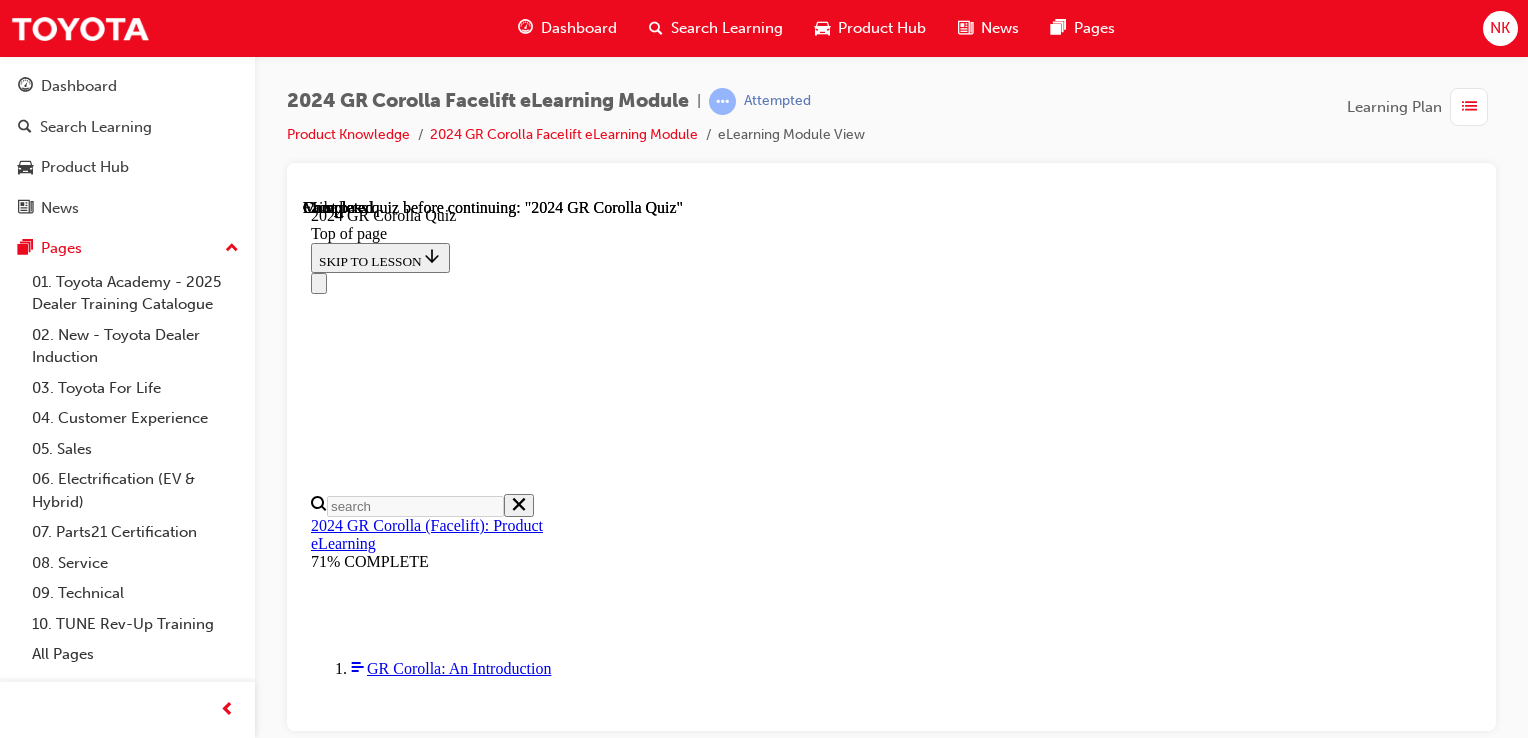 click on "TAKE AGAIN" at bounding box center [359, 15147] 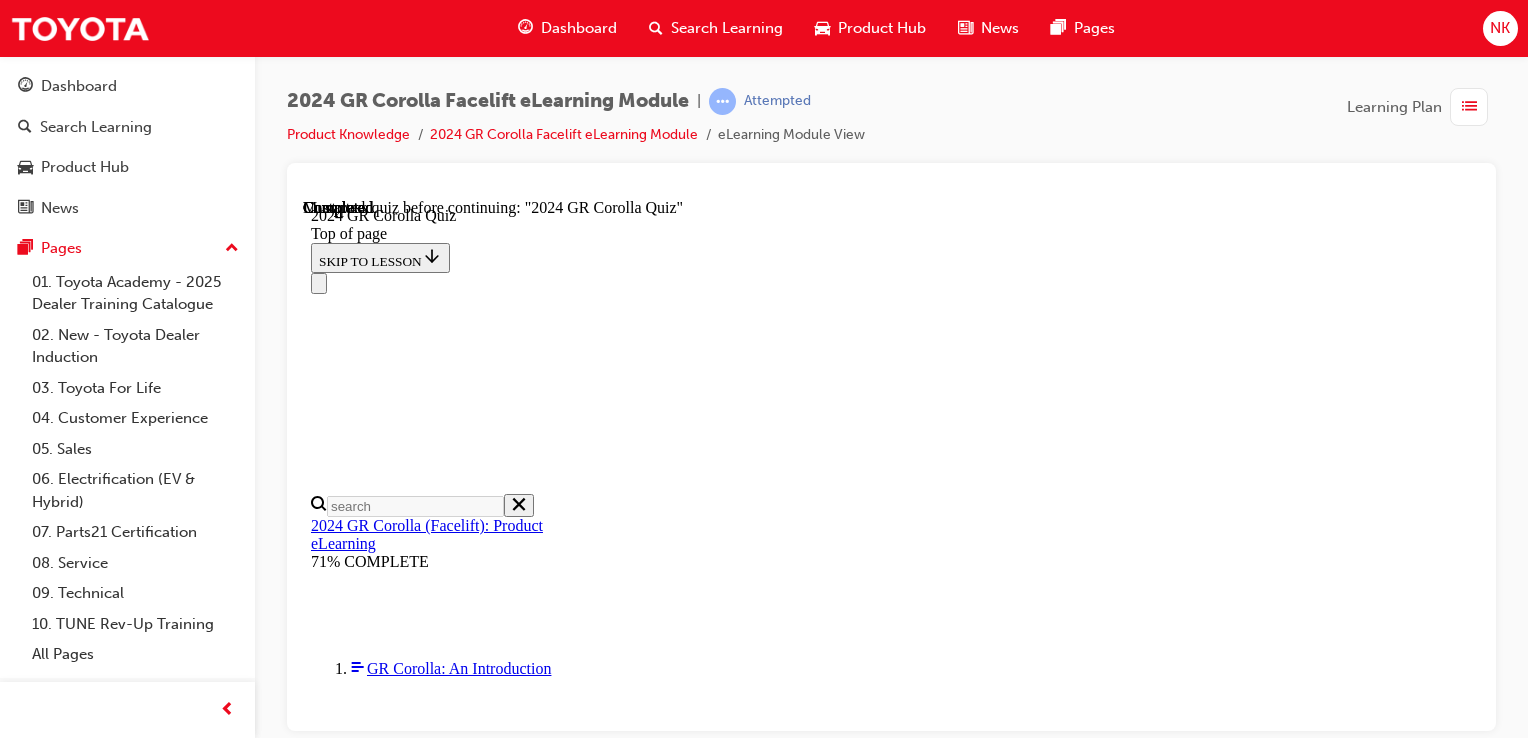 click on "TAKE AGAIN" at bounding box center [359, 10049] 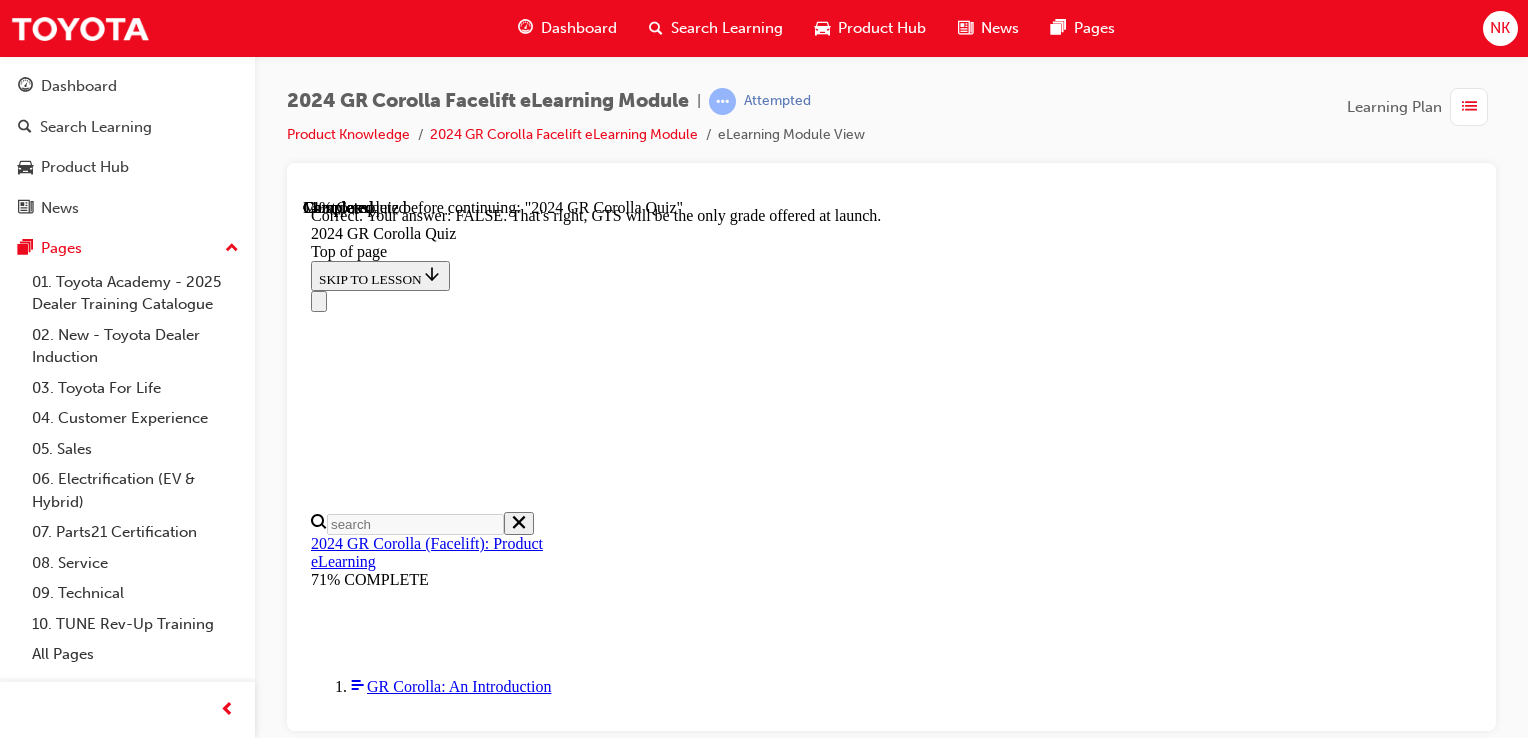 scroll, scrollTop: 520, scrollLeft: 0, axis: vertical 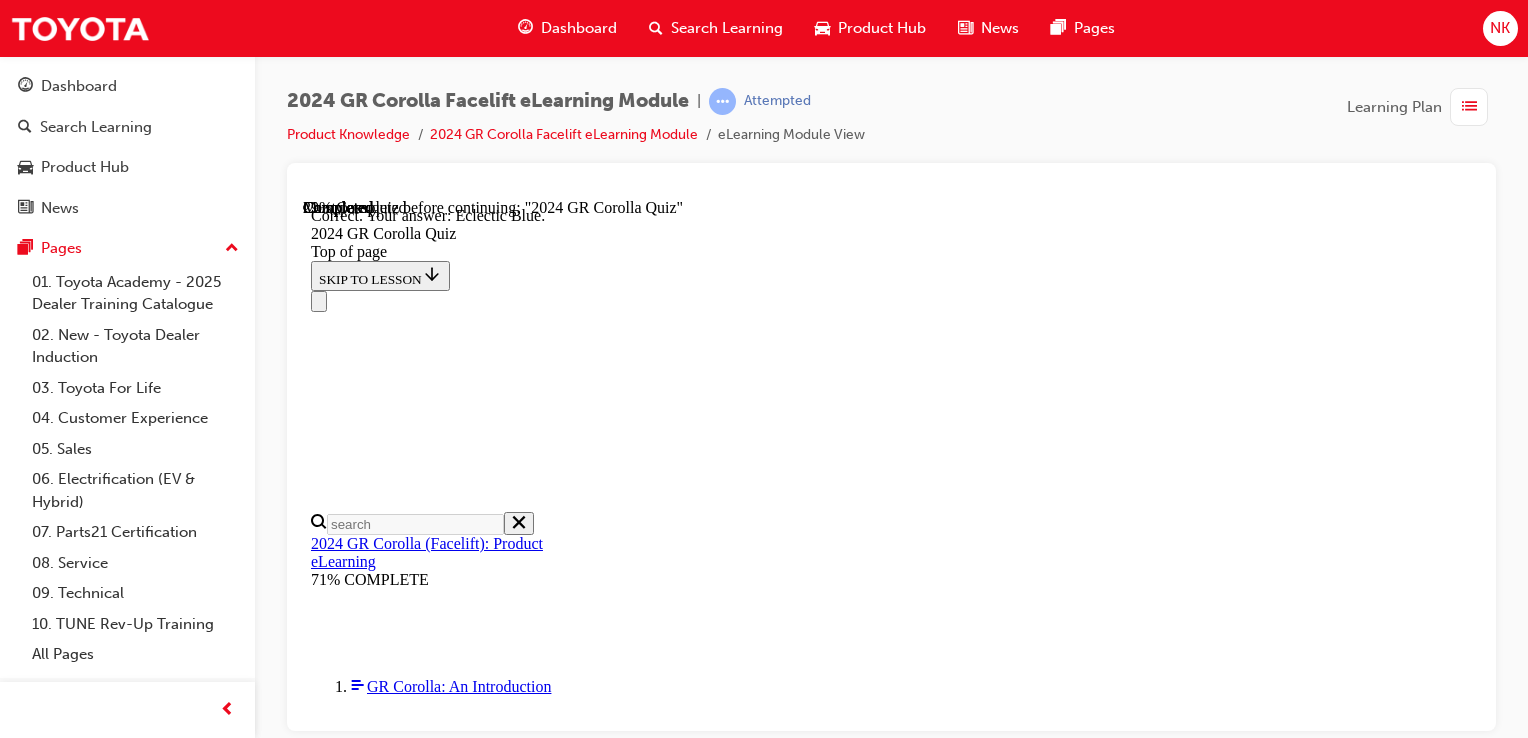 click on "NEXT" at bounding box center (337, 23039) 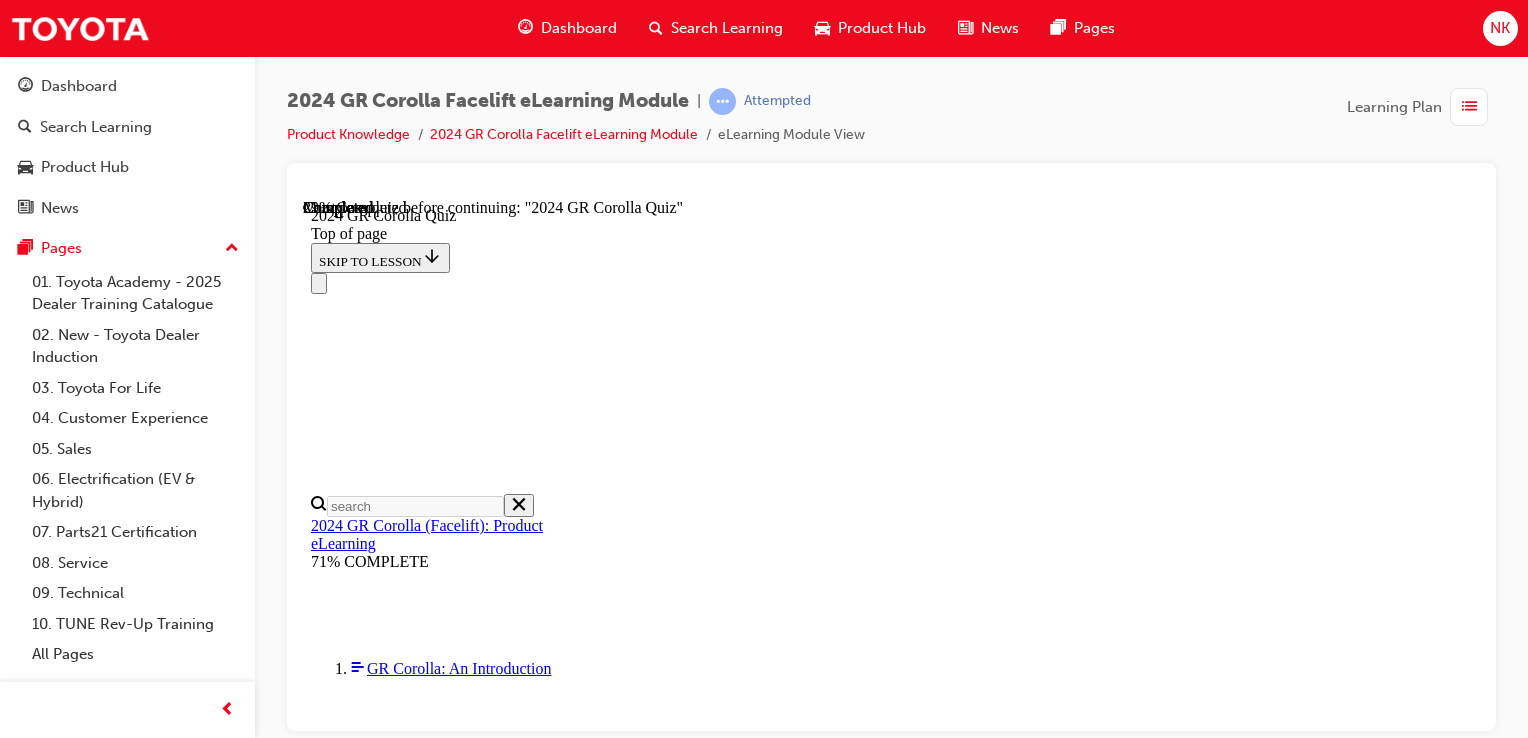 scroll, scrollTop: 692, scrollLeft: 0, axis: vertical 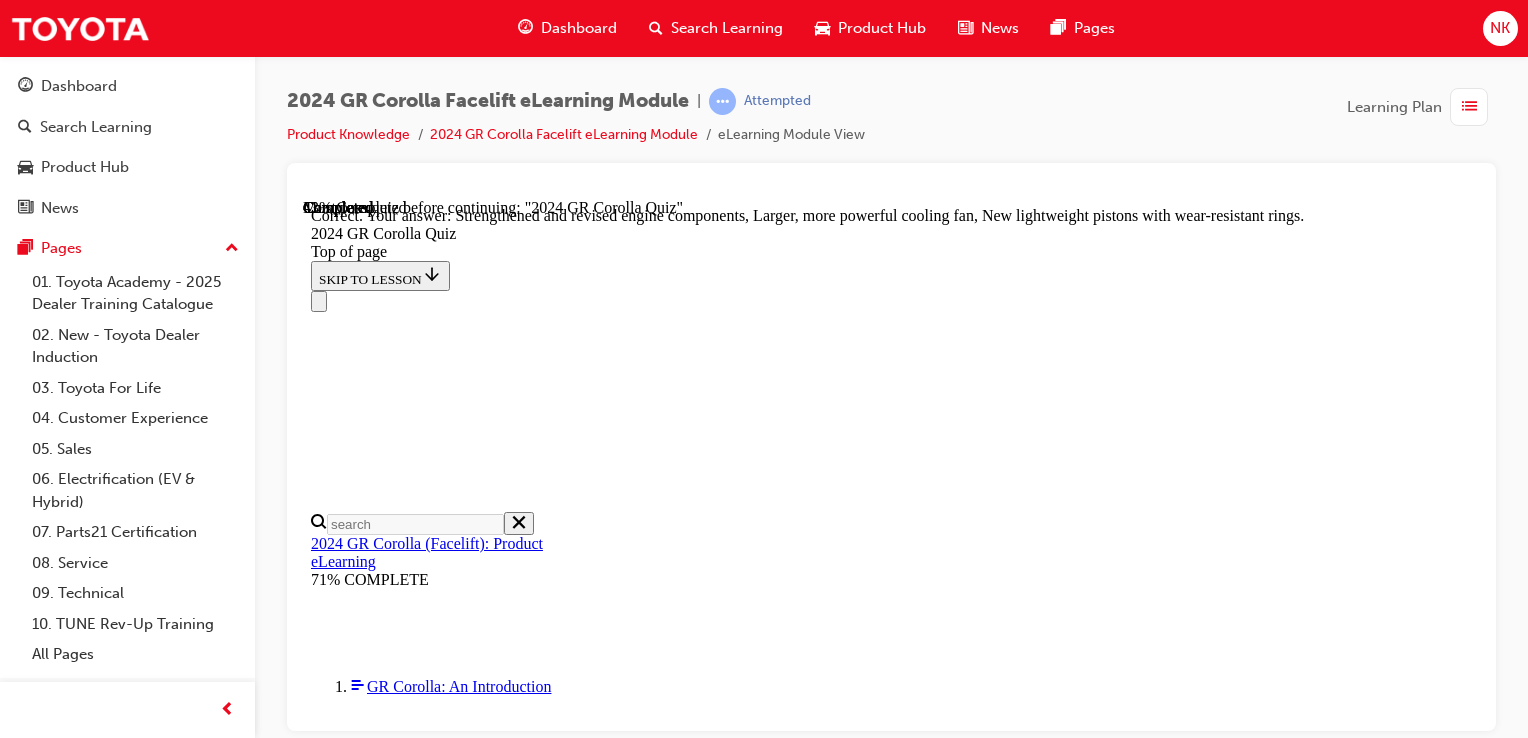 click on "NEXT" at bounding box center (337, 23143) 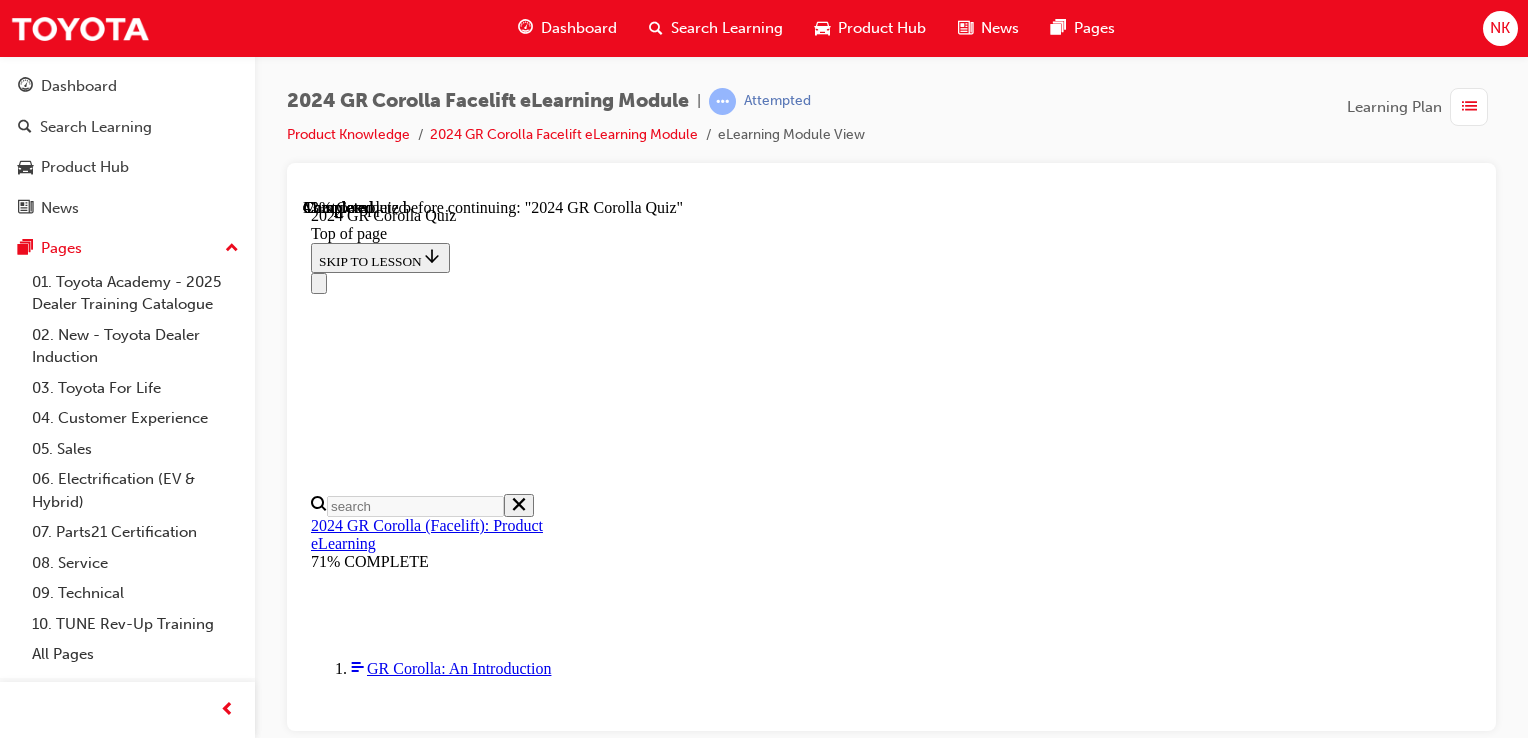 scroll, scrollTop: 812, scrollLeft: 0, axis: vertical 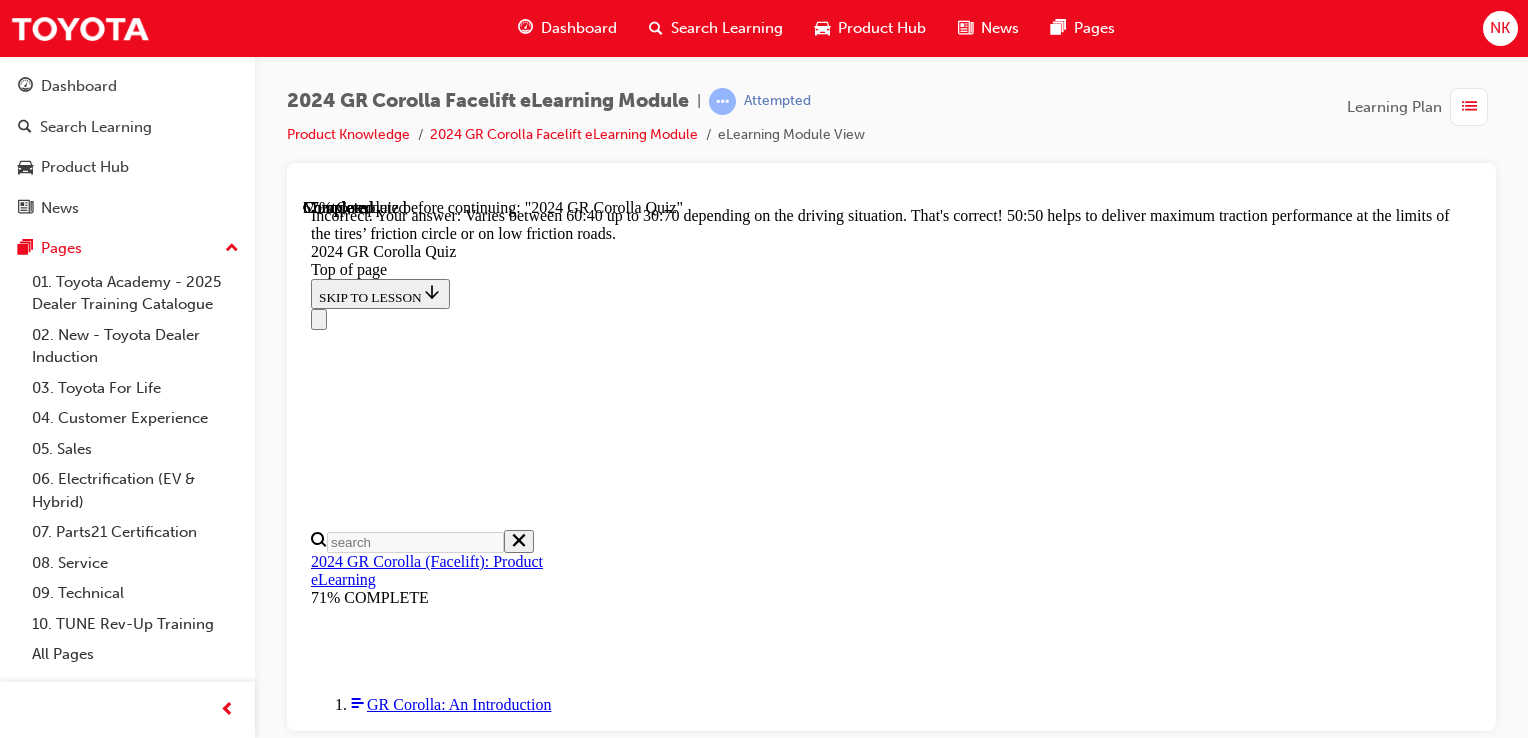 click at bounding box center [891, 17112] 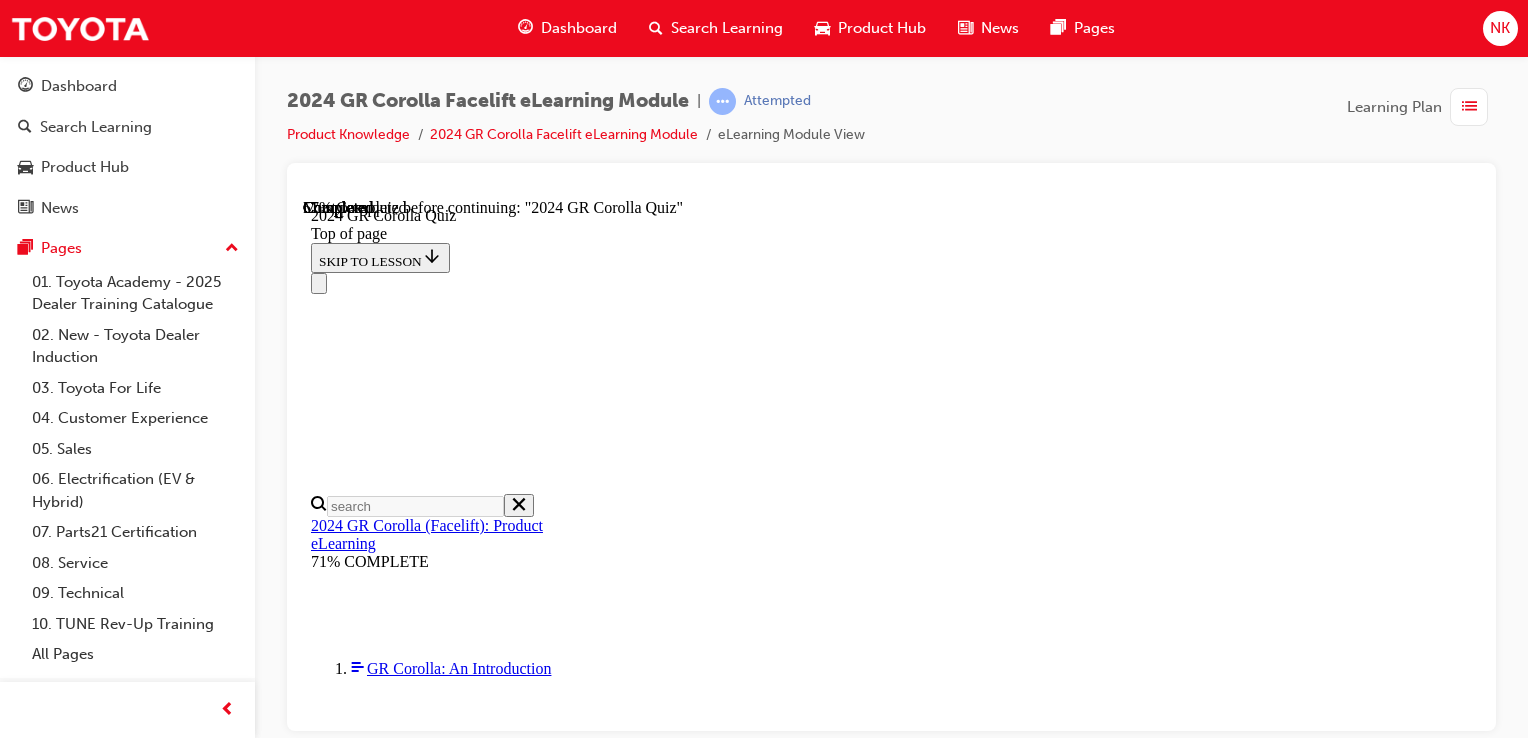 scroll, scrollTop: 496, scrollLeft: 0, axis: vertical 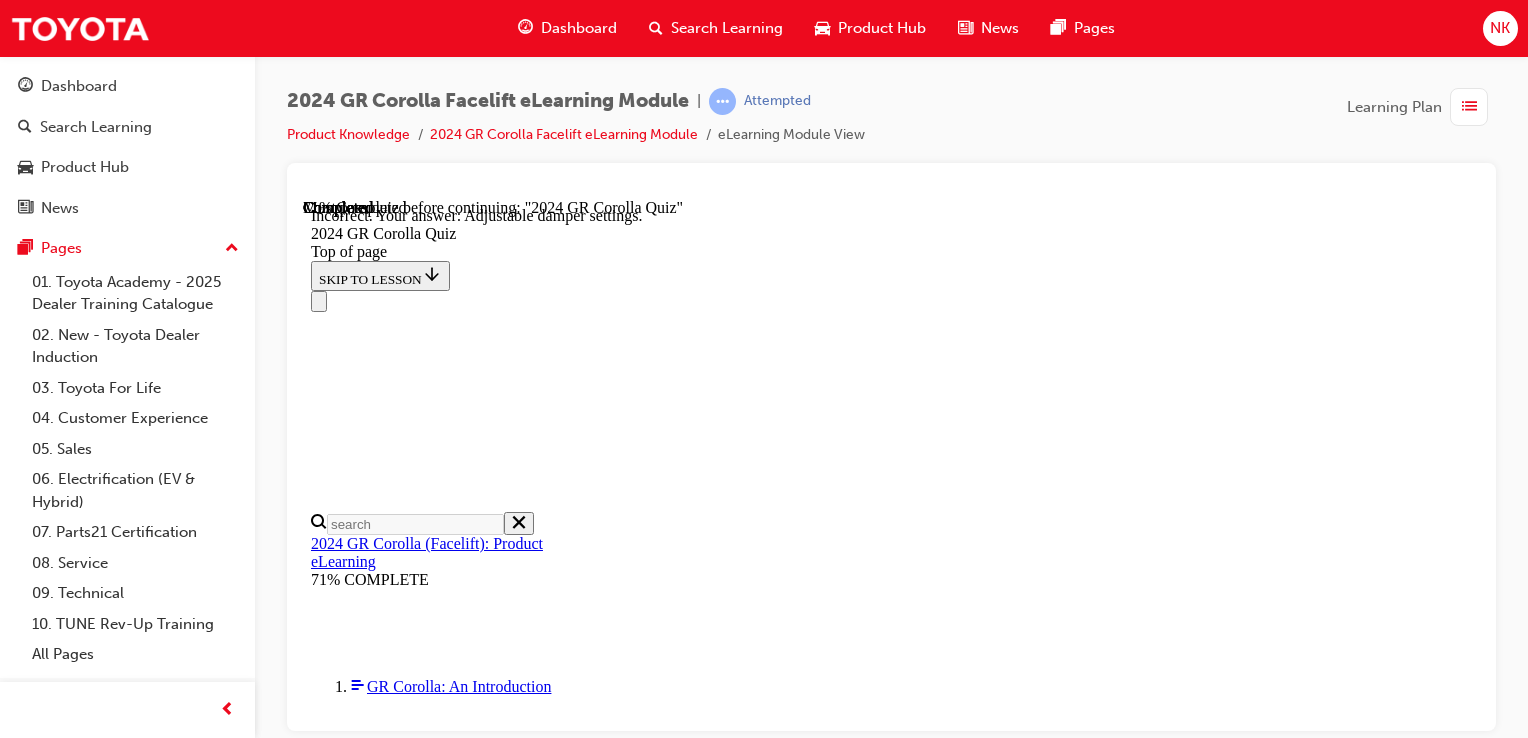click on "NEXT" at bounding box center [337, 25787] 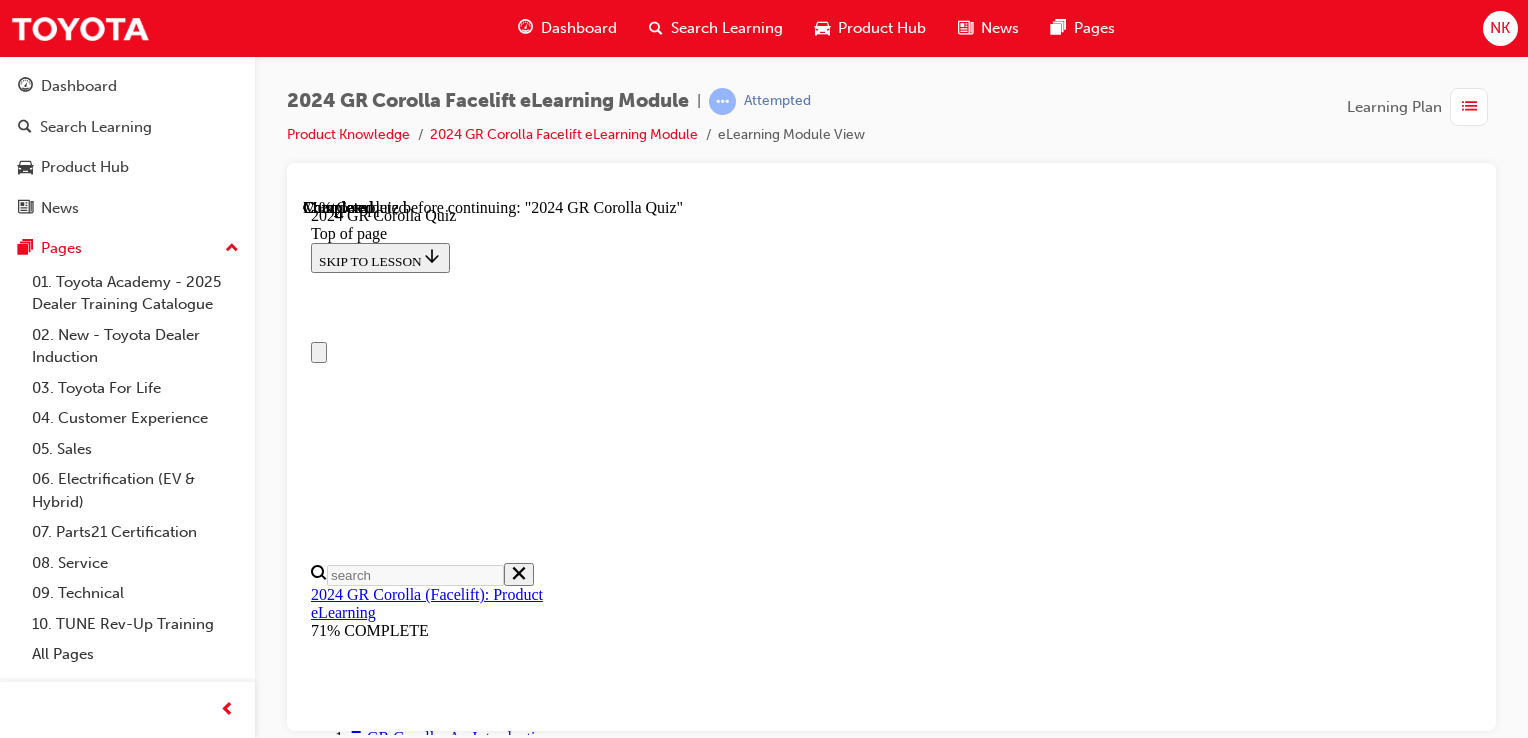 scroll, scrollTop: 0, scrollLeft: 0, axis: both 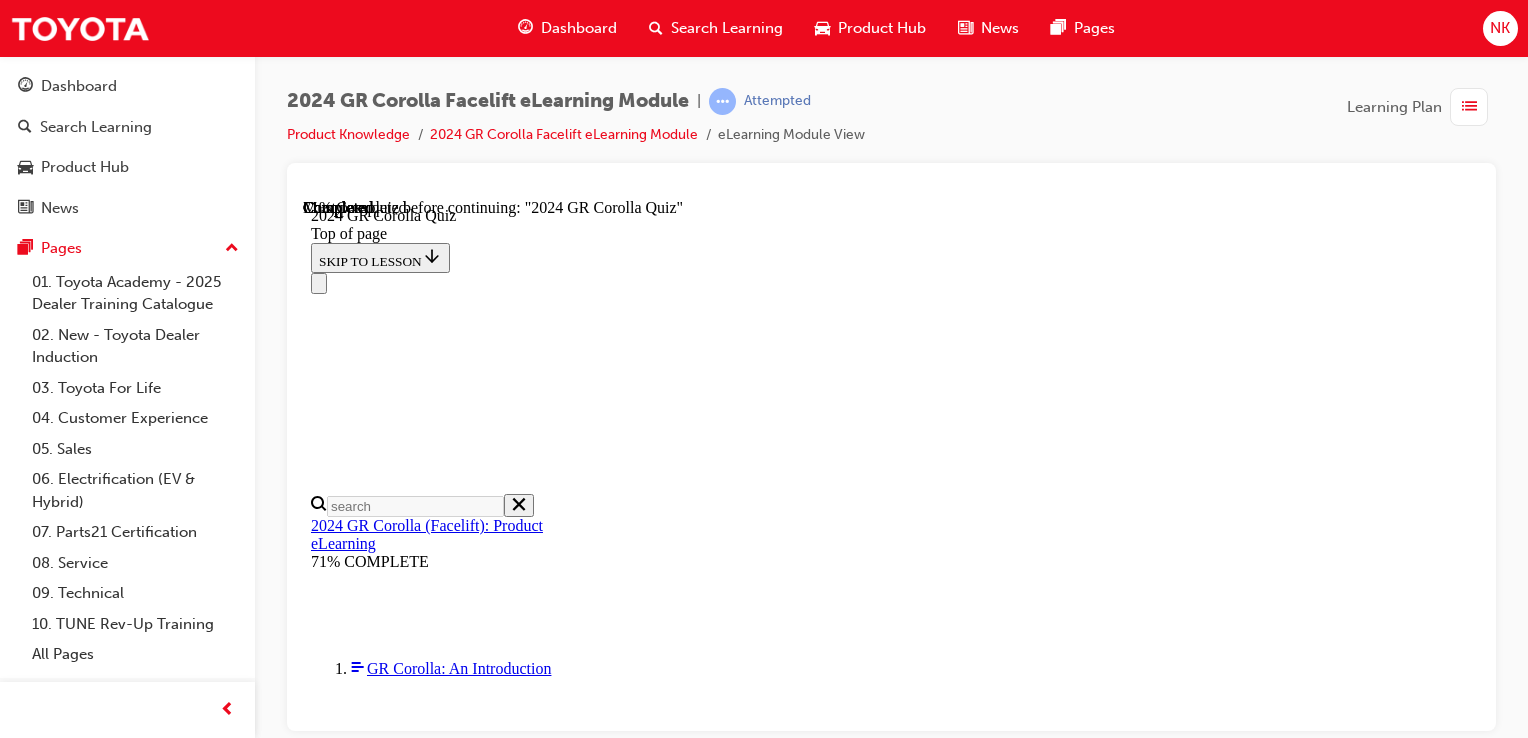 click at bounding box center [891, 21797] 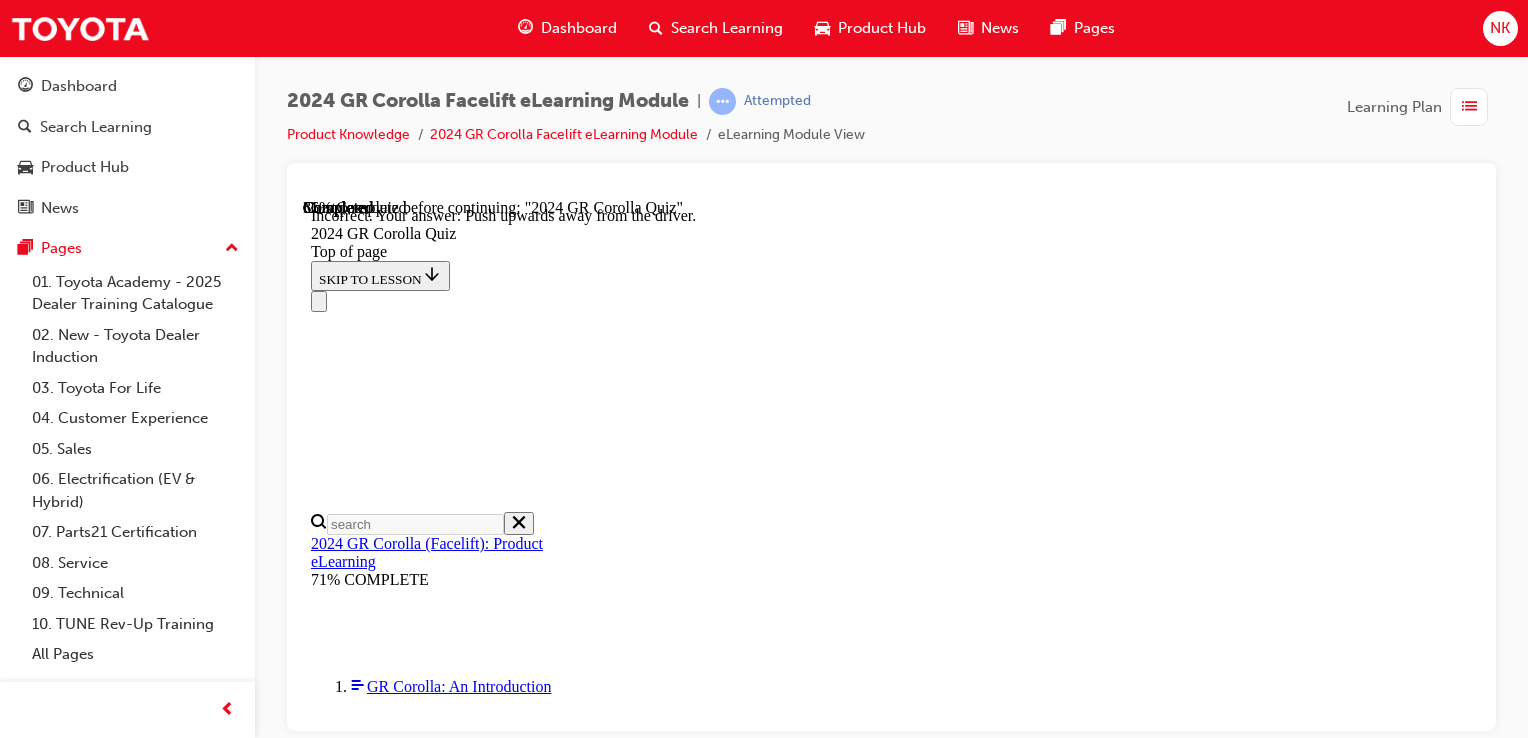scroll, scrollTop: 591, scrollLeft: 0, axis: vertical 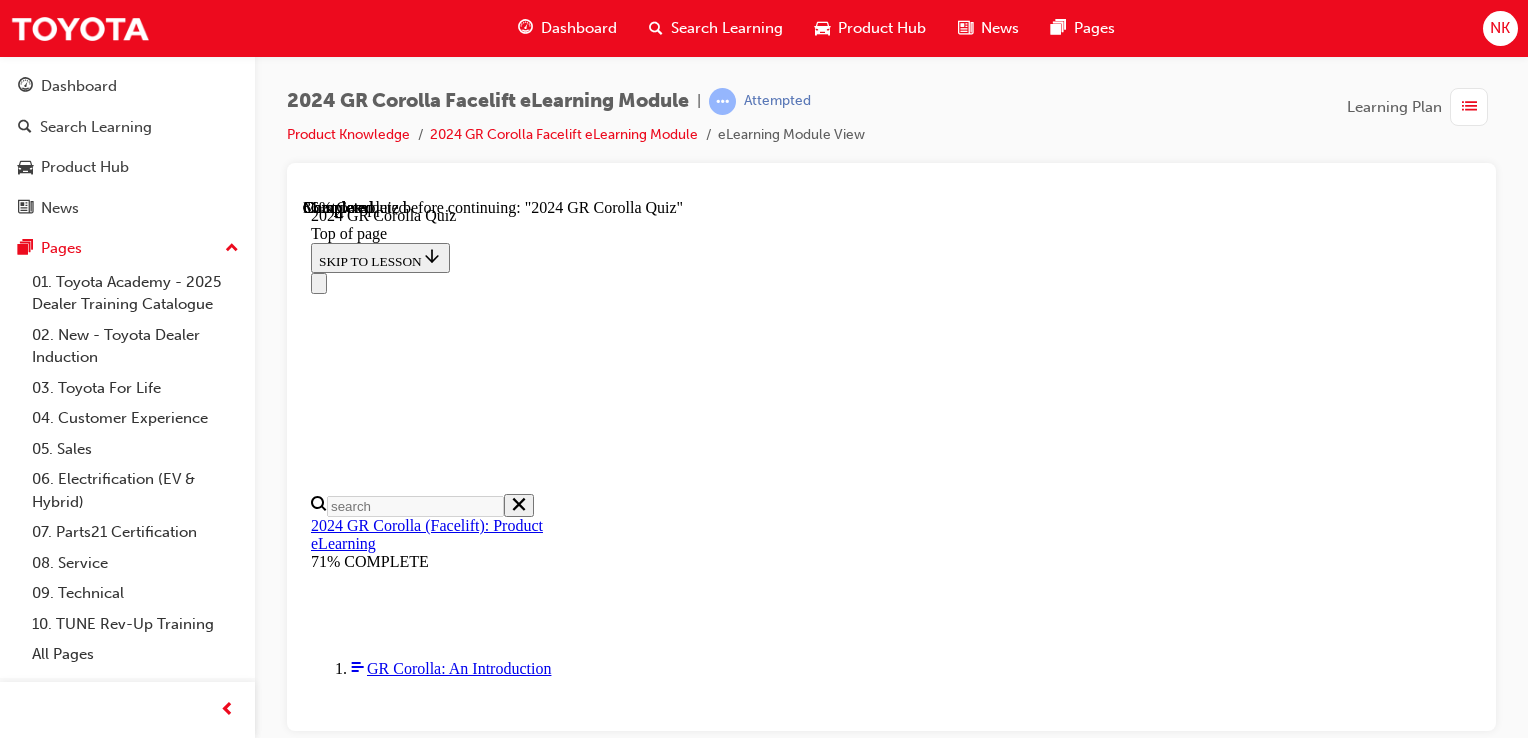 click on "Steering wheel Hand Brake Accelerator" at bounding box center (891, 18320) 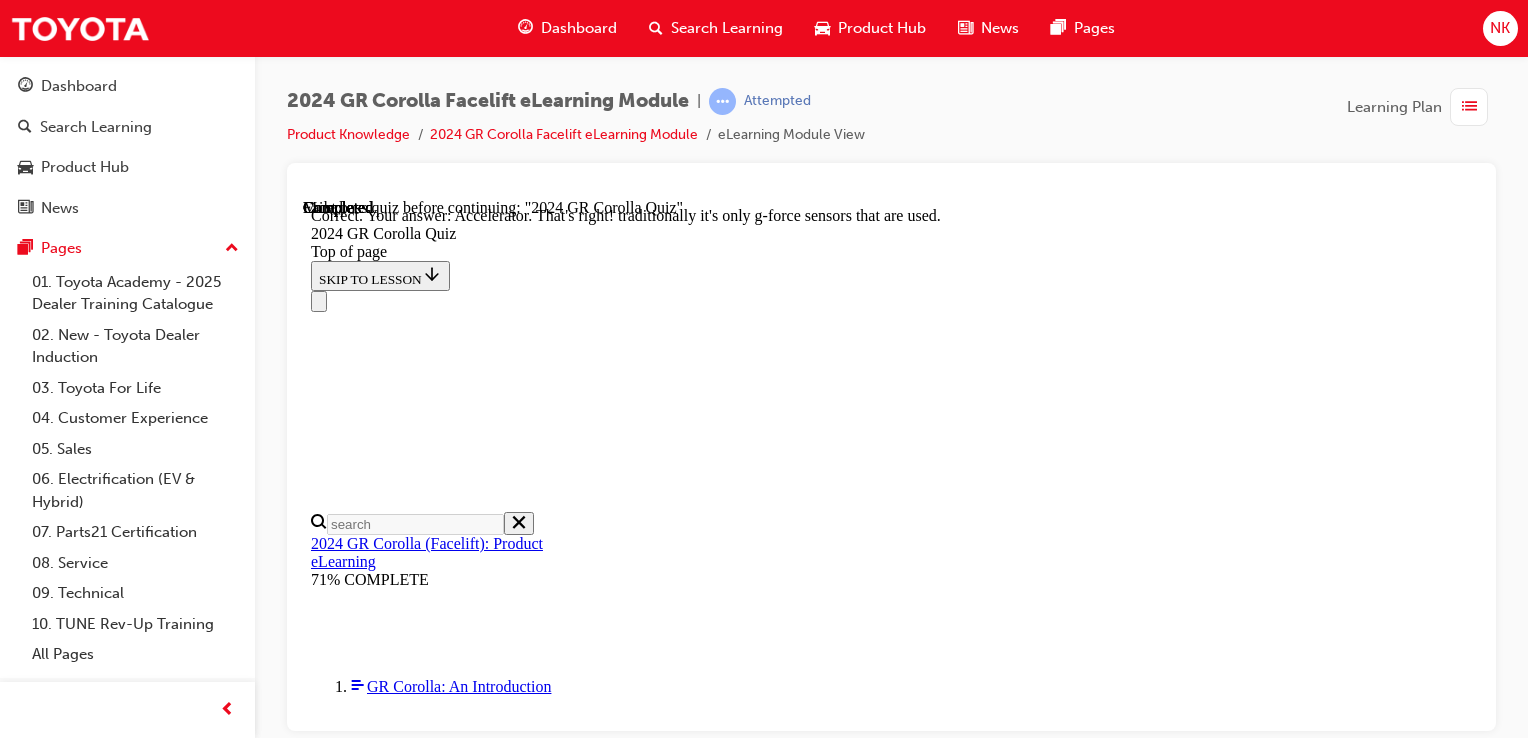 scroll, scrollTop: 990, scrollLeft: 0, axis: vertical 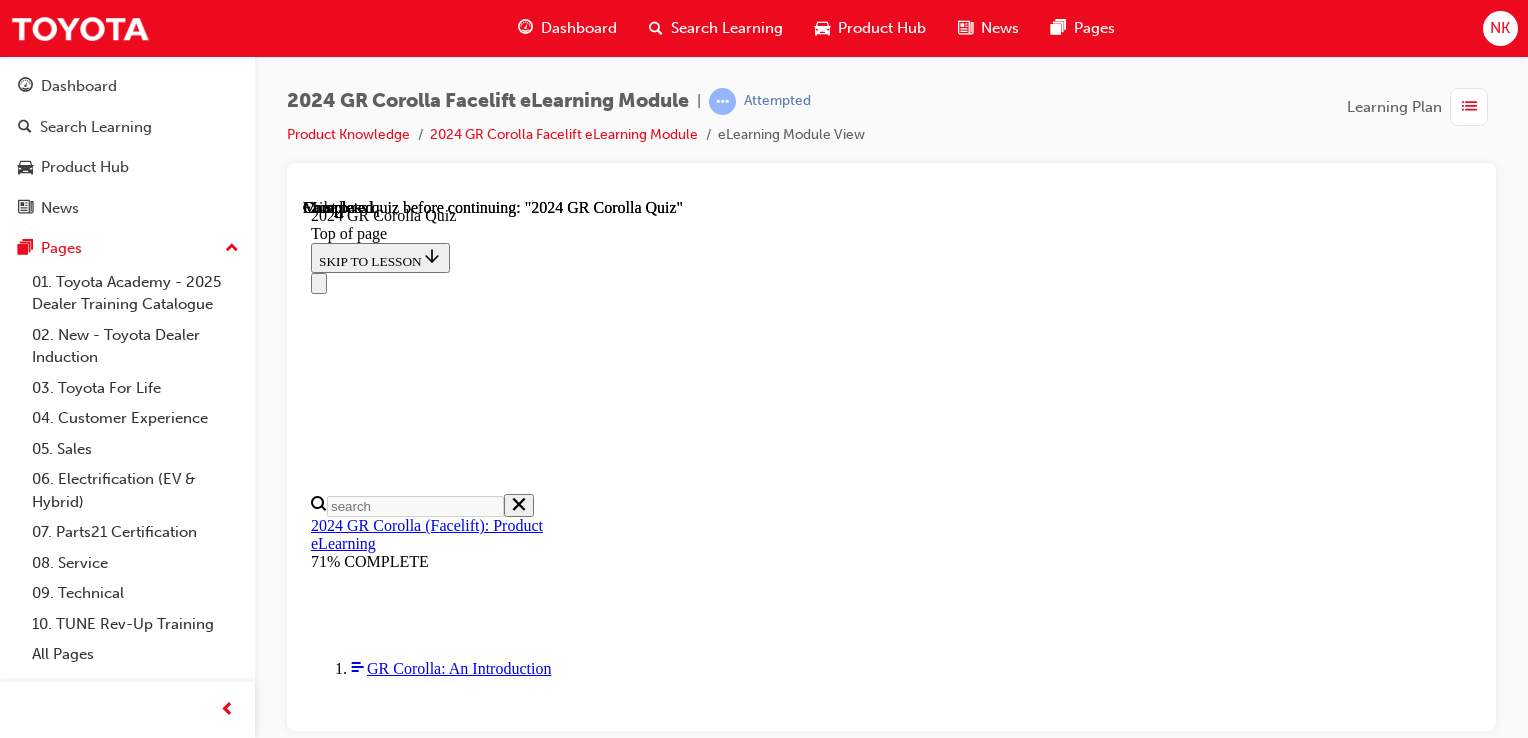 click on "TAKE AGAIN" at bounding box center [359, 17683] 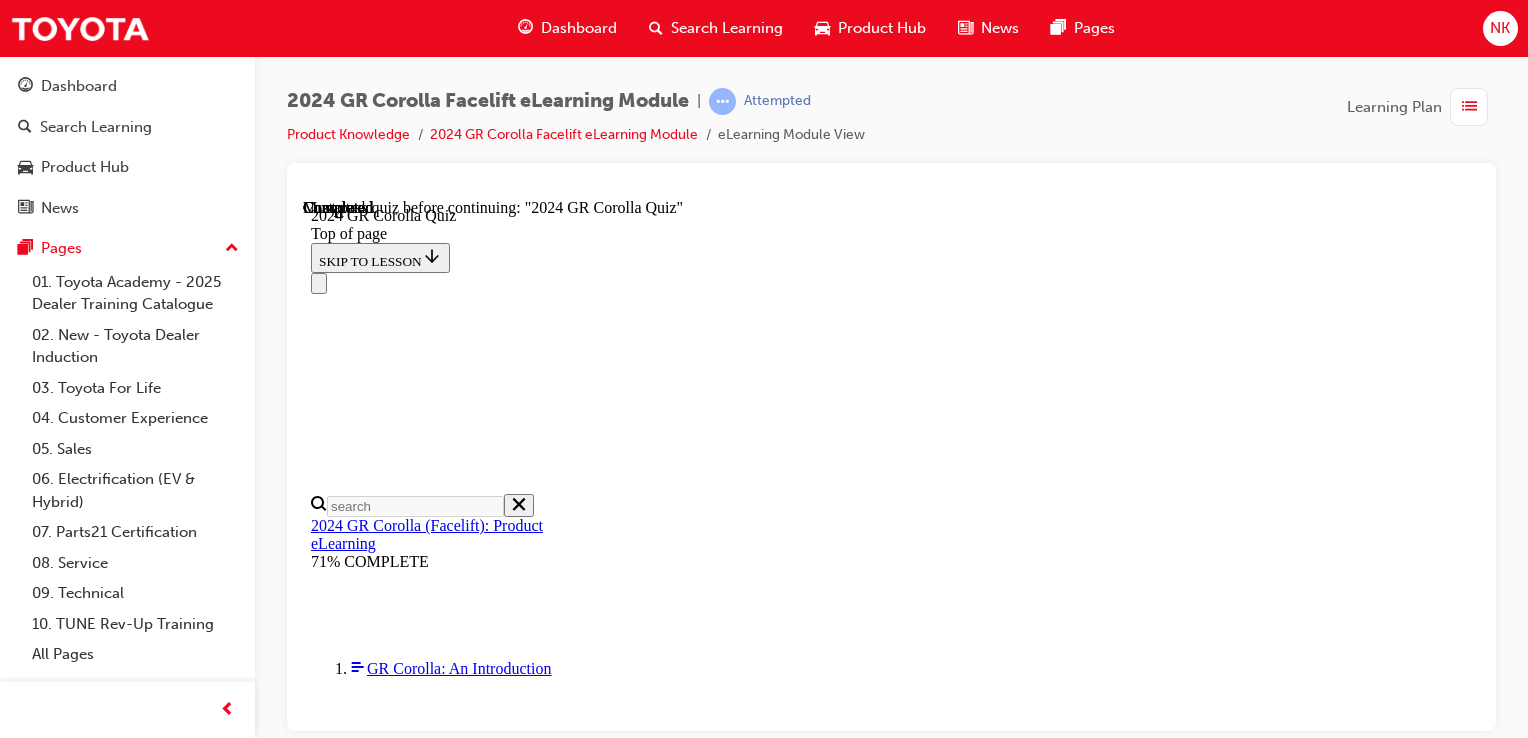 click on "TAKE AGAIN" at bounding box center (359, 10049) 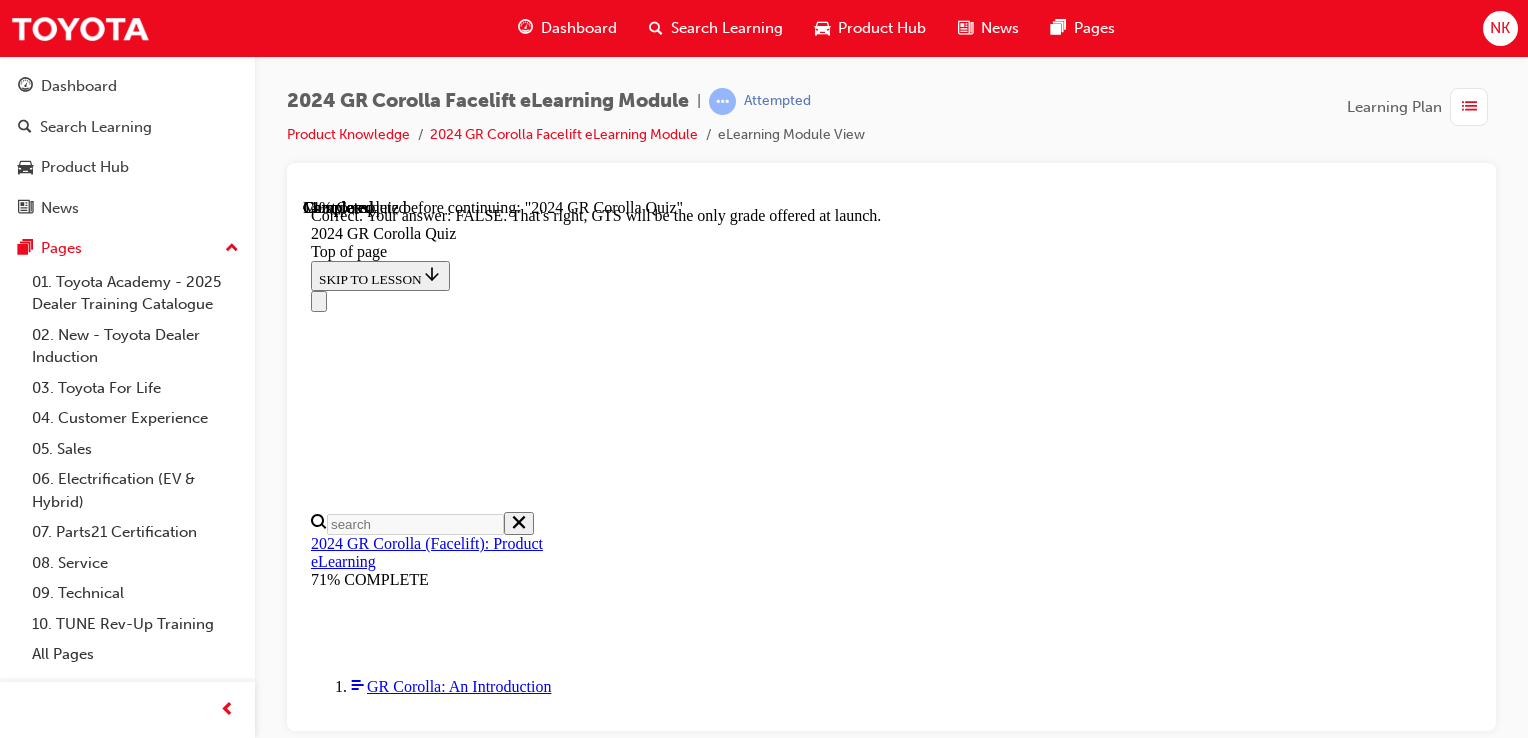 scroll, scrollTop: 520, scrollLeft: 0, axis: vertical 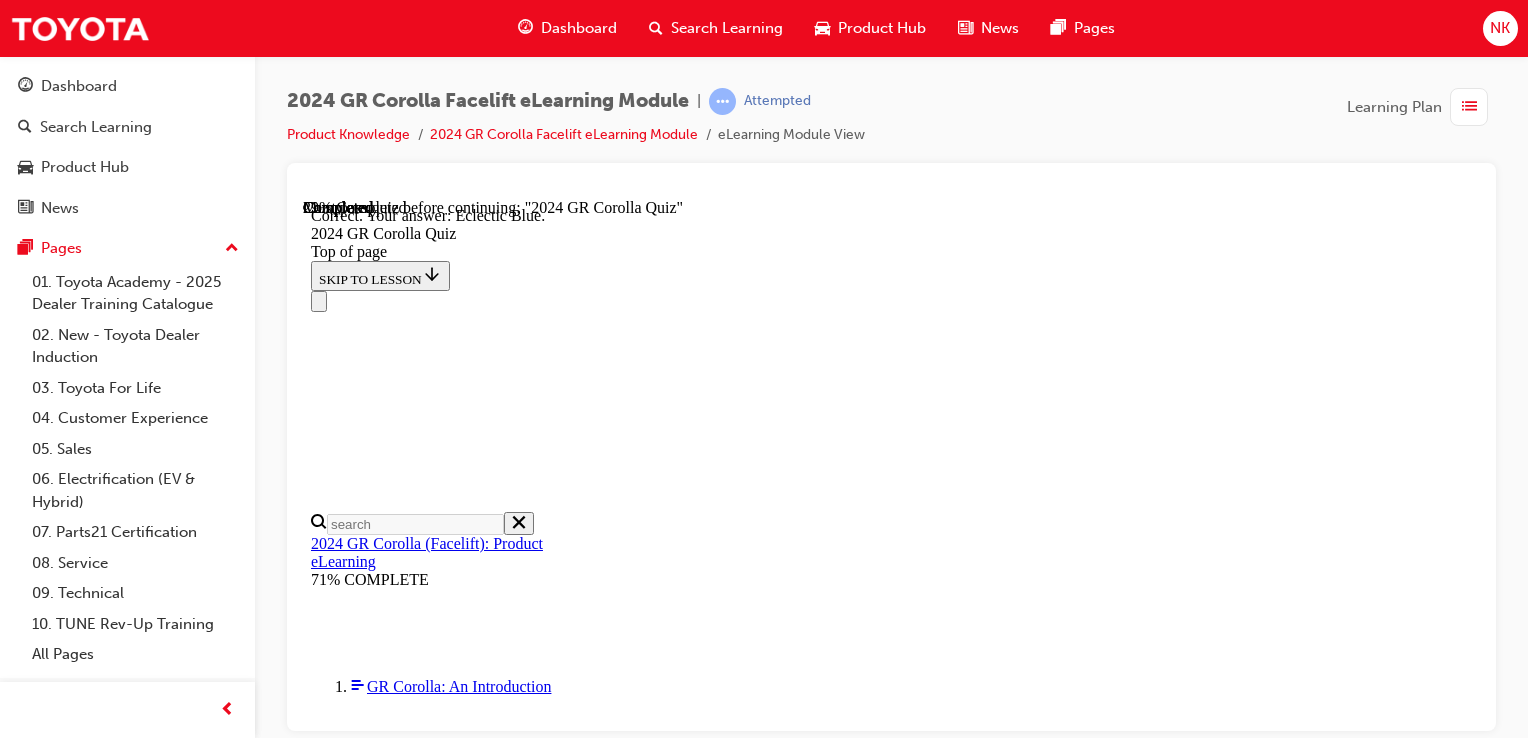 click on "NEXT" at bounding box center [337, 23039] 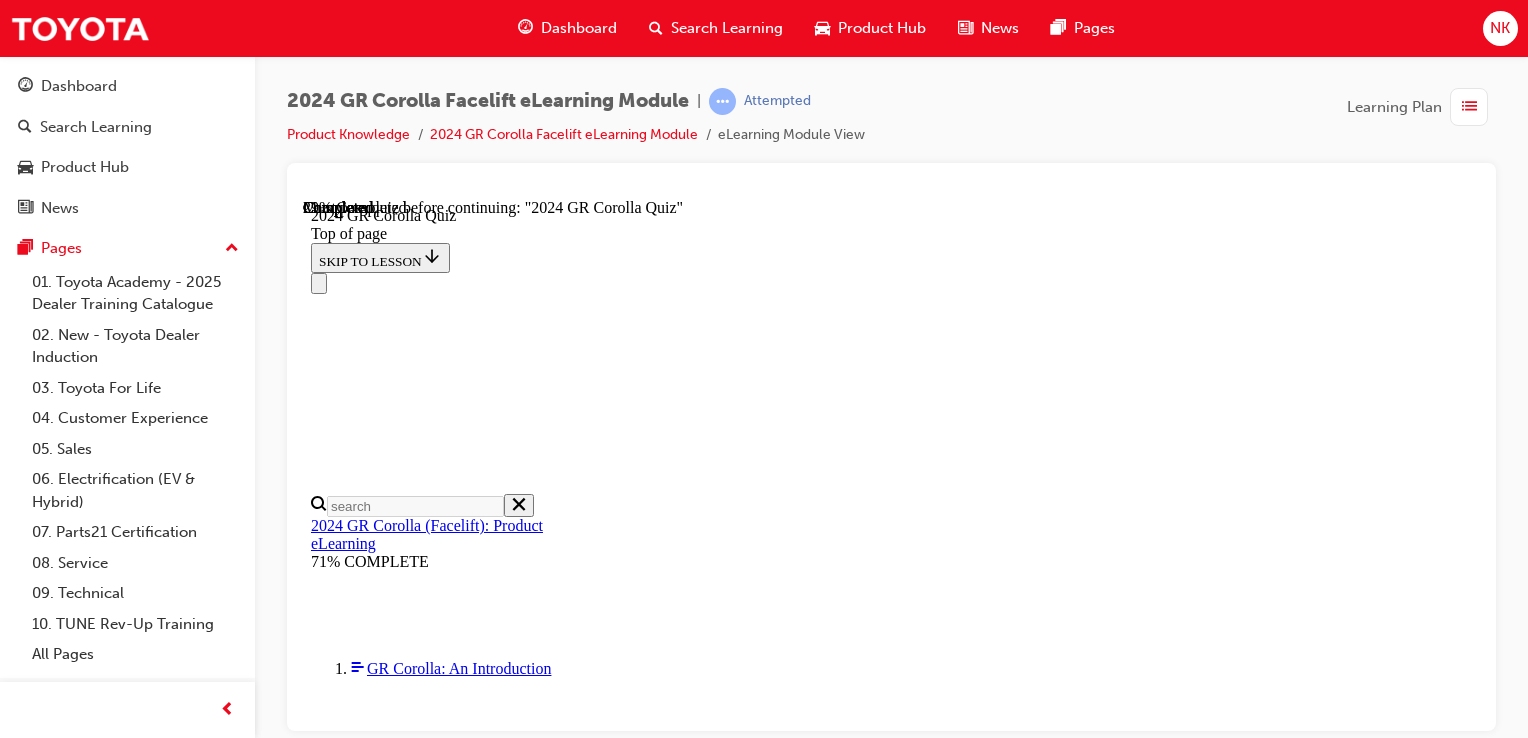 scroll, scrollTop: 660, scrollLeft: 0, axis: vertical 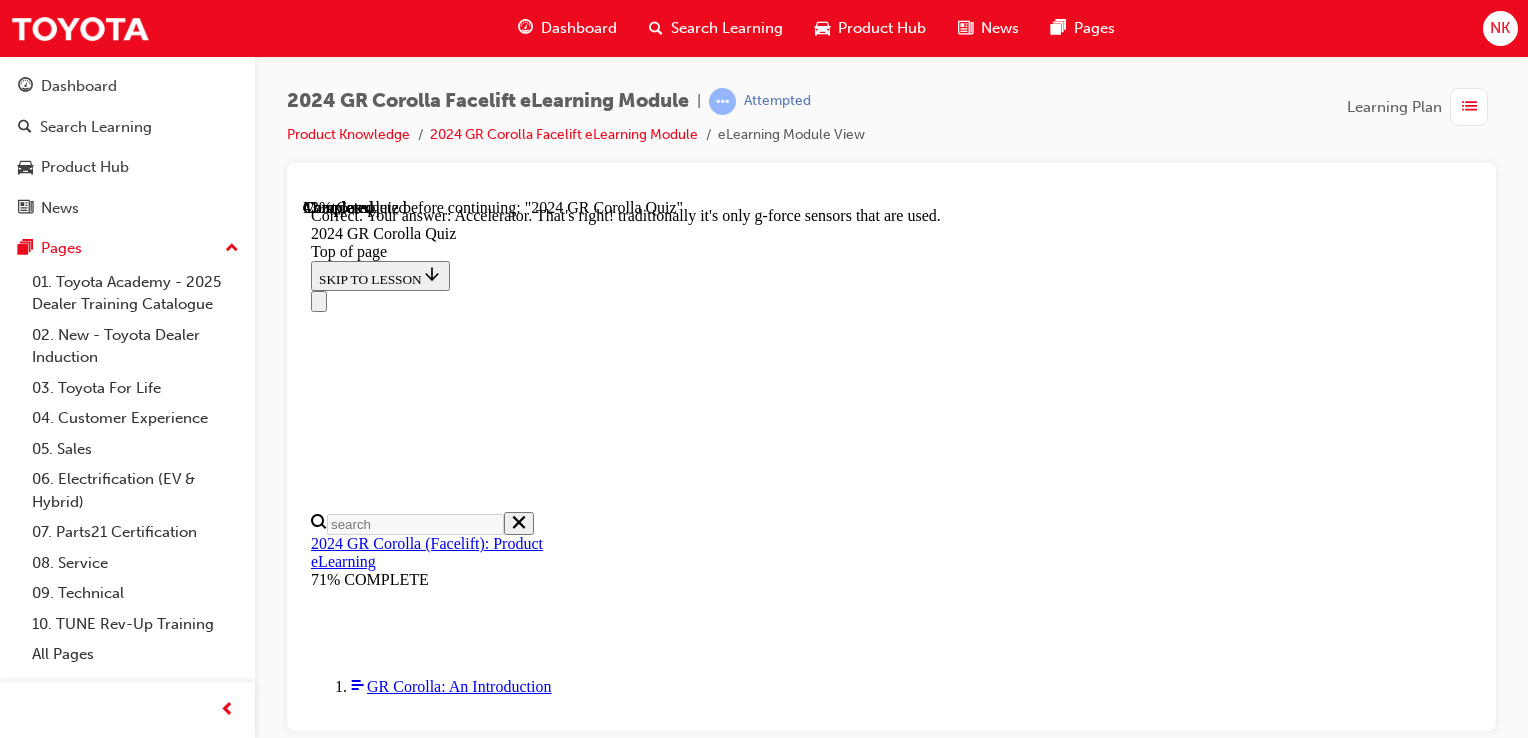 click on "NEXT" at bounding box center [337, 25824] 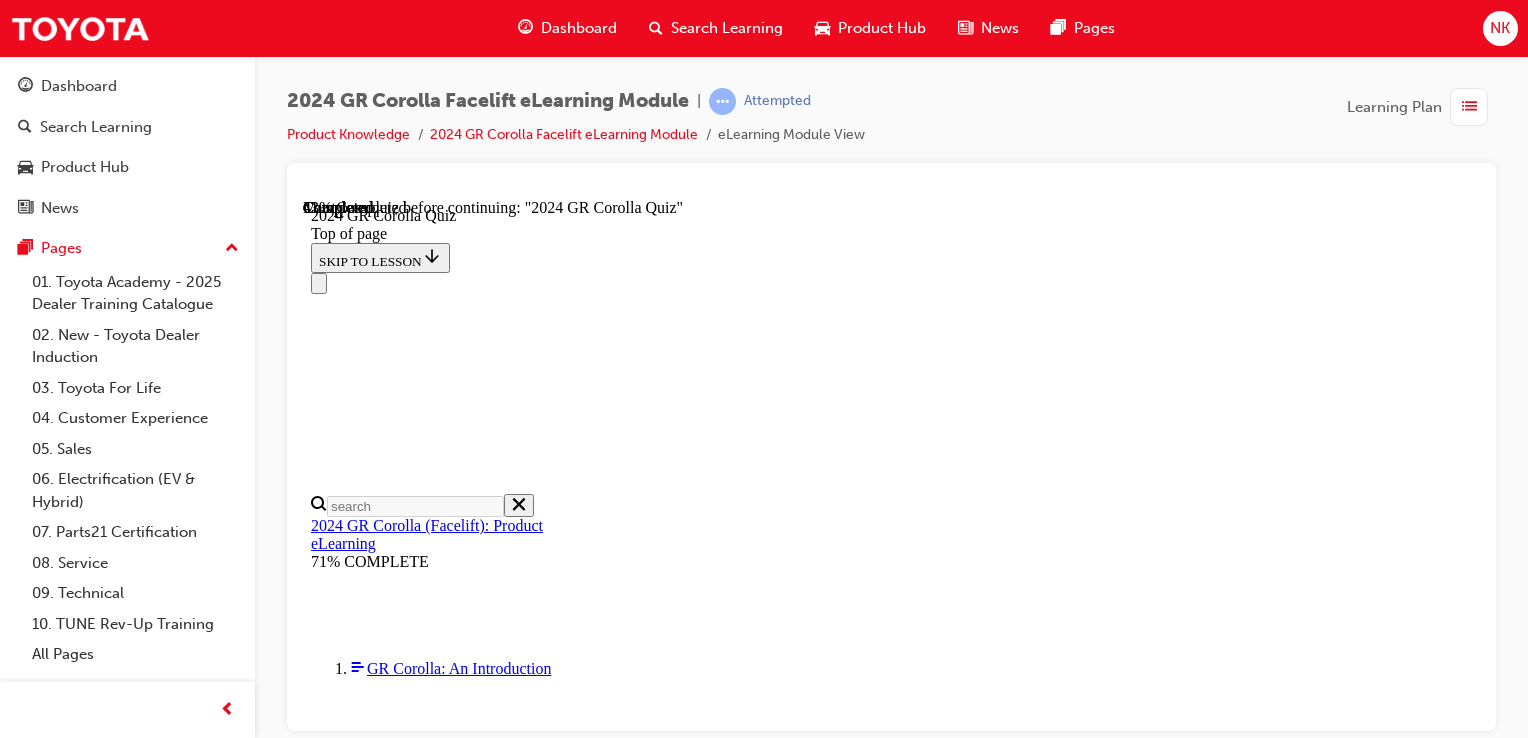 scroll, scrollTop: 638, scrollLeft: 0, axis: vertical 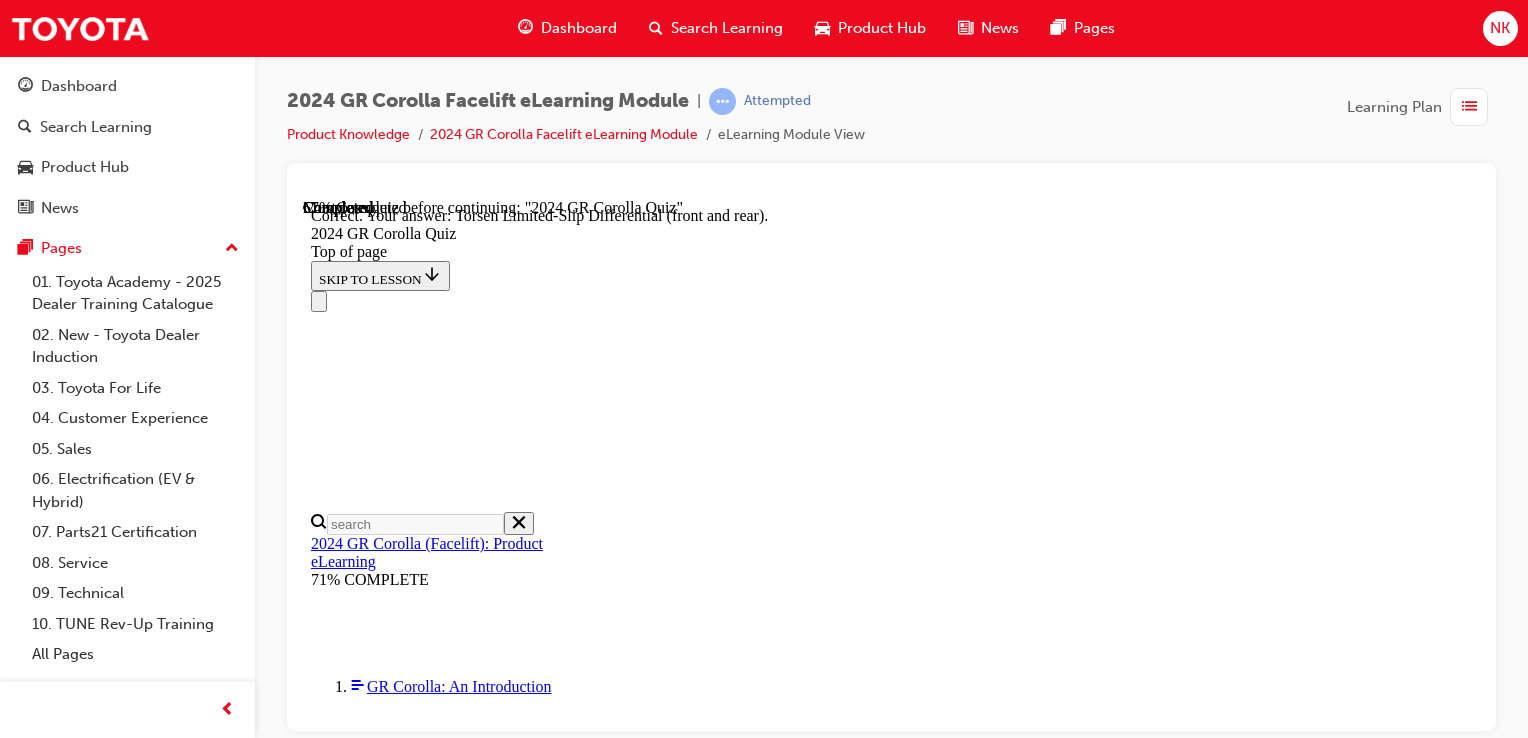click on "NEXT" at bounding box center (337, 25895) 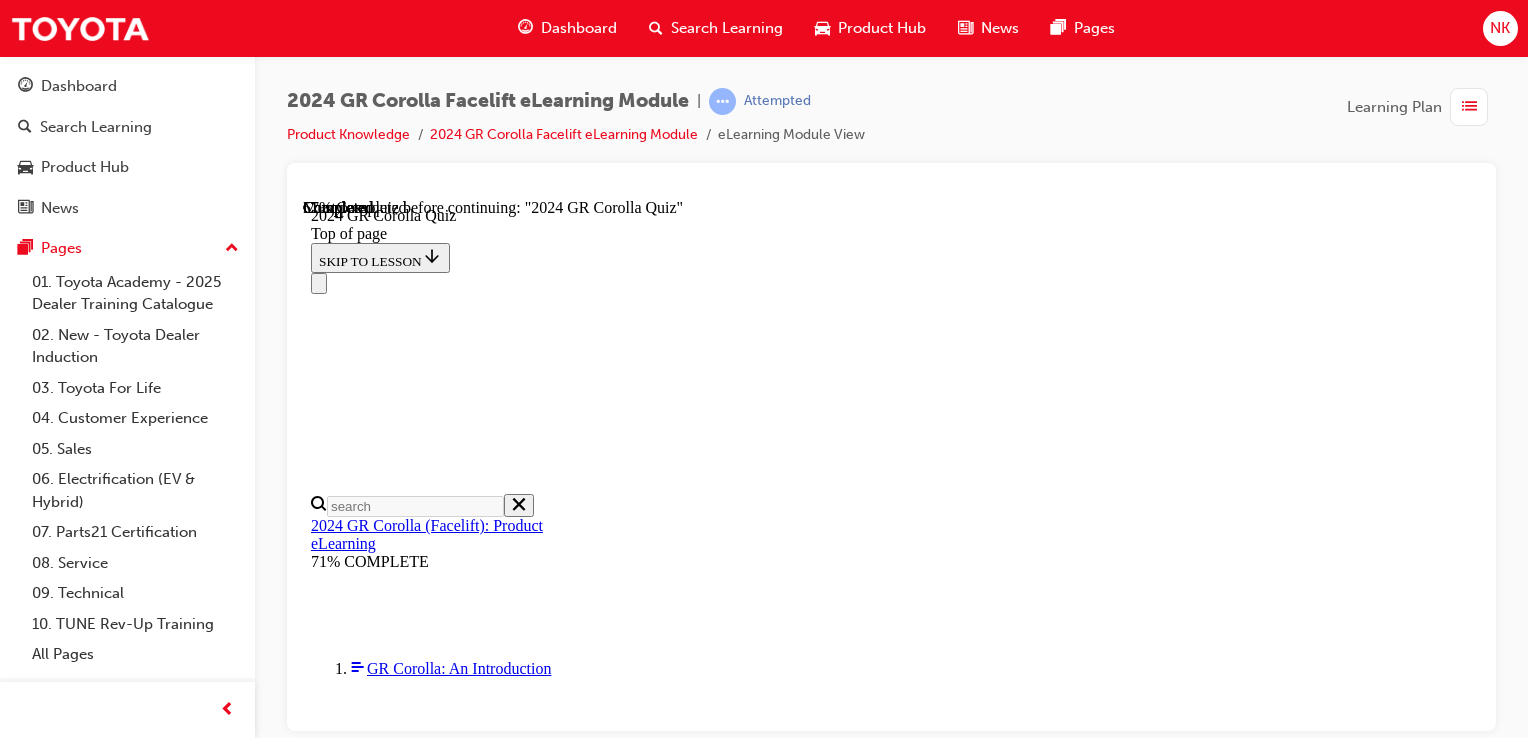 scroll, scrollTop: 498, scrollLeft: 0, axis: vertical 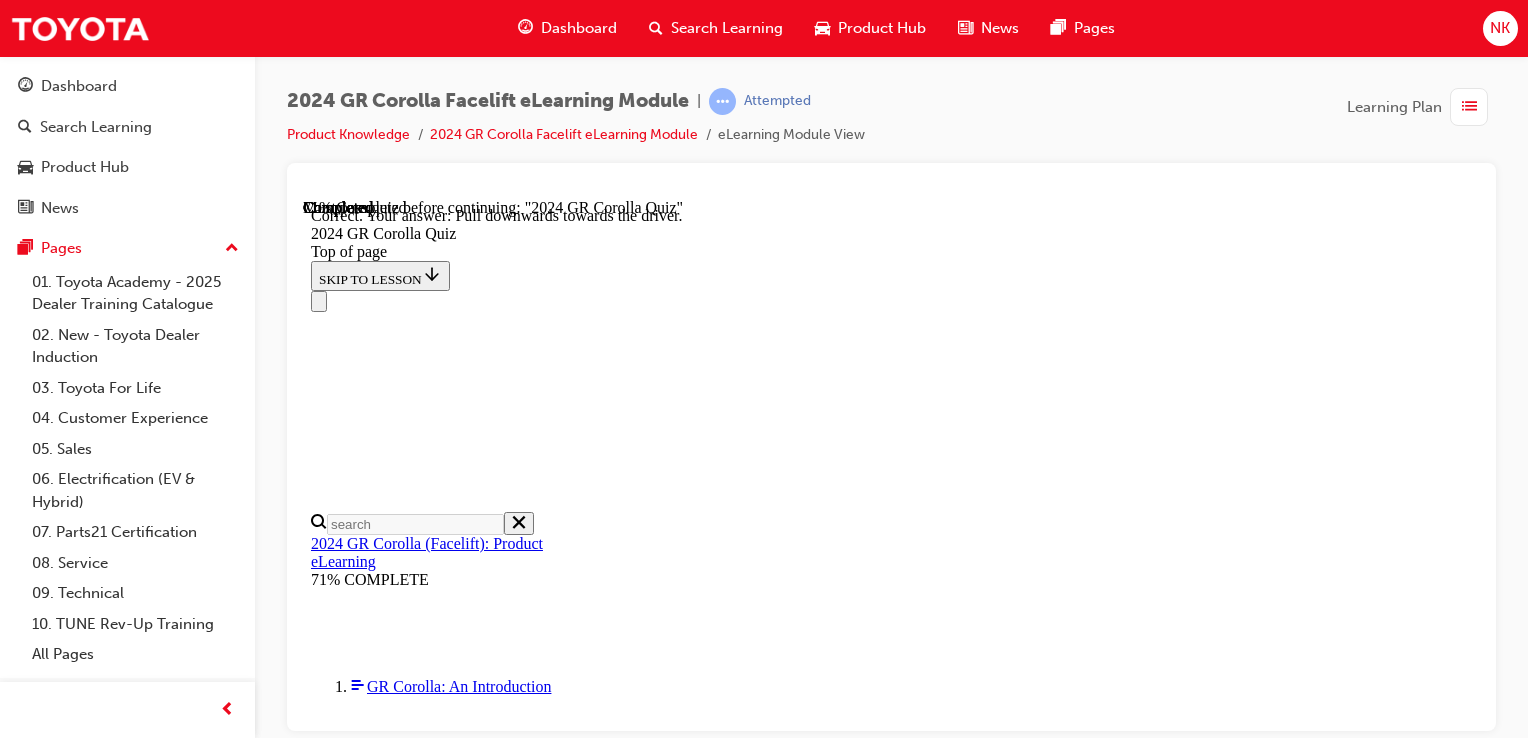 click on "NEXT" at bounding box center [337, 23041] 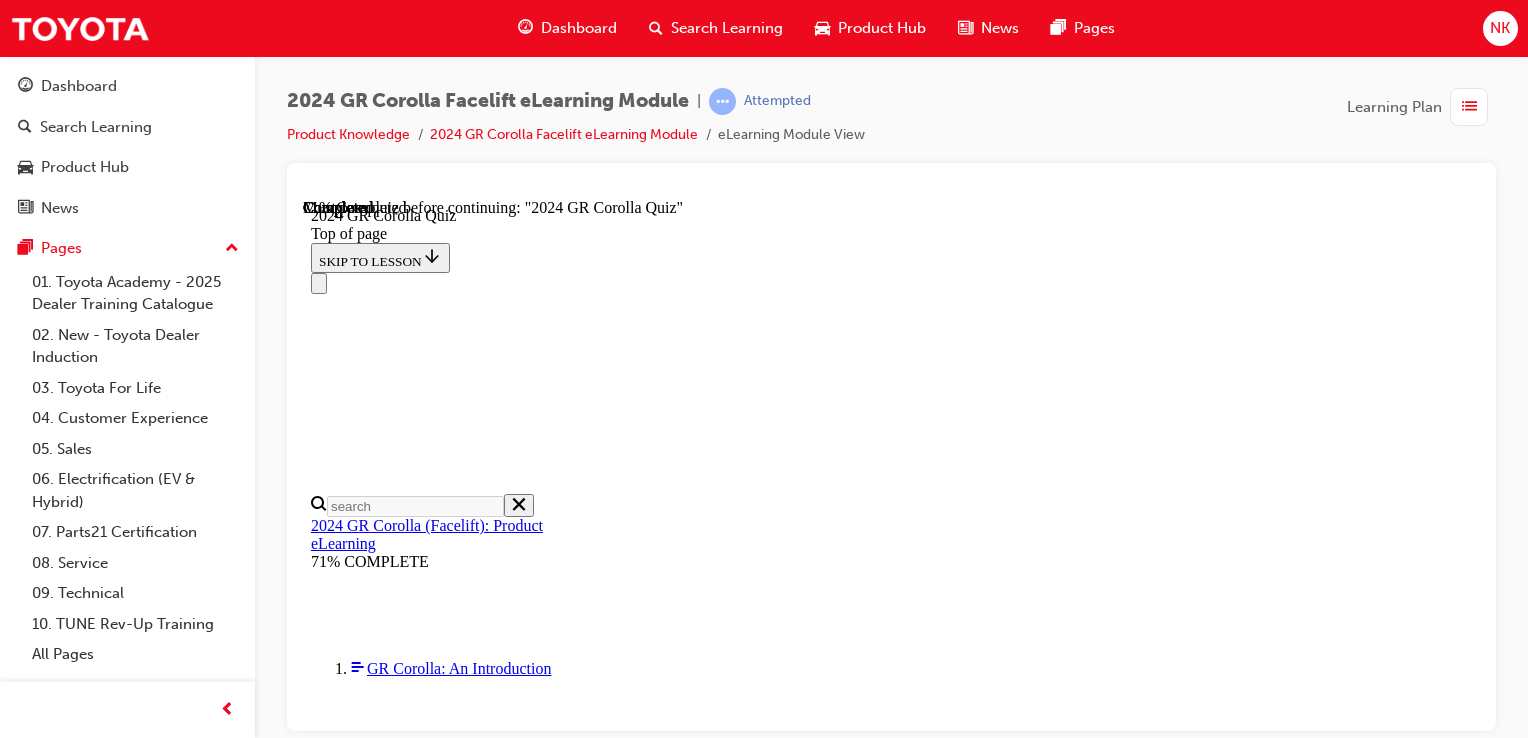 scroll, scrollTop: 592, scrollLeft: 0, axis: vertical 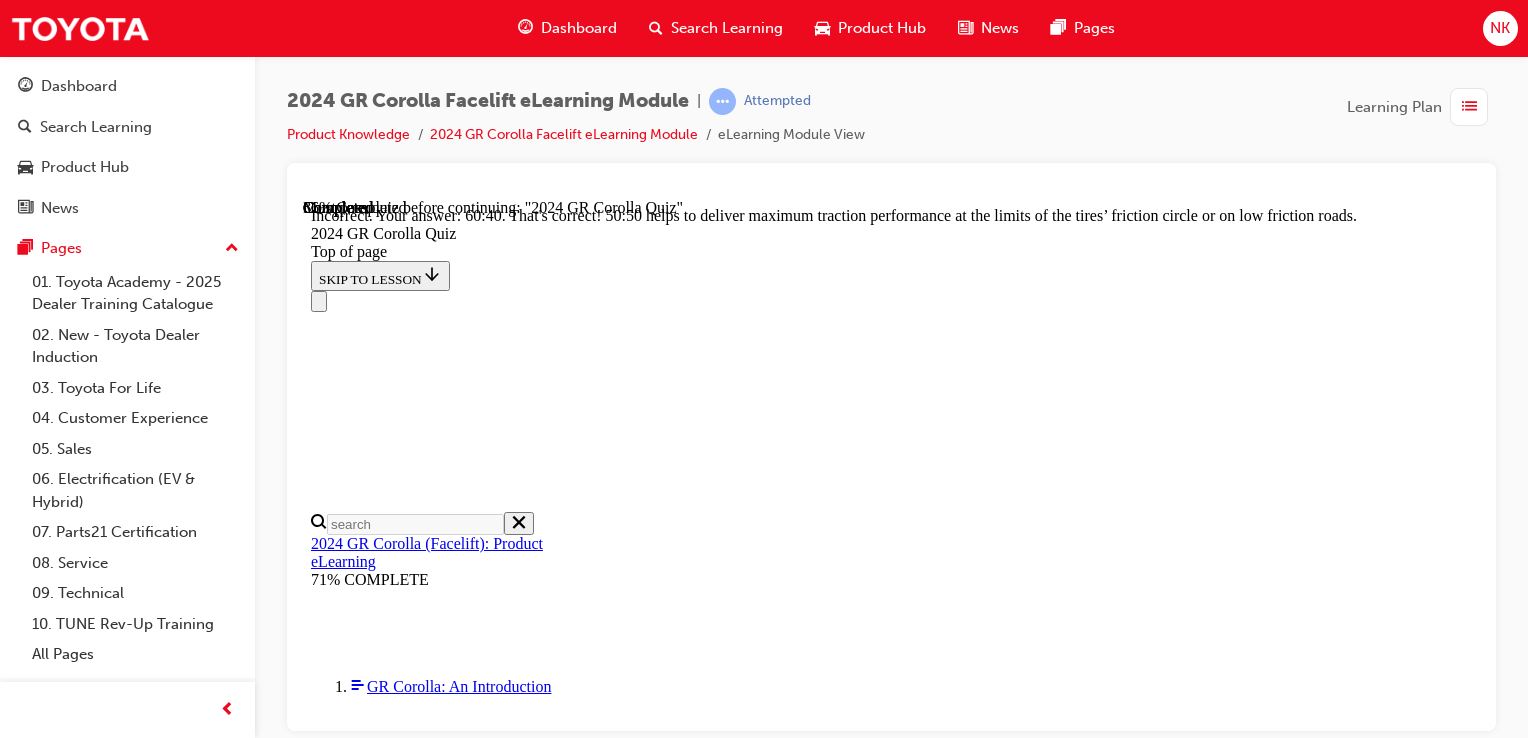 click on "NEXT" at bounding box center [337, 21701] 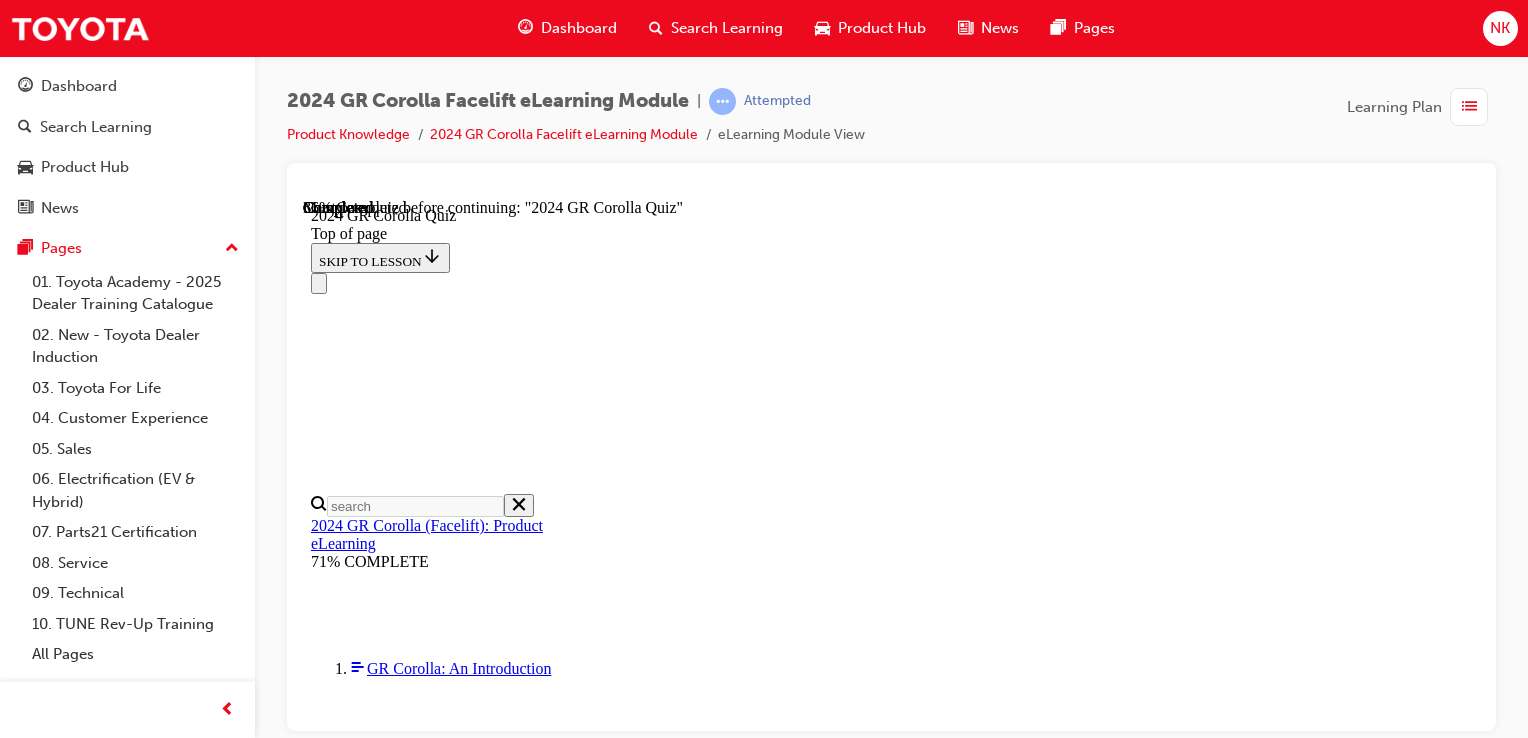 click on "New lightweight pistons with wear-resistant rings" at bounding box center (911, 18648) 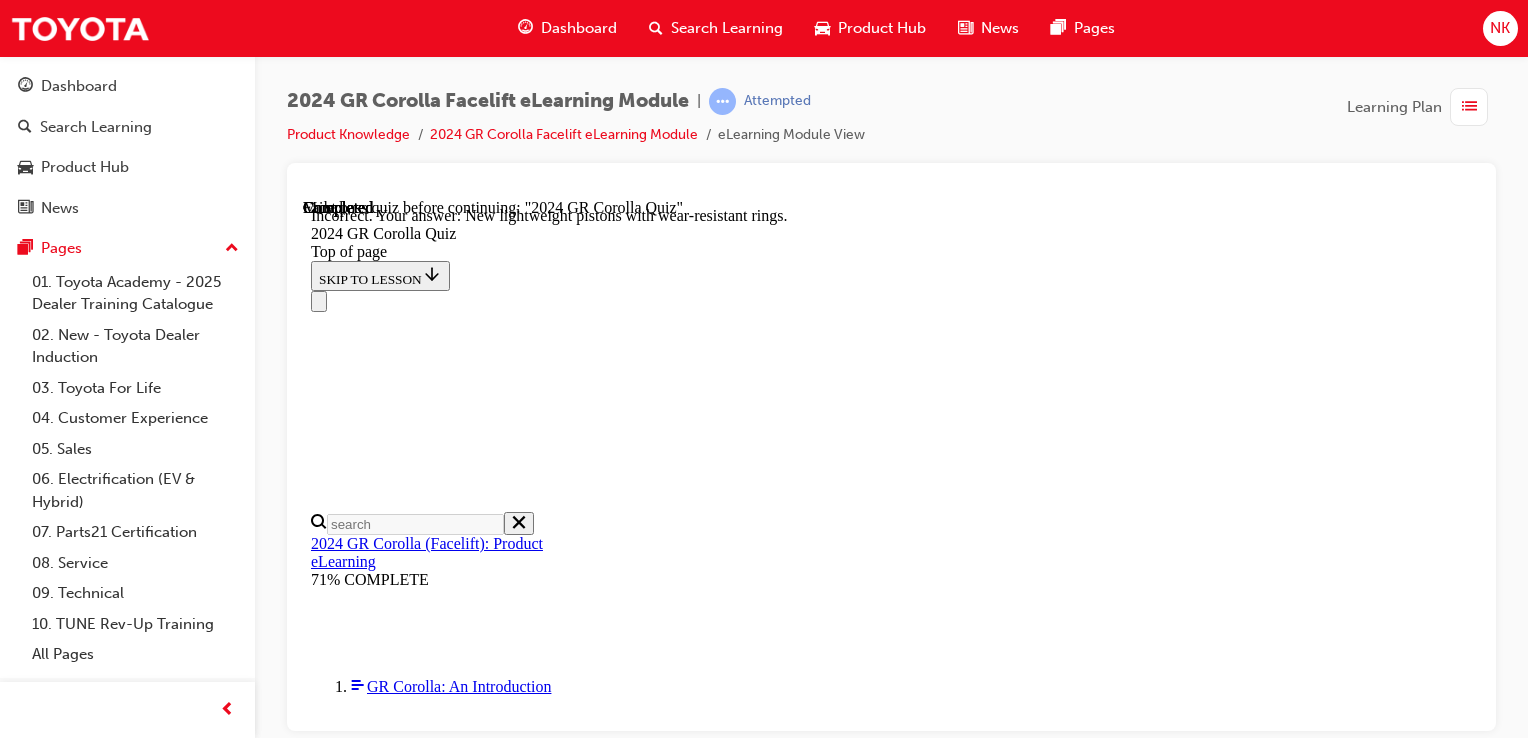 scroll, scrollTop: 996, scrollLeft: 0, axis: vertical 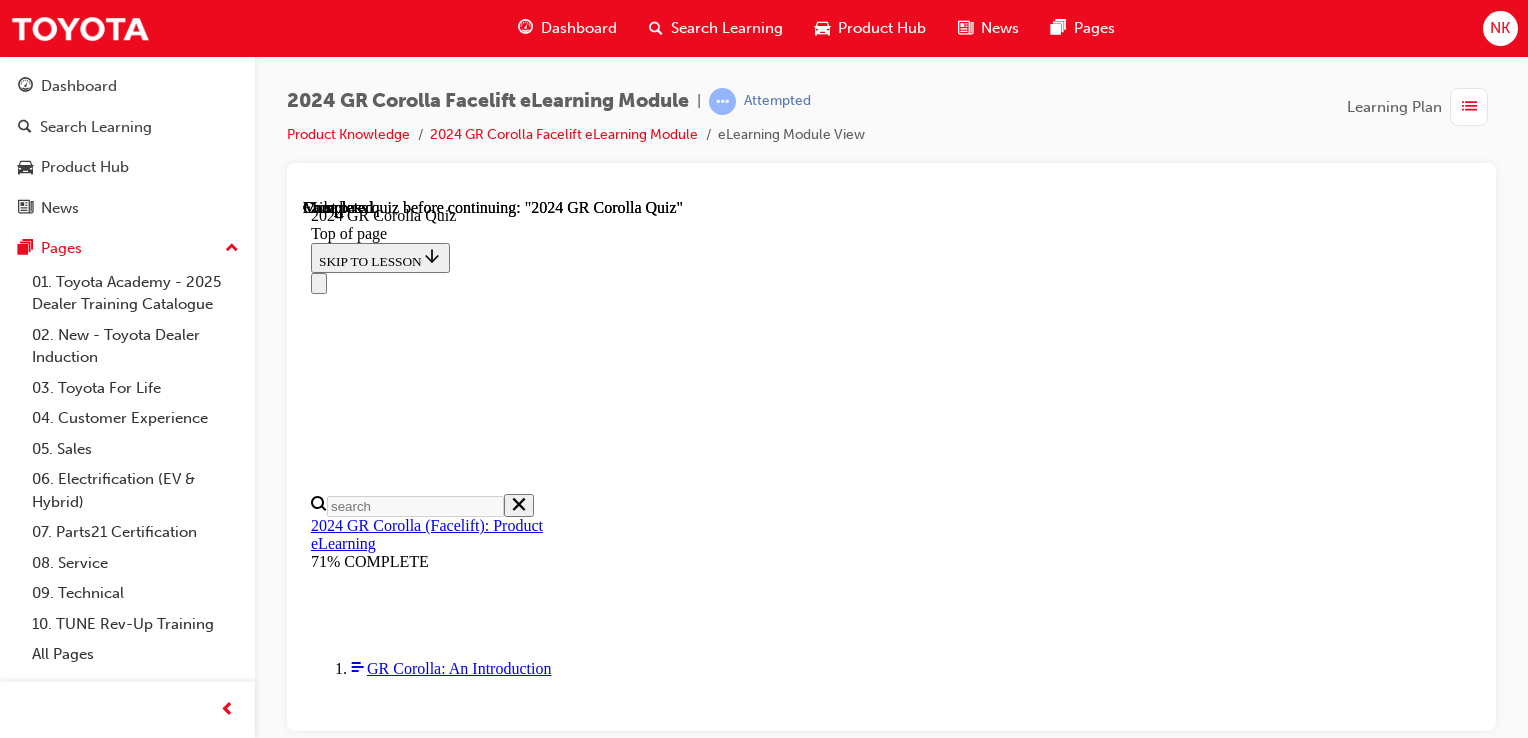 click at bounding box center [399, 14907] 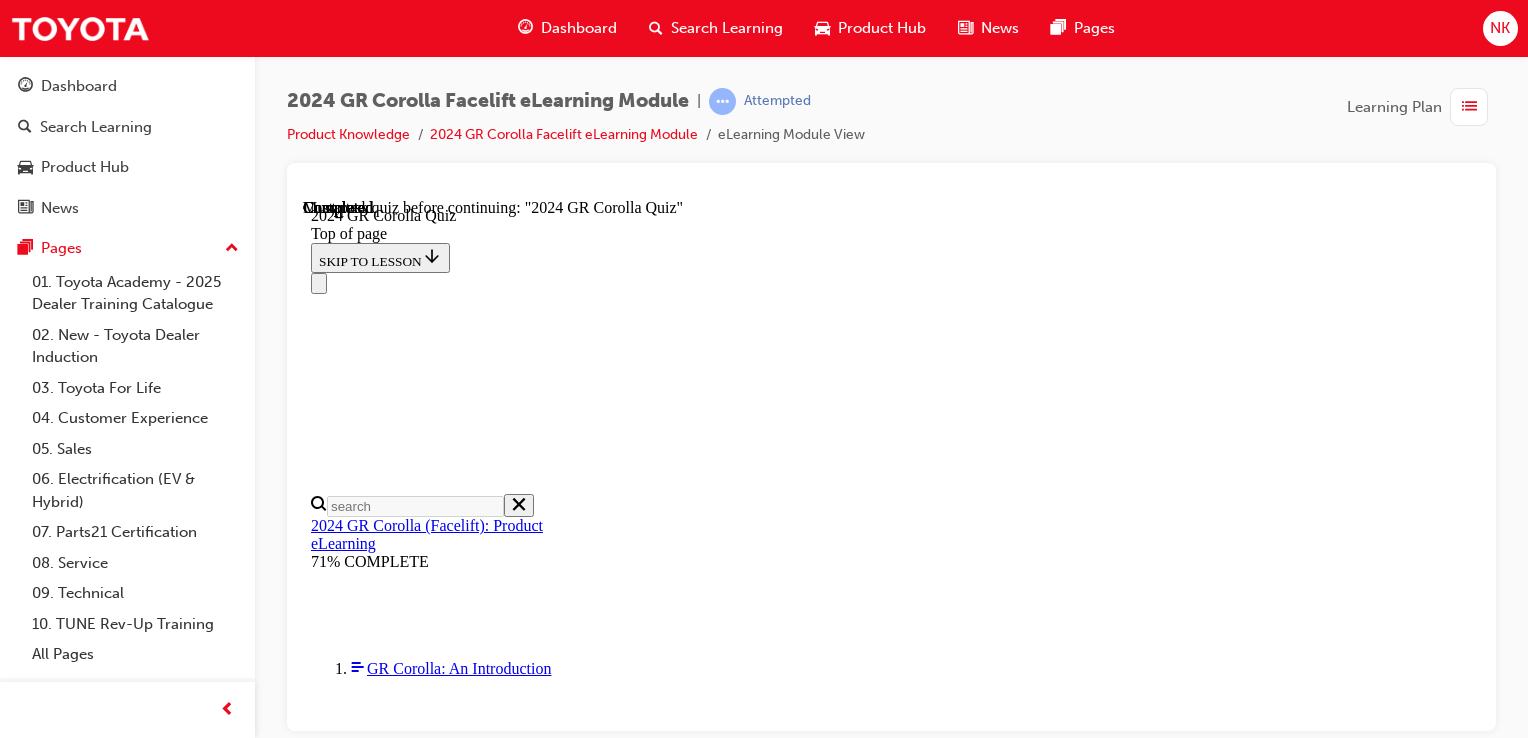 scroll, scrollTop: 178, scrollLeft: 0, axis: vertical 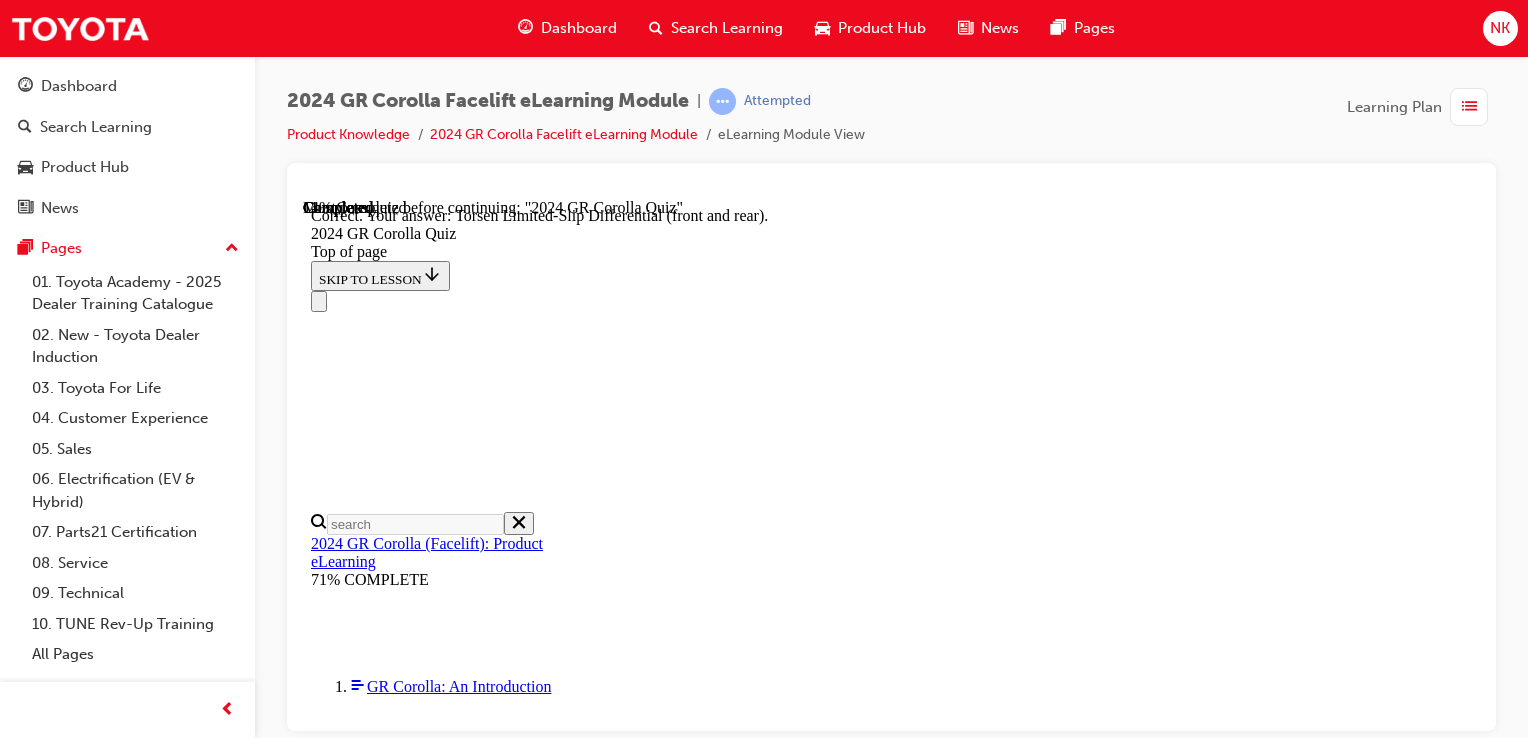 click on "NEXT" at bounding box center (337, 19053) 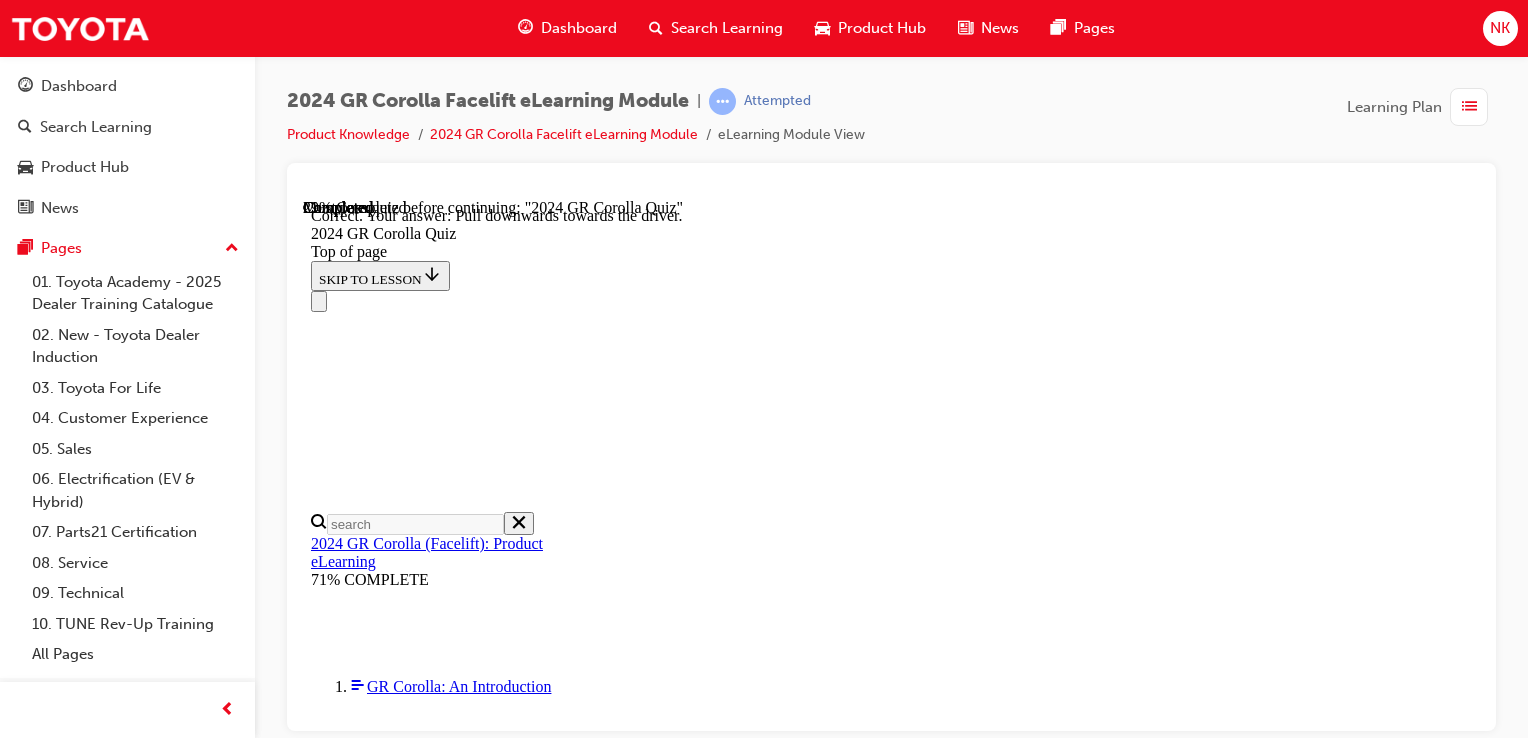 scroll, scrollTop: 591, scrollLeft: 0, axis: vertical 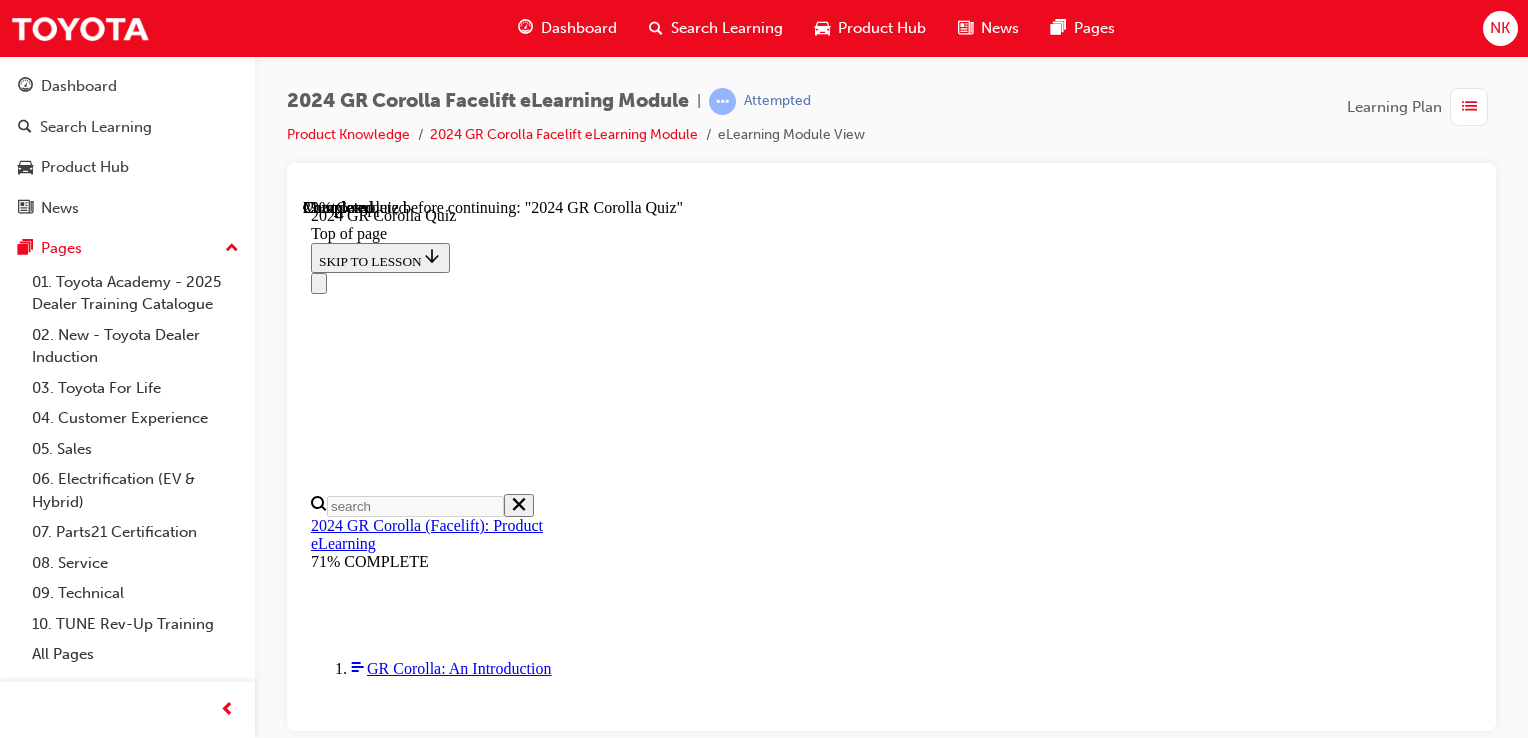 click on "50:50" at bounding box center (891, 17359) 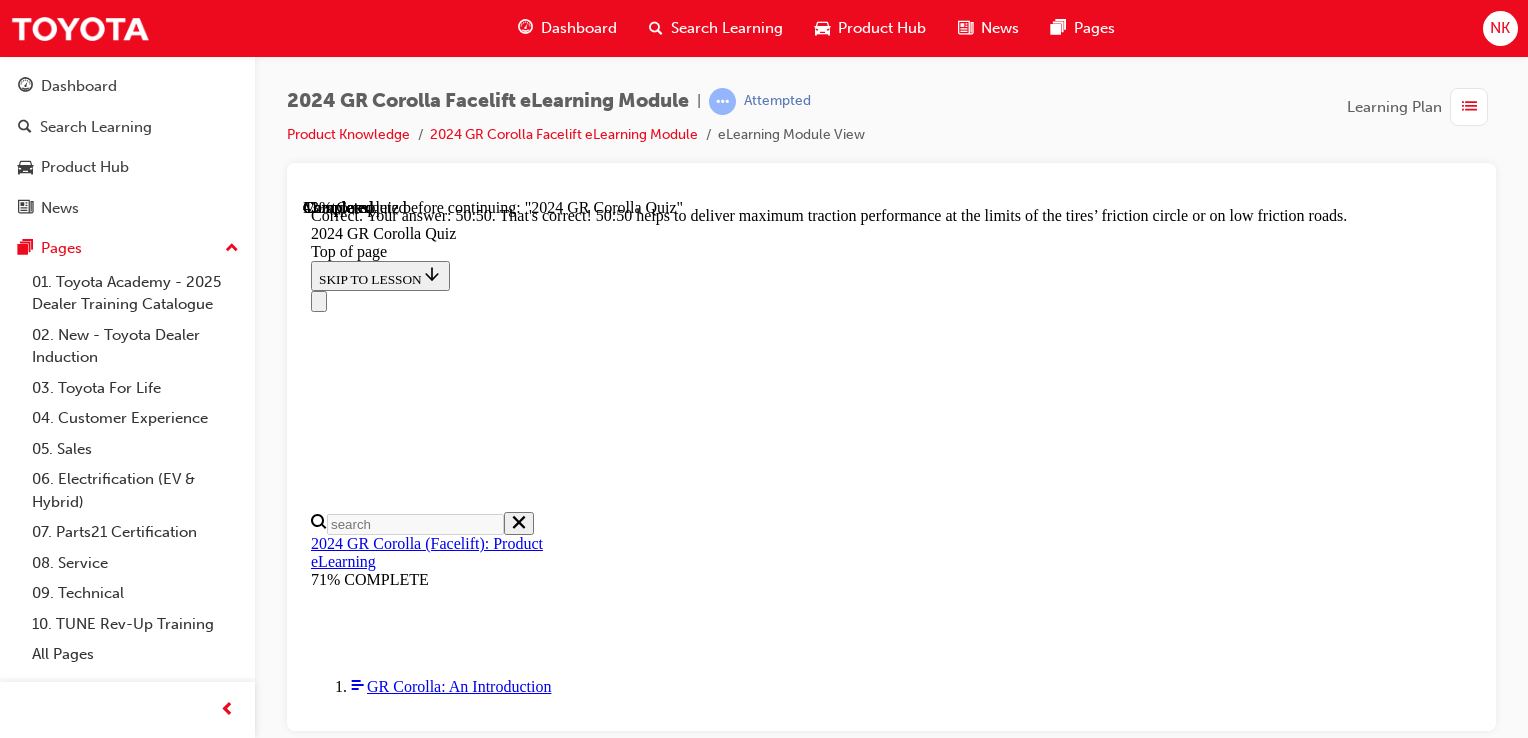 scroll, scrollTop: 1096, scrollLeft: 0, axis: vertical 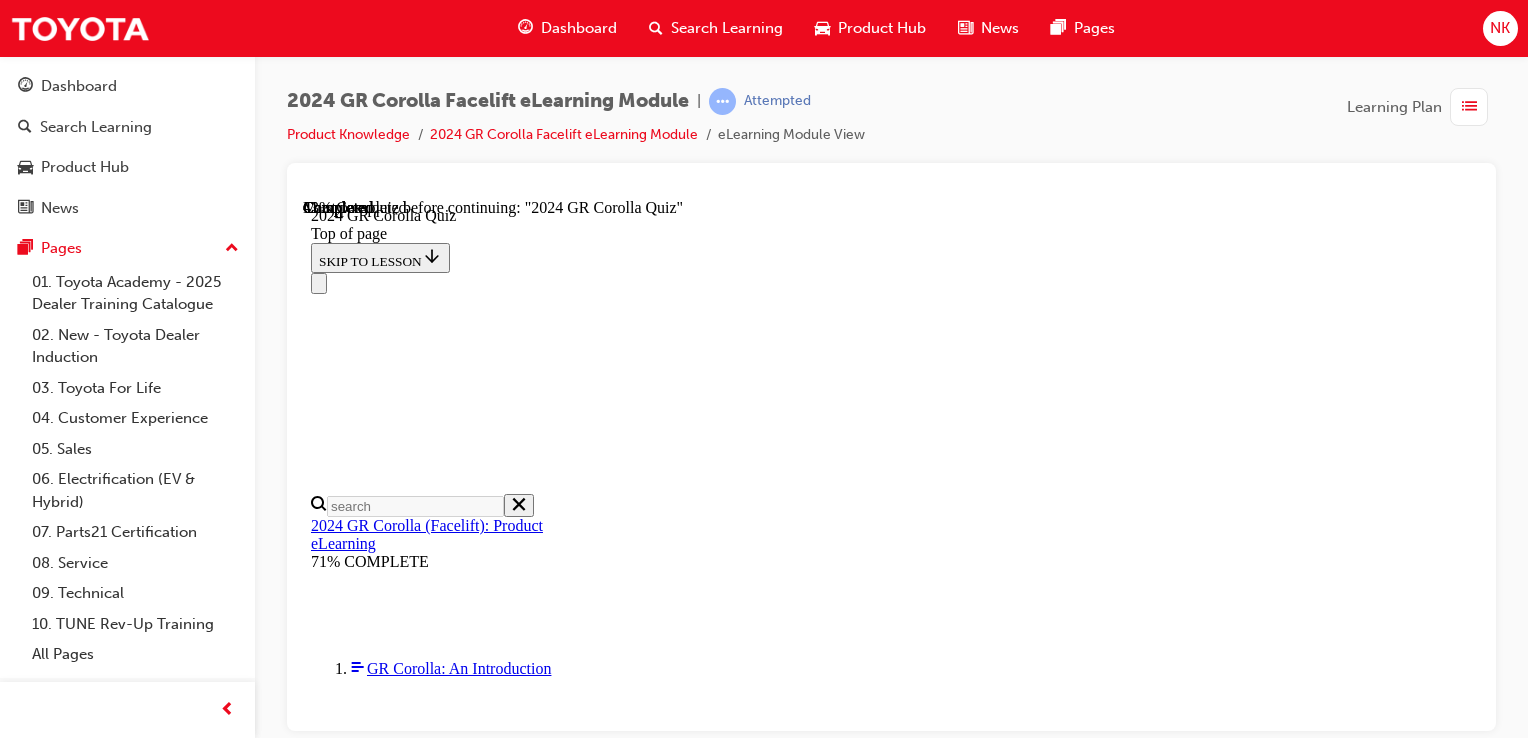 click at bounding box center [891, 18053] 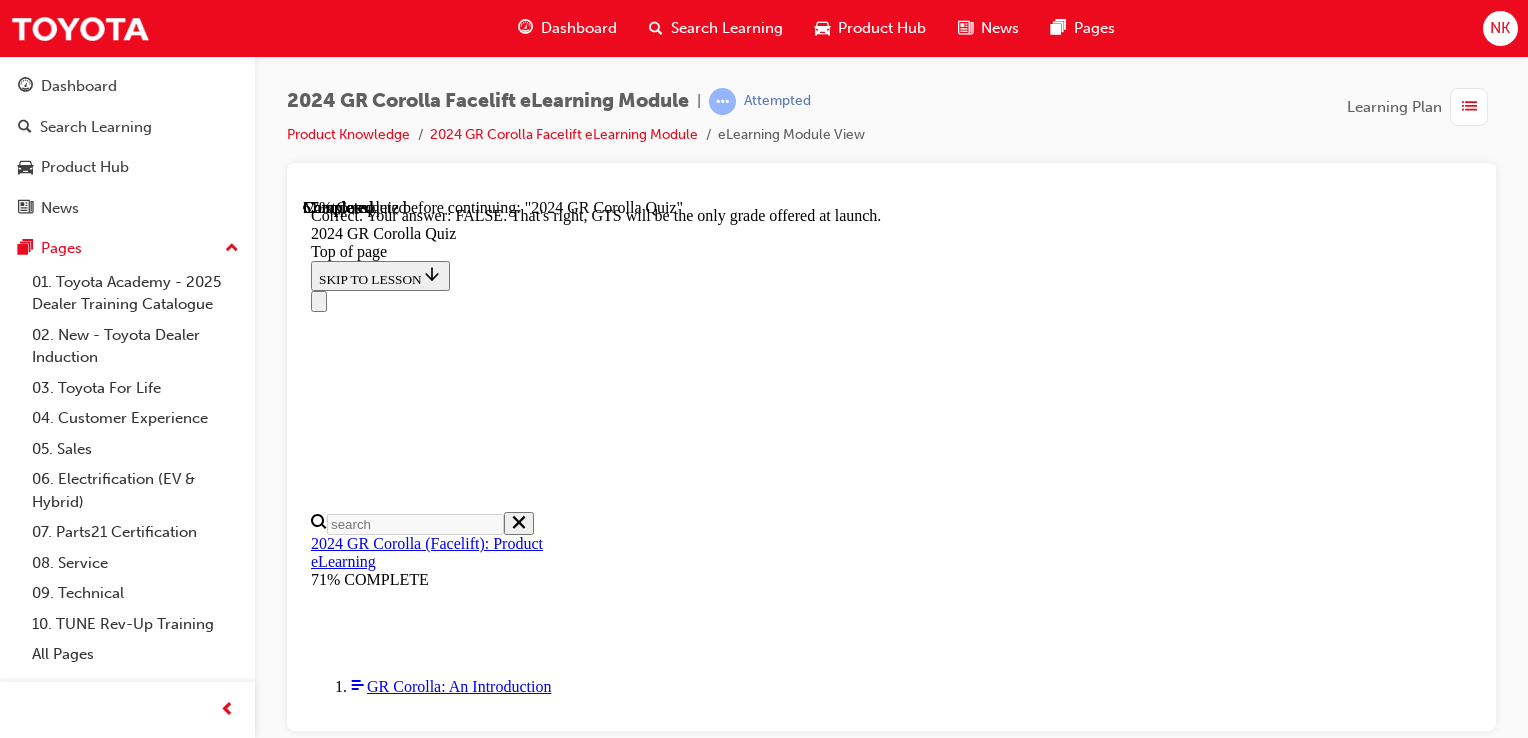 scroll, scrollTop: 520, scrollLeft: 0, axis: vertical 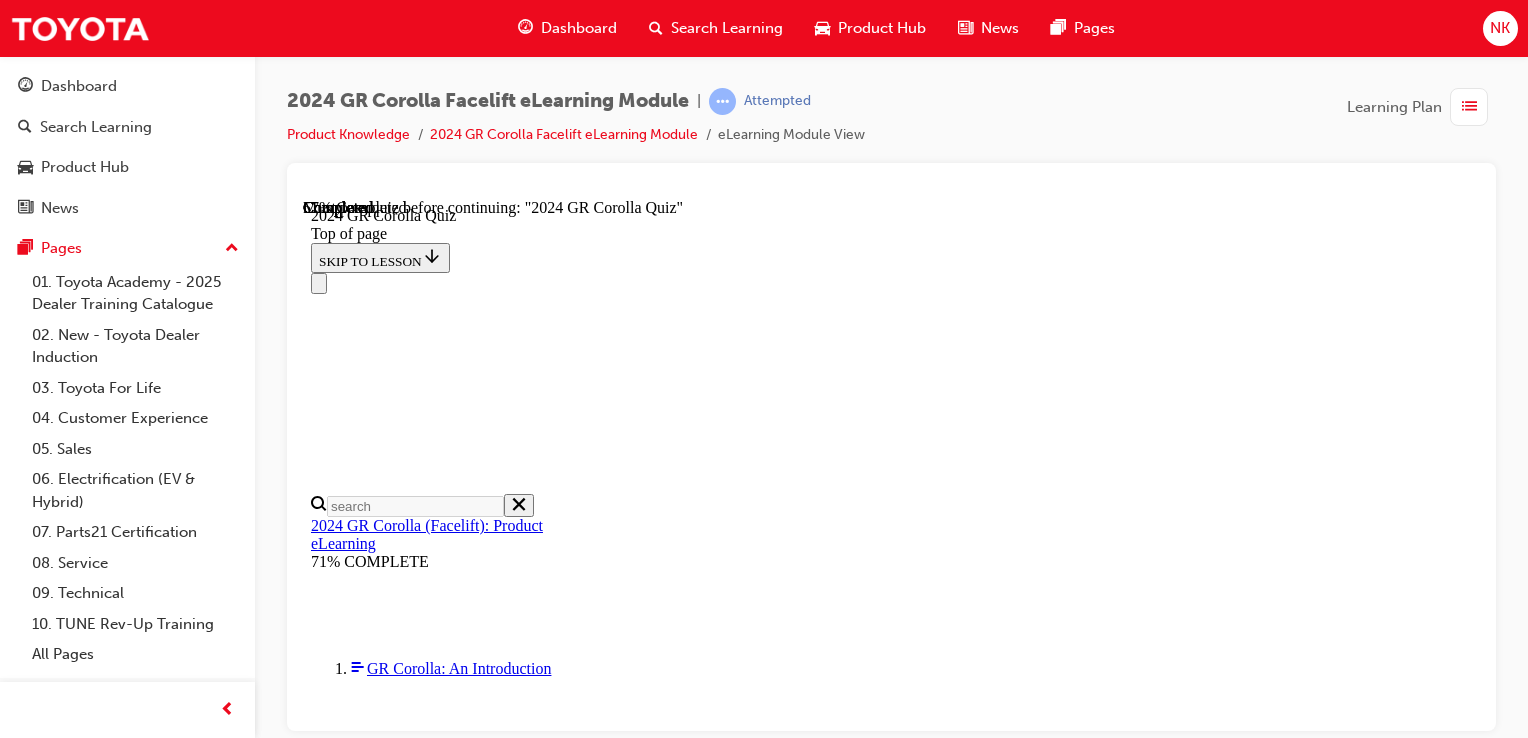 click at bounding box center [911, 18425] 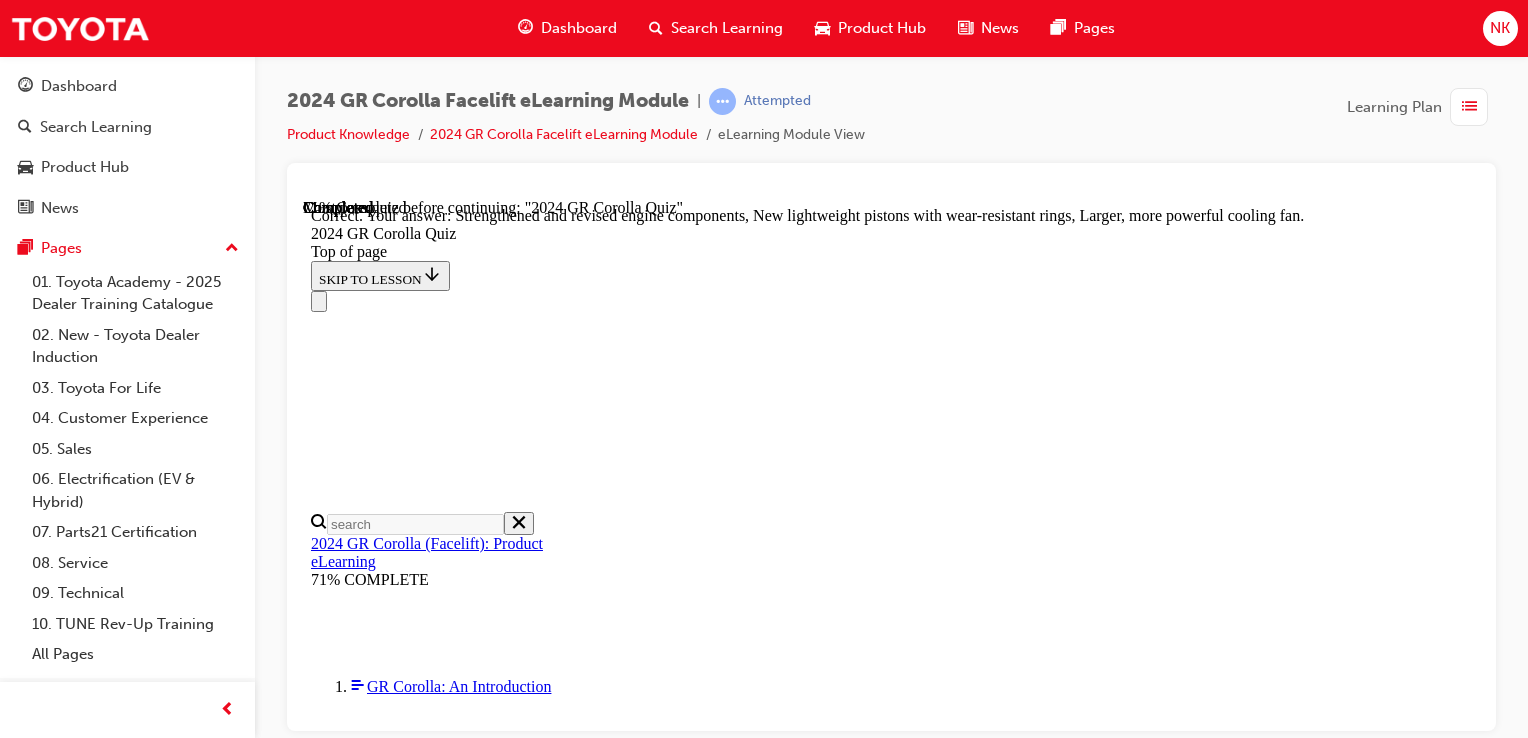 scroll, scrollTop: 996, scrollLeft: 0, axis: vertical 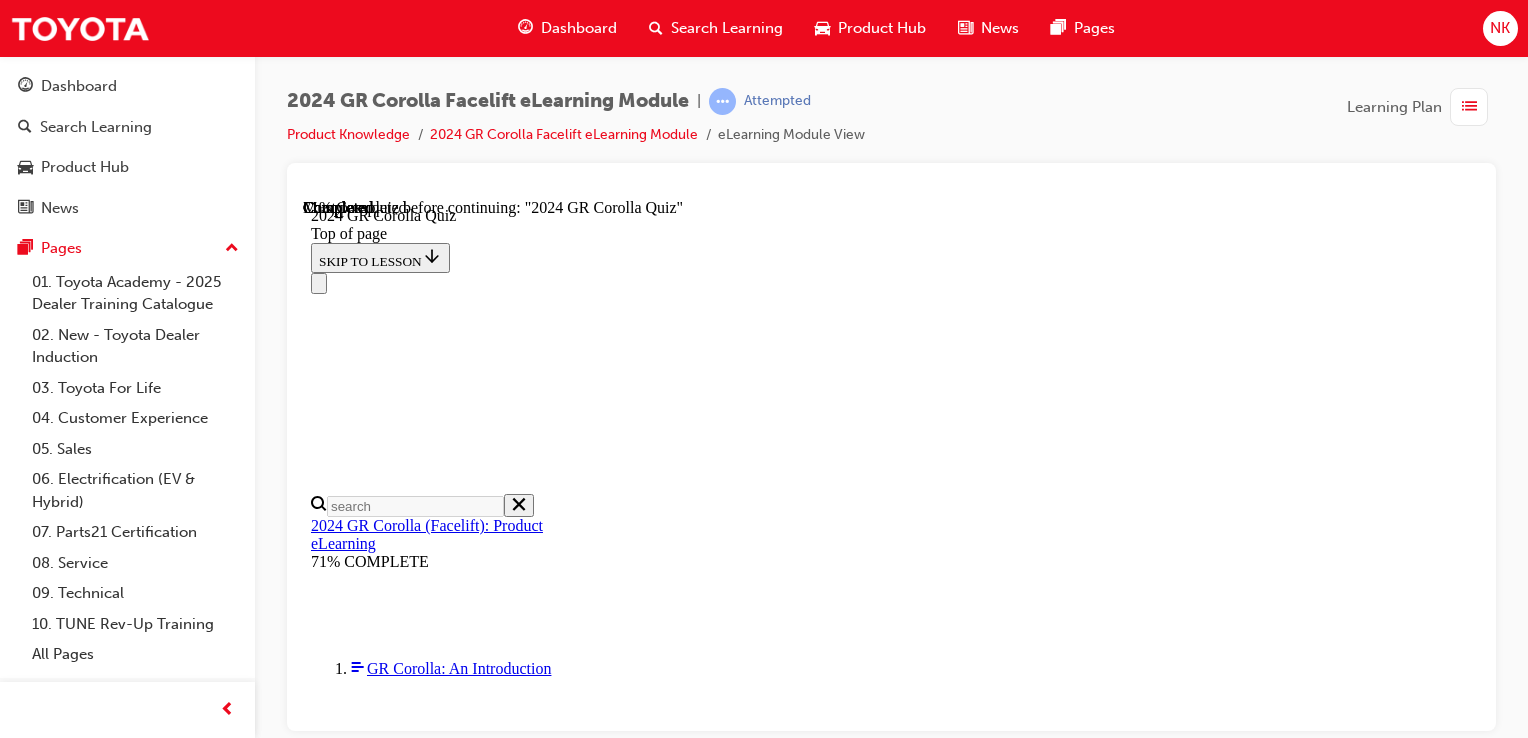 click on "Eclectic Blue" at bounding box center (891, 16337) 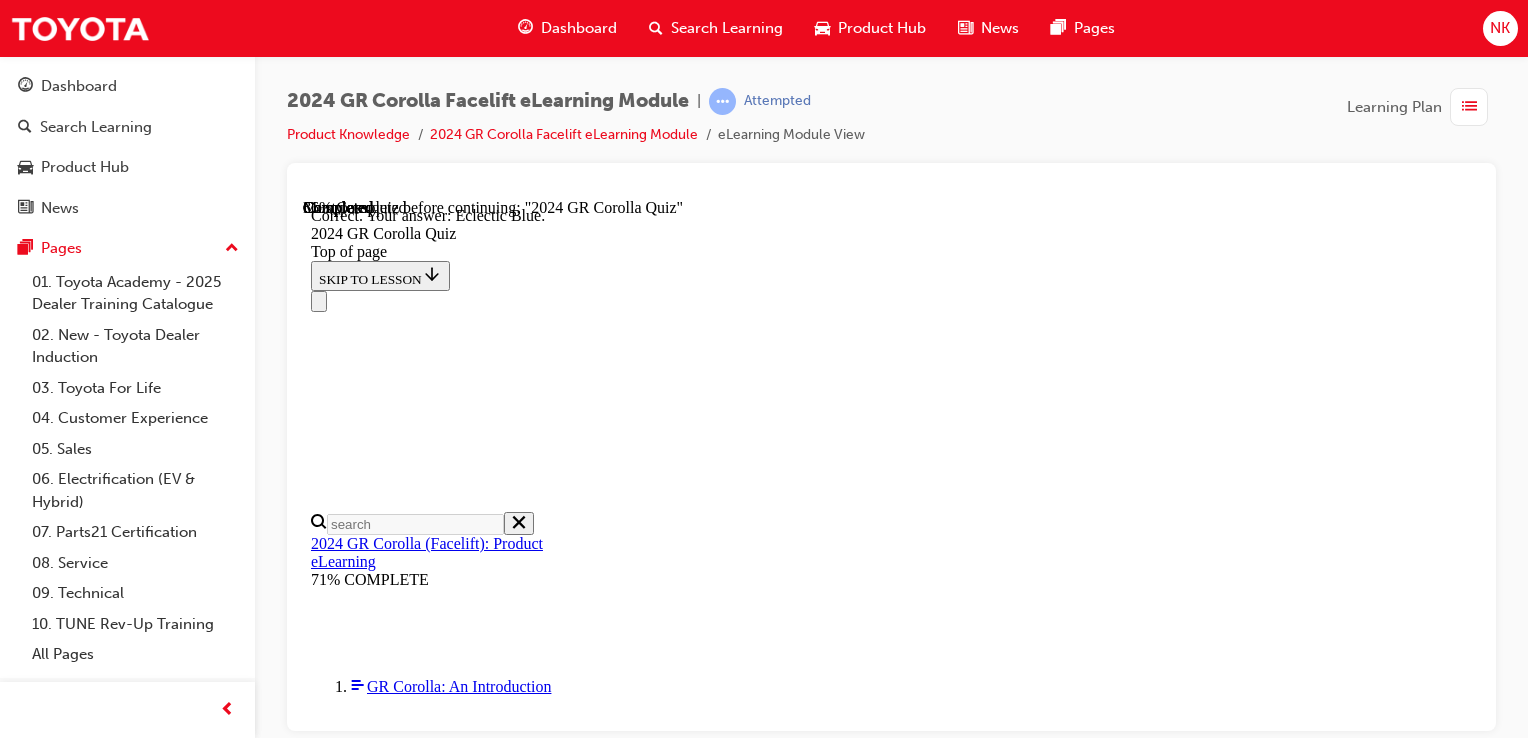 scroll, scrollTop: 547, scrollLeft: 0, axis: vertical 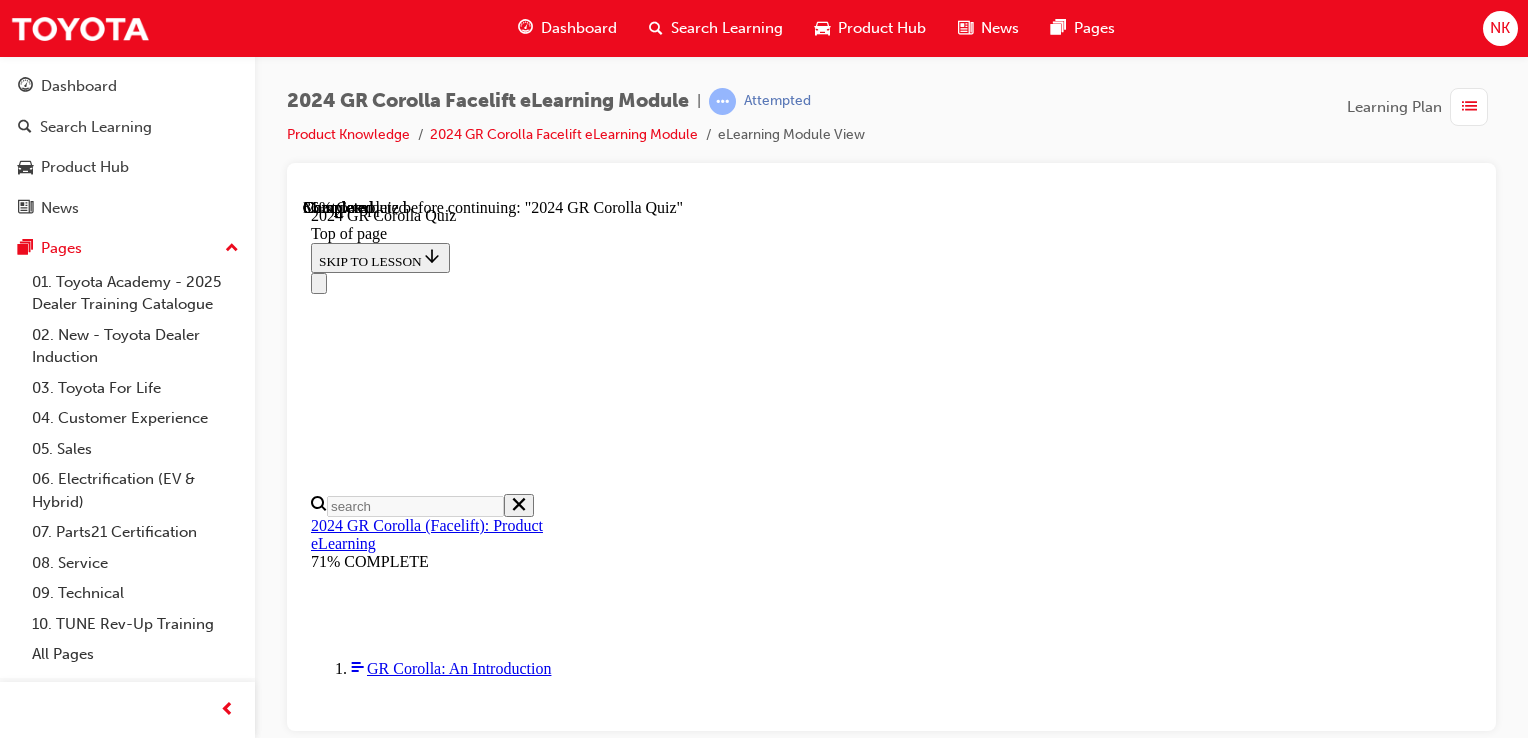 click at bounding box center (891, 20404) 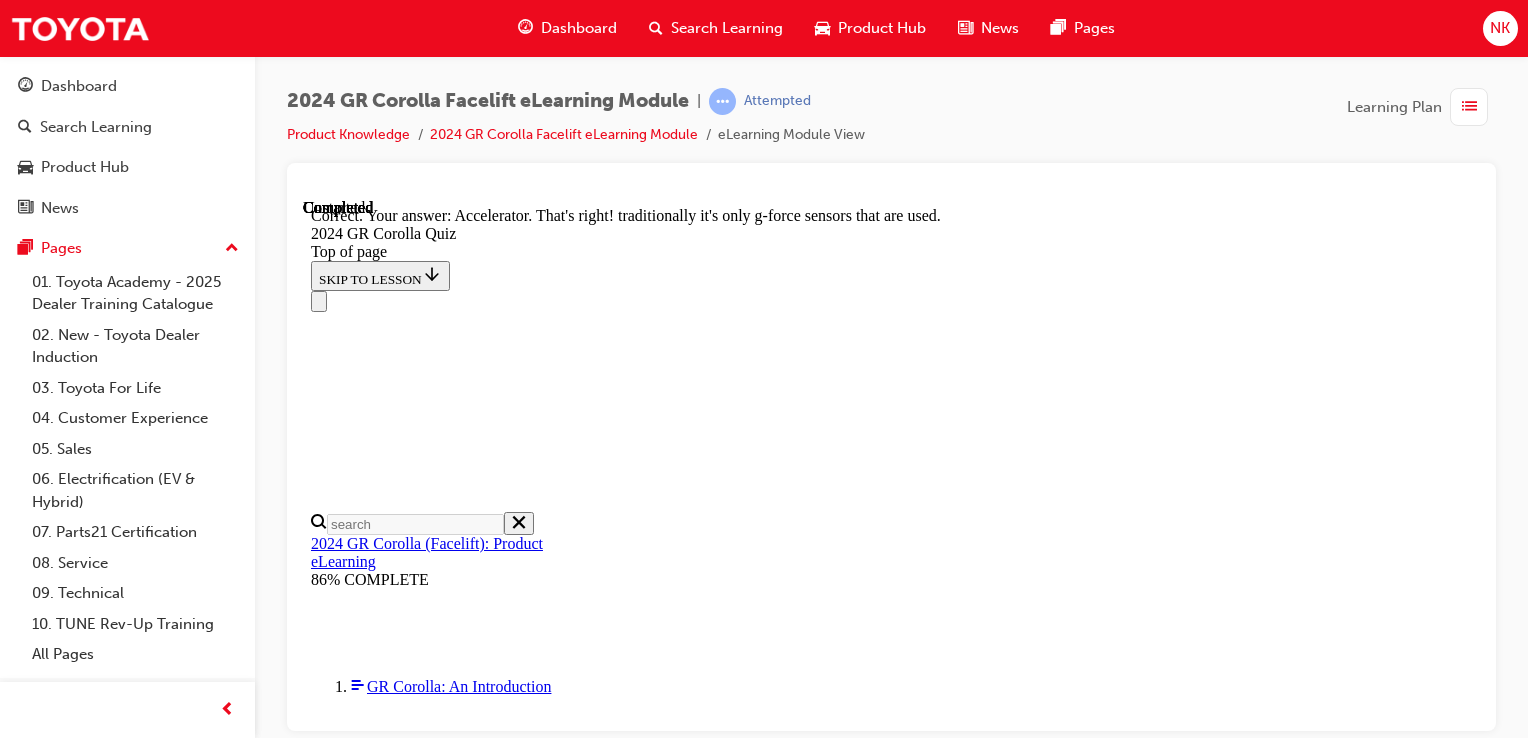 scroll, scrollTop: 990, scrollLeft: 0, axis: vertical 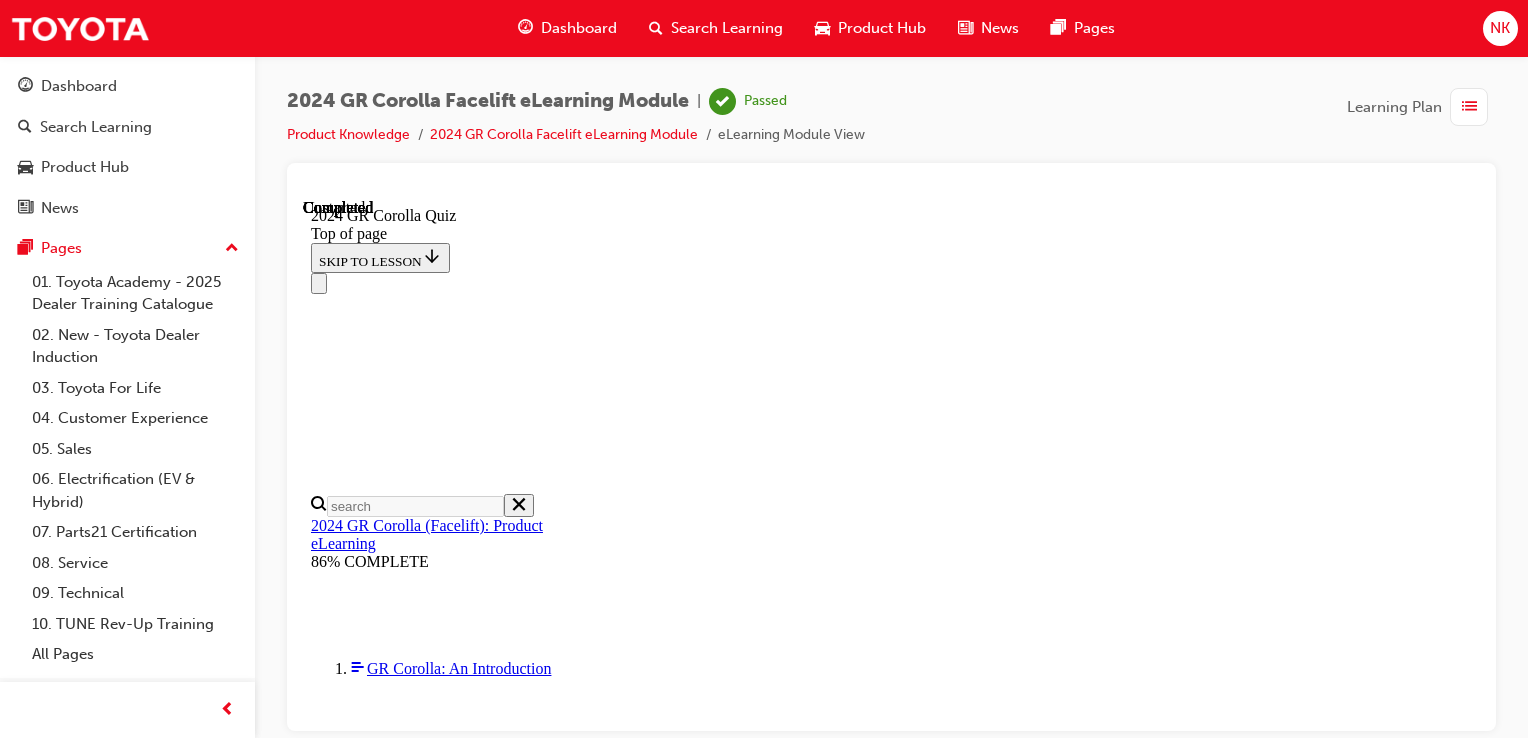 click on "7 of 7 — Thank You" at bounding box center [393, 17669] 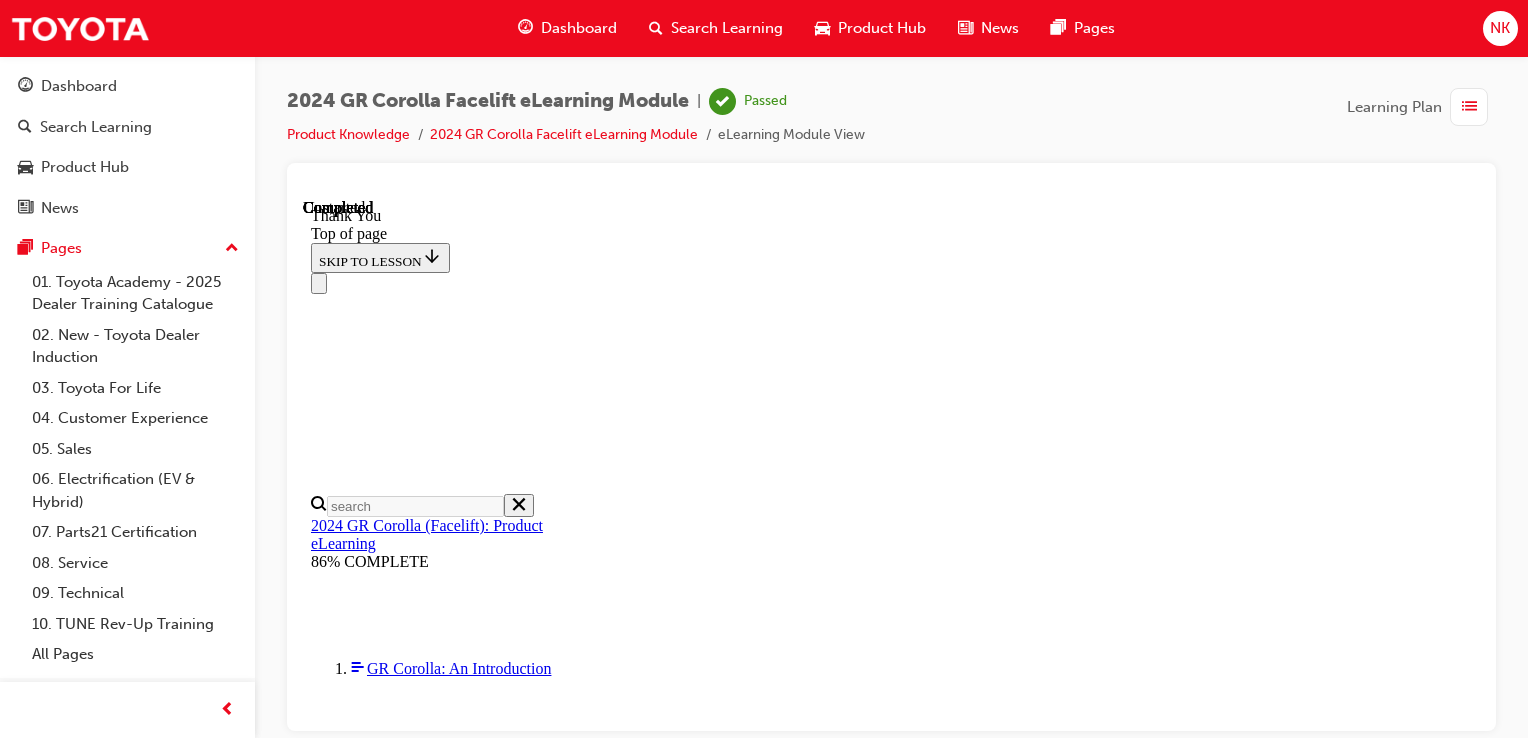 scroll, scrollTop: 0, scrollLeft: 0, axis: both 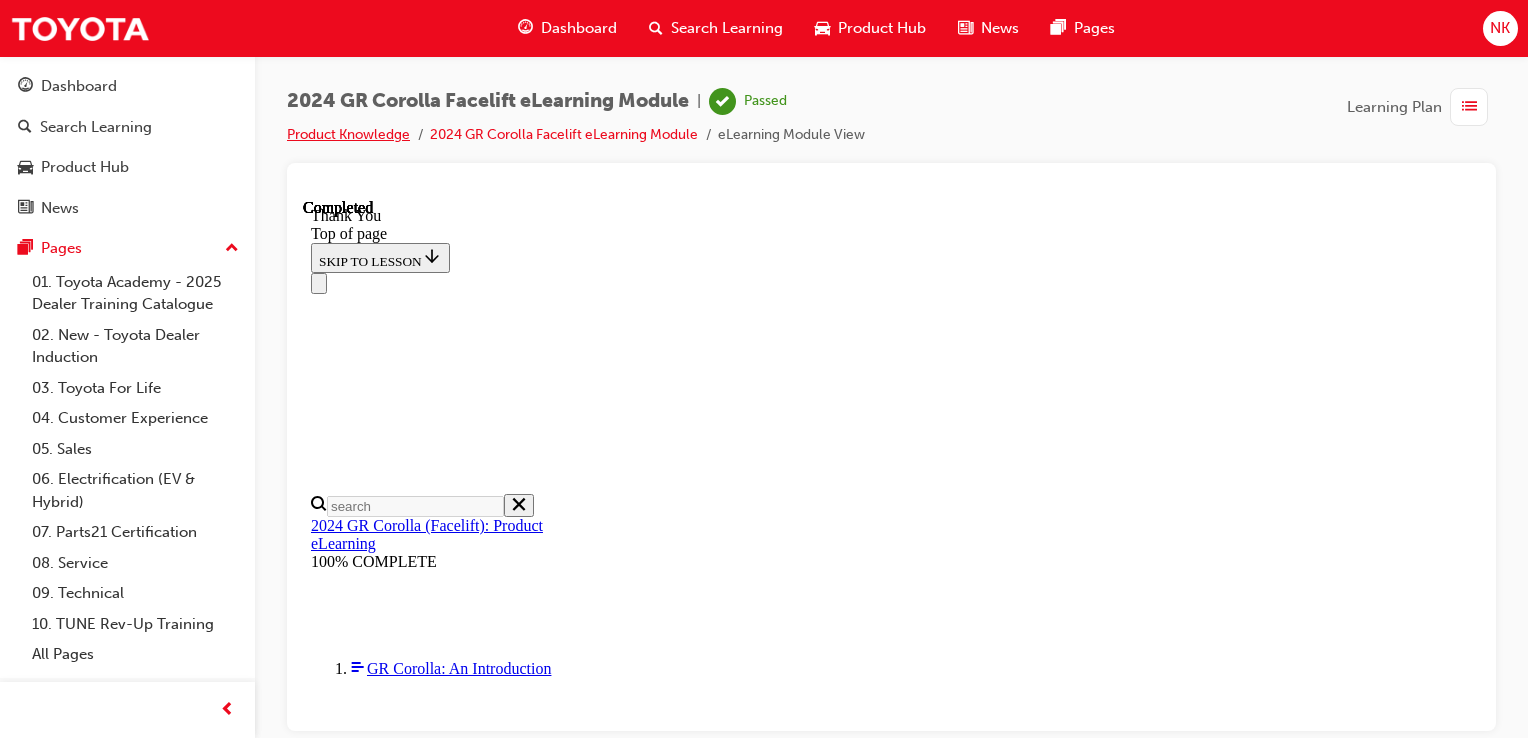 click on "Product Knowledge" at bounding box center [348, 134] 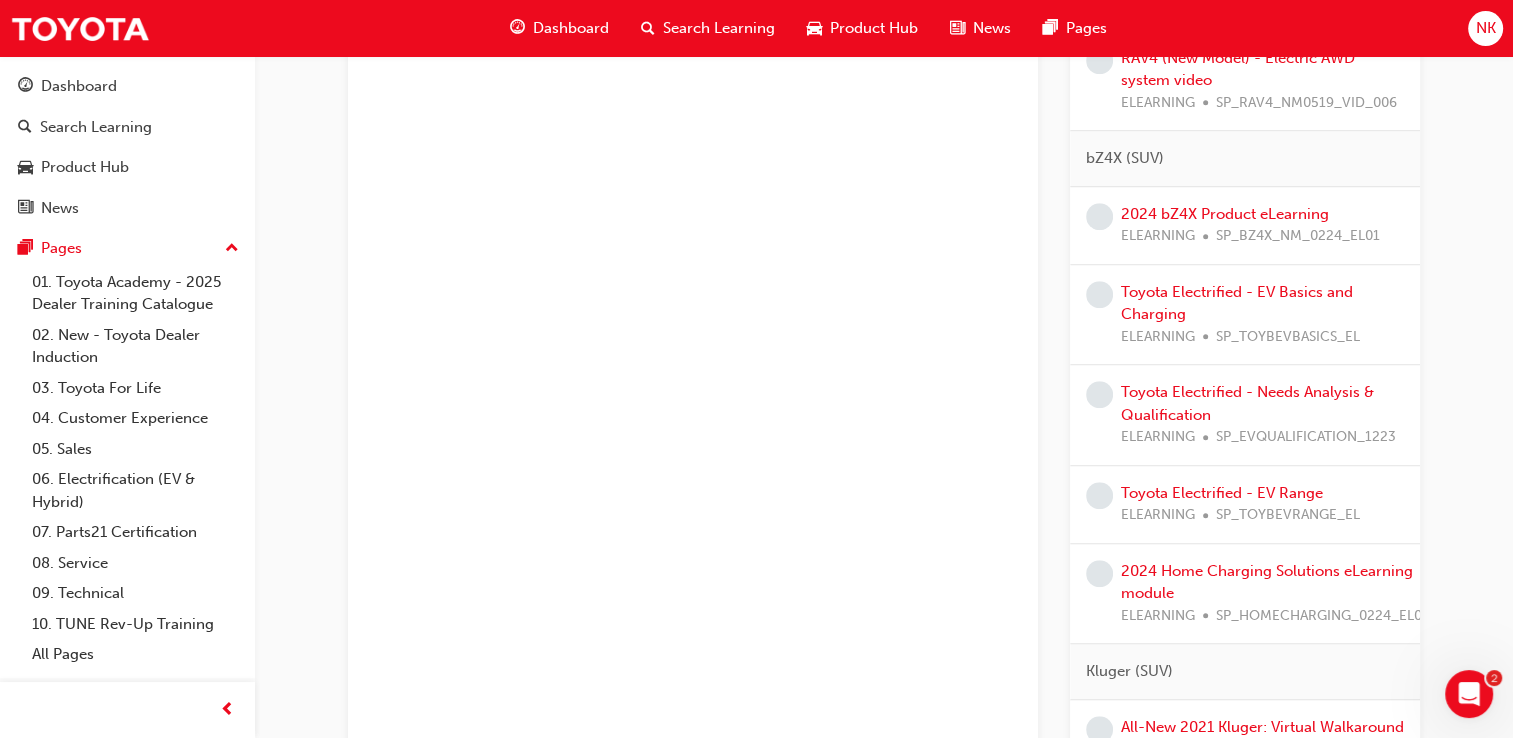 scroll, scrollTop: 1391, scrollLeft: 0, axis: vertical 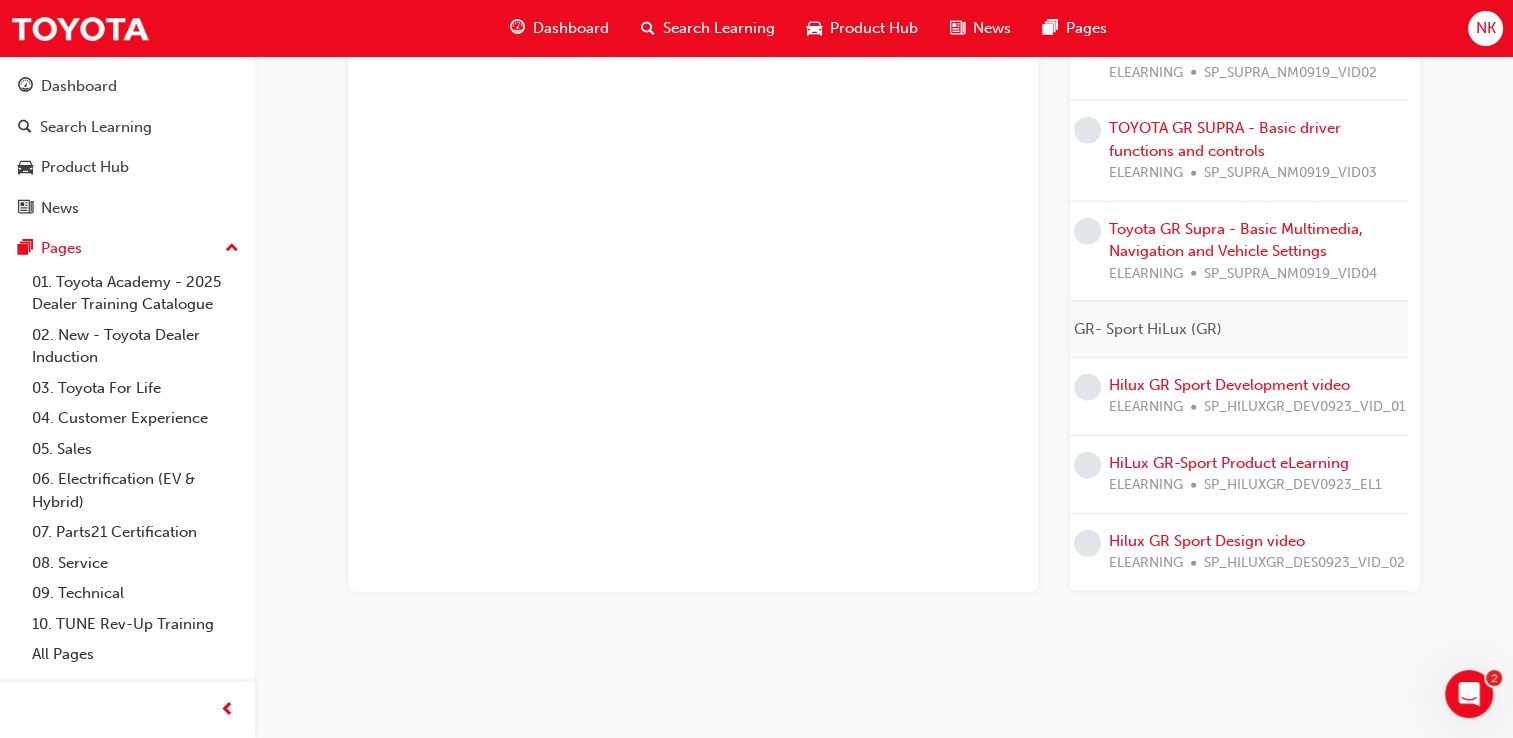 click 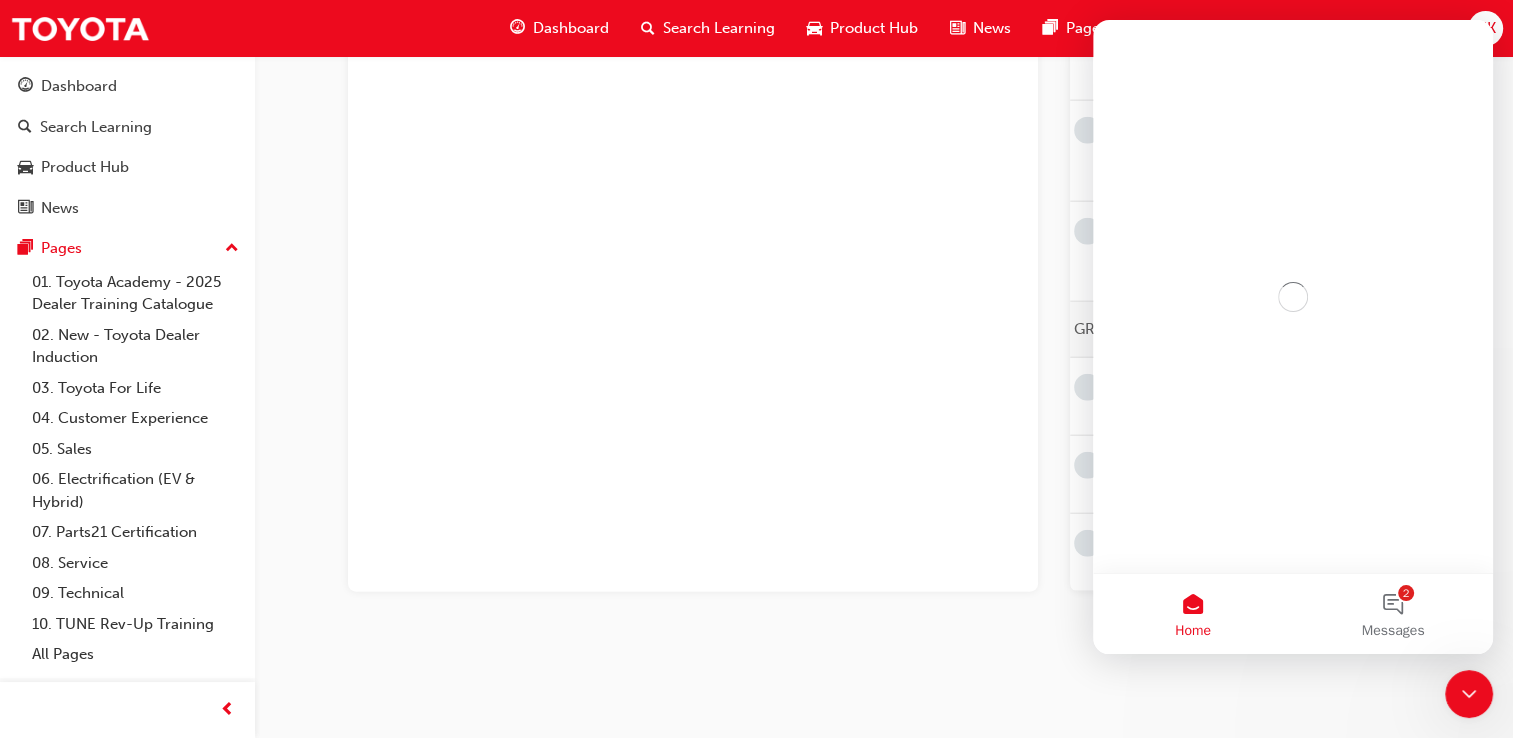 scroll, scrollTop: 0, scrollLeft: 0, axis: both 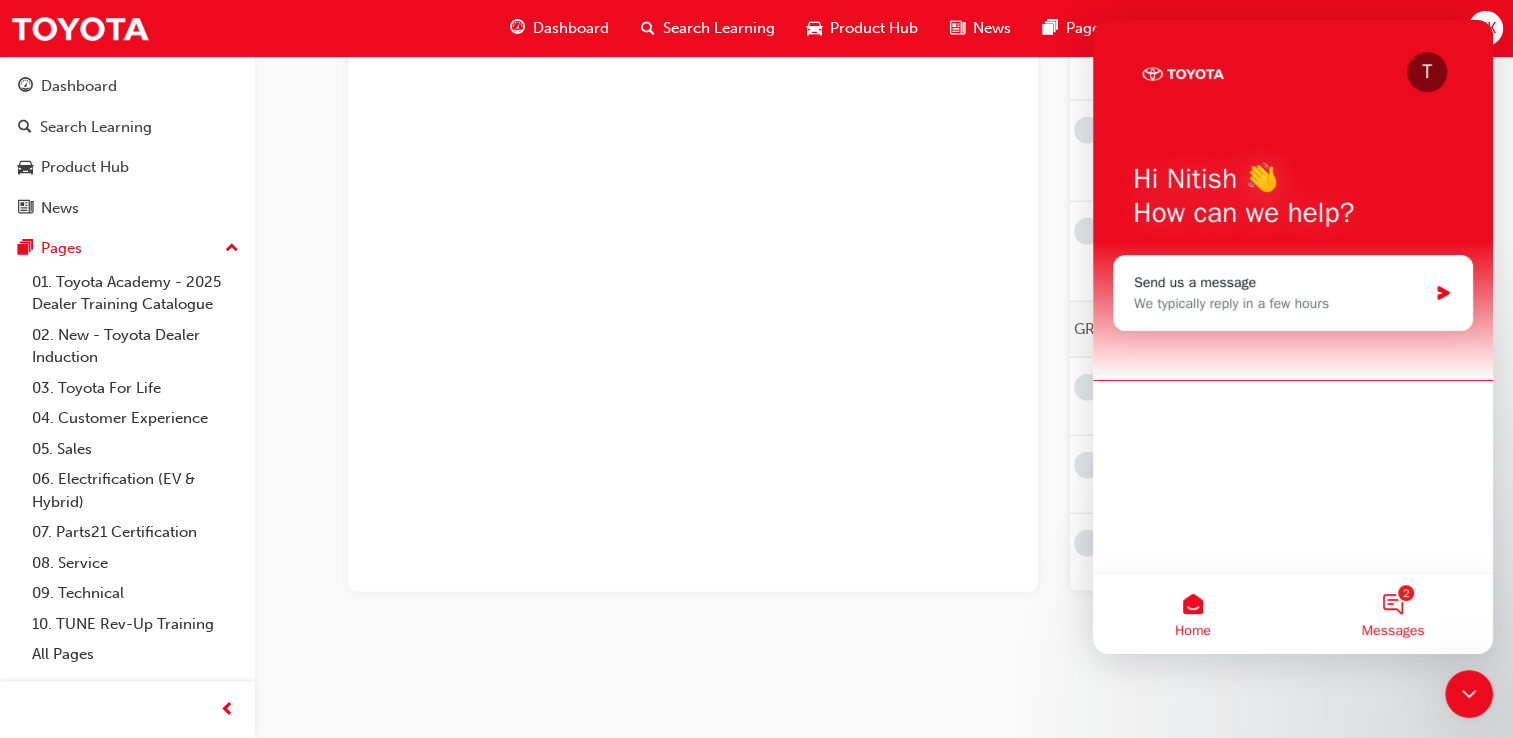 click on "2 Messages" at bounding box center [1393, 614] 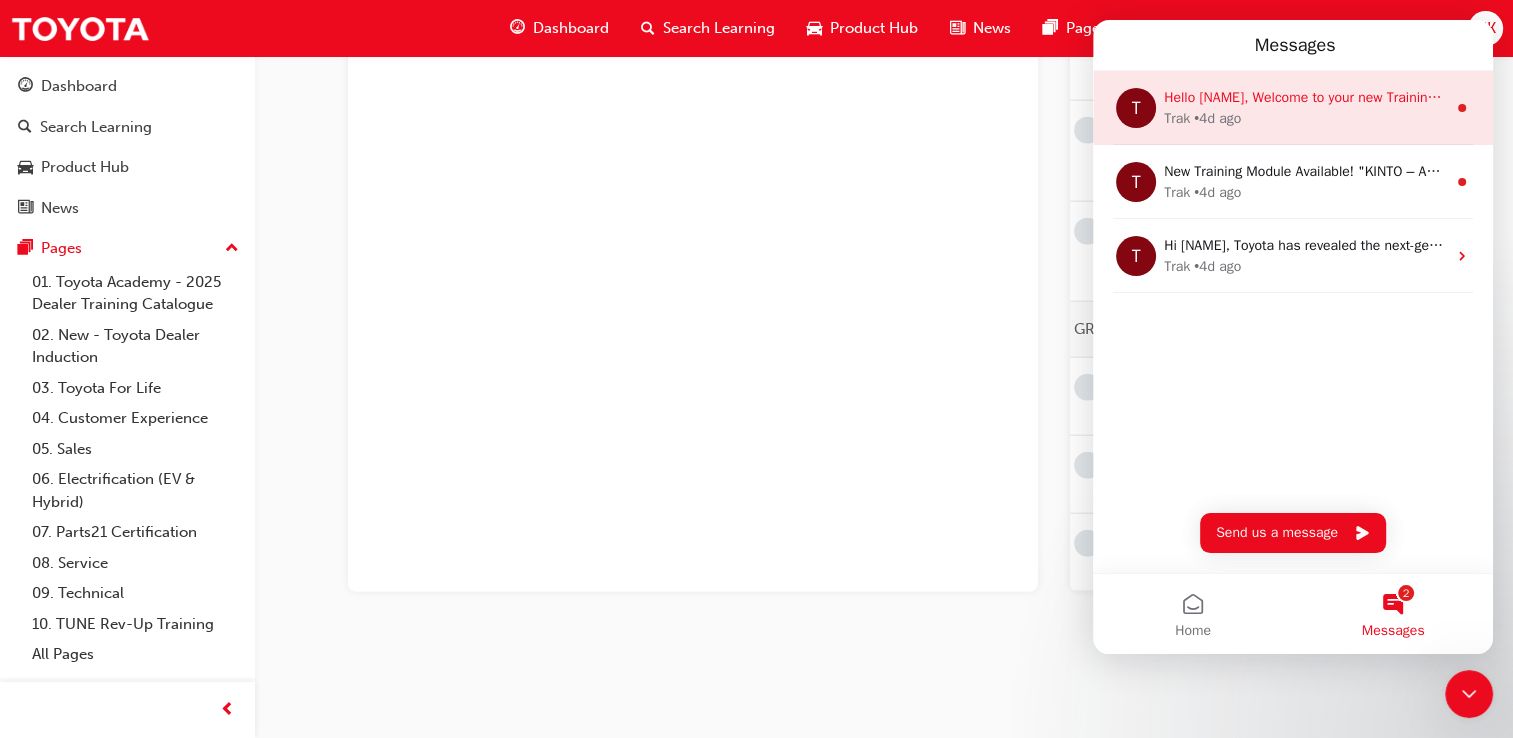 click on "Trak •  4d ago" at bounding box center (1305, 118) 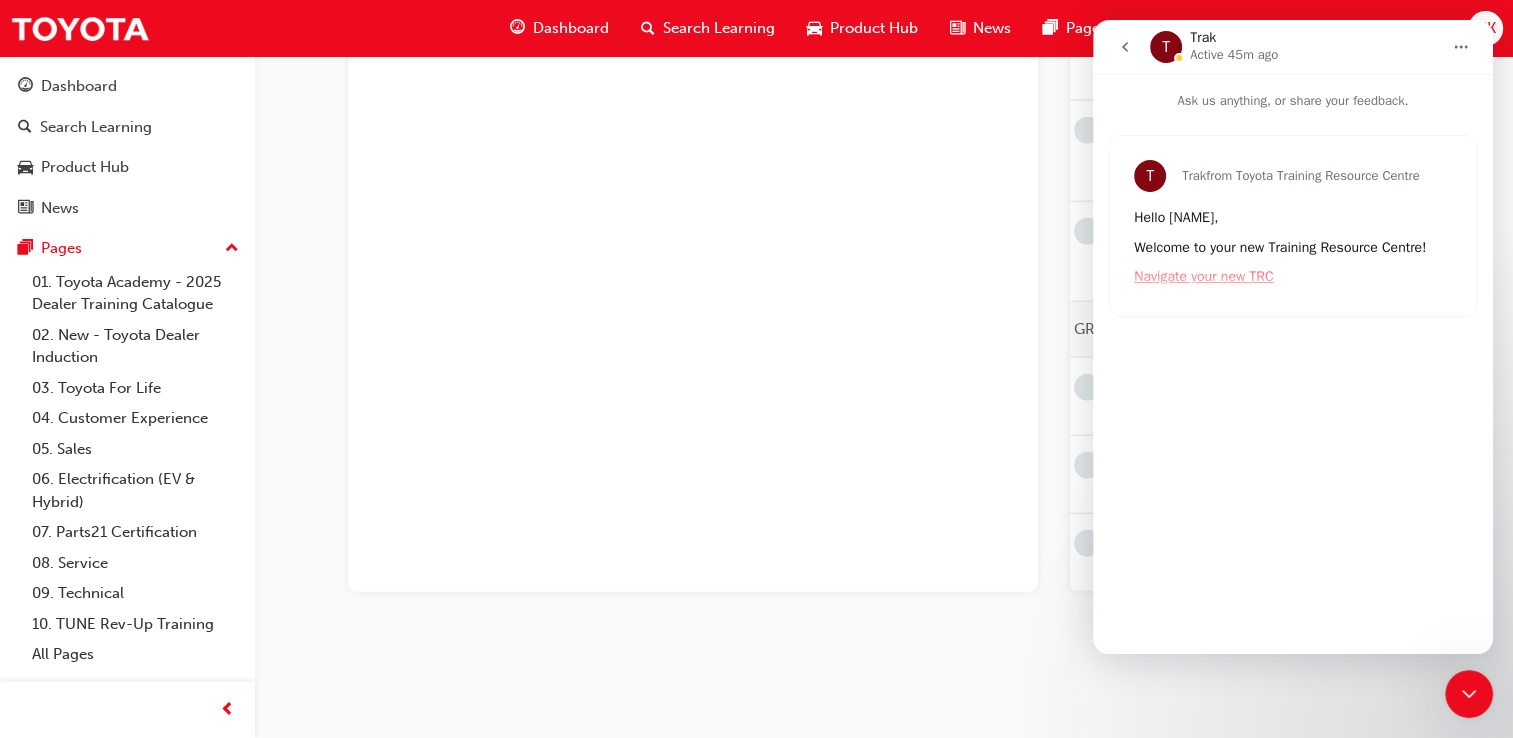 click 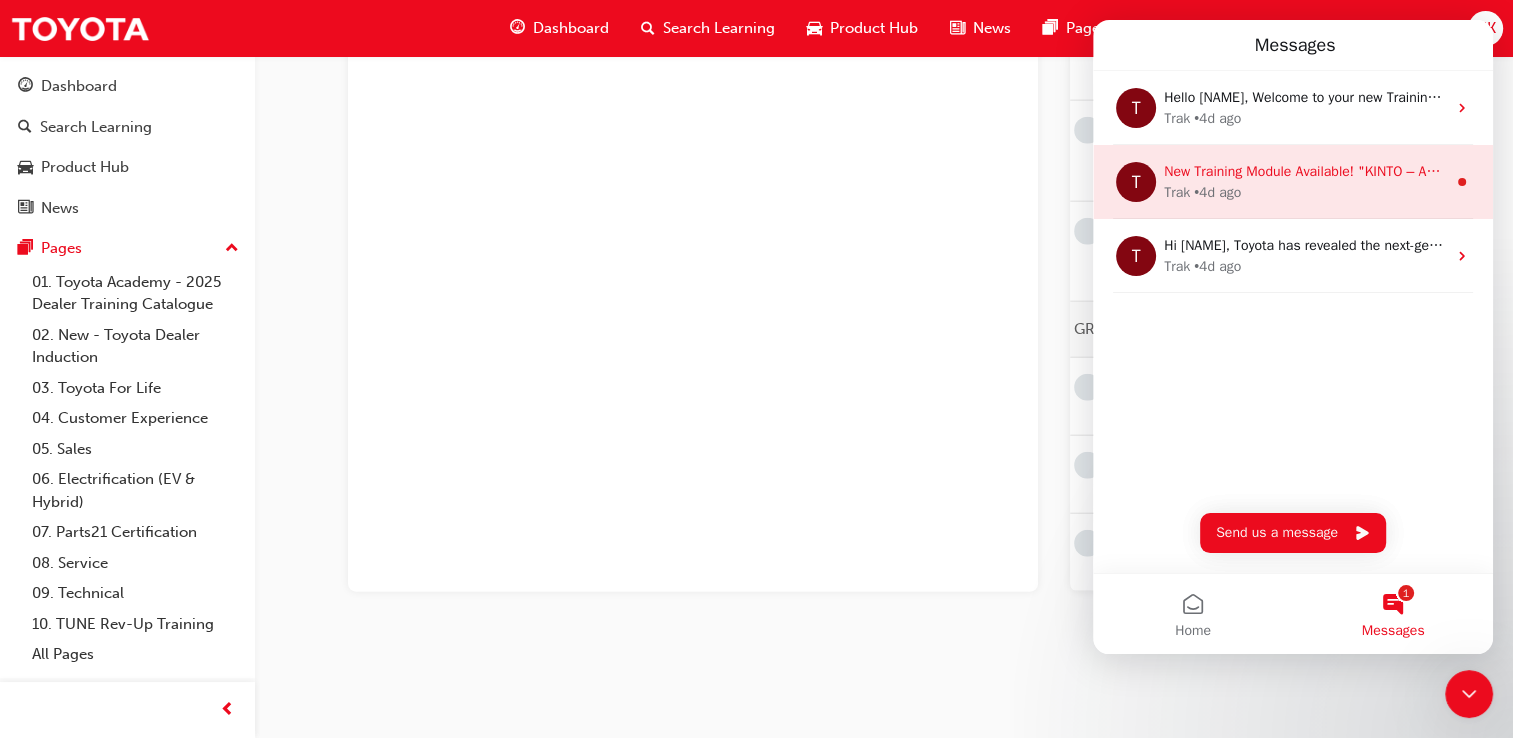 click on "New Training Module Available!   "KINTO – An Introduction" is now live. Enhance your sales skills and product knowledge today. Start Training Now >" at bounding box center (1613, 171) 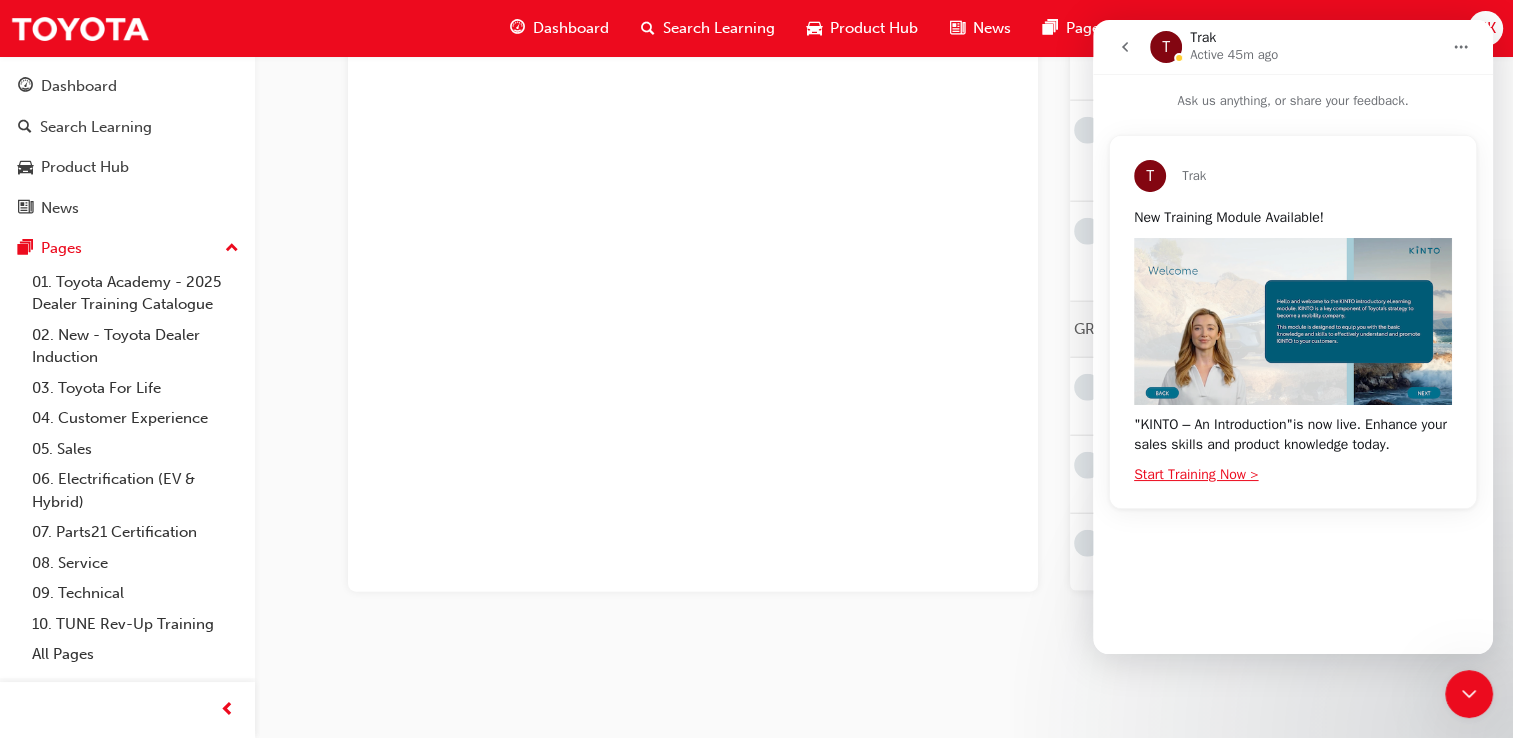 click 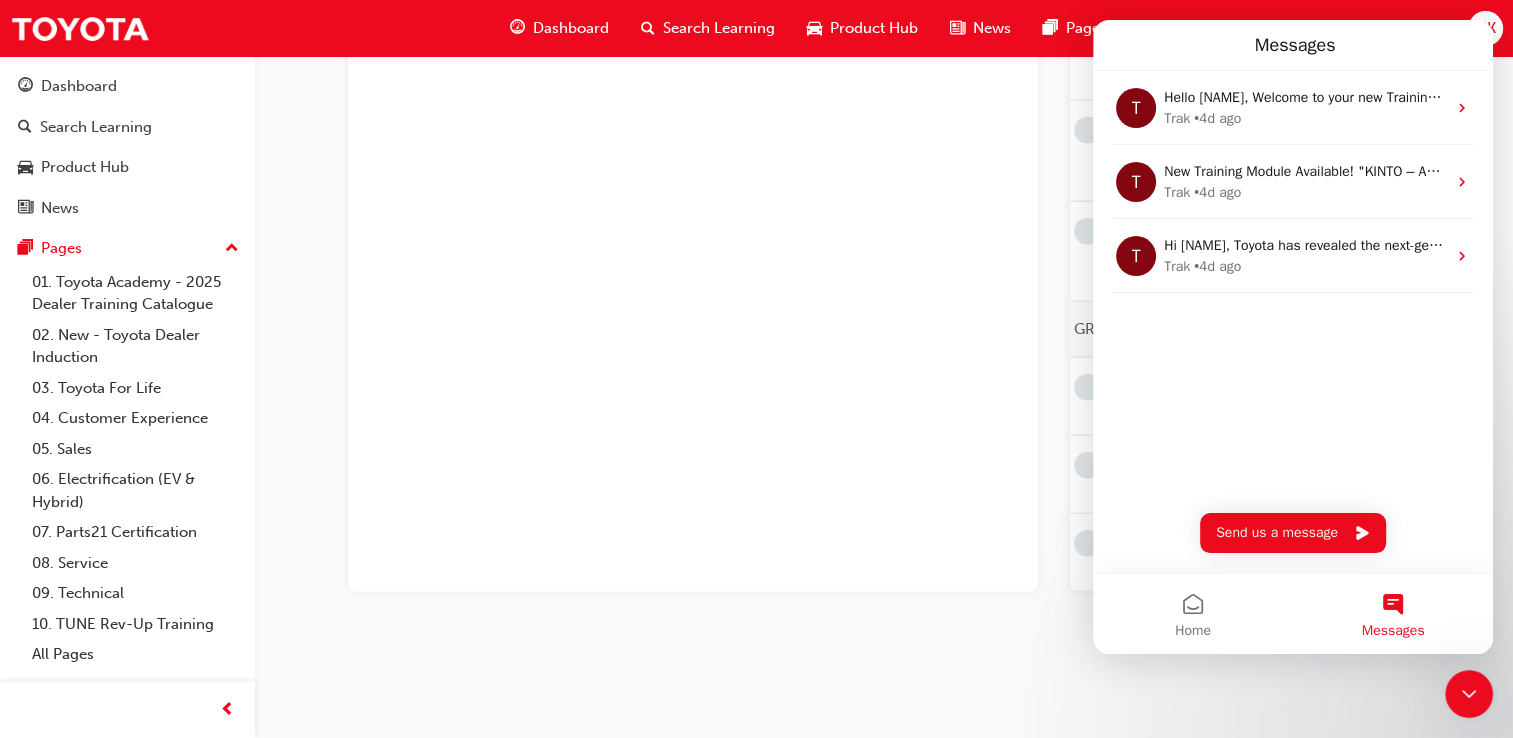 click on "Product Knowledge    Learning search page Learning plan detail page Product Knowledge    Learning search page Learning plan detail page Sales SC-PKLP LIVE The Product knowledge pillar has all of Toyotas innovative and advanced vehicles range catalogued into the following segments, 'Passenger', 'SUV', 'LCV' (Light Commercial Vehicle) and GR (Gazoo Racing) to support the learner. Sales consultants can view and learn through informative and insightful eLearning modules to equip and enable you to support customers during the purchasing process. Contact If you have any questions, please contact [EMAIL]. Learning Plan Product Knowledge  29 % Completed 17 / 59 Show Incomplete Only Yaris (Passenger) 2020 Yaris - Module 5: Handling ELEARNING SP_YARIS_NM0820_EL_05 Corolla (Passenger) Completed Camry (Passenger) Completed Mirai (Passenger) 2021 Mirai - Quick Start Video ELEARNING SP_MIRAI_NM0321_VID 2021 Mirai - Product and General knowledge eLearning ELEARNING SP_MIRAI_NM0321_EL" at bounding box center [884, -1979] 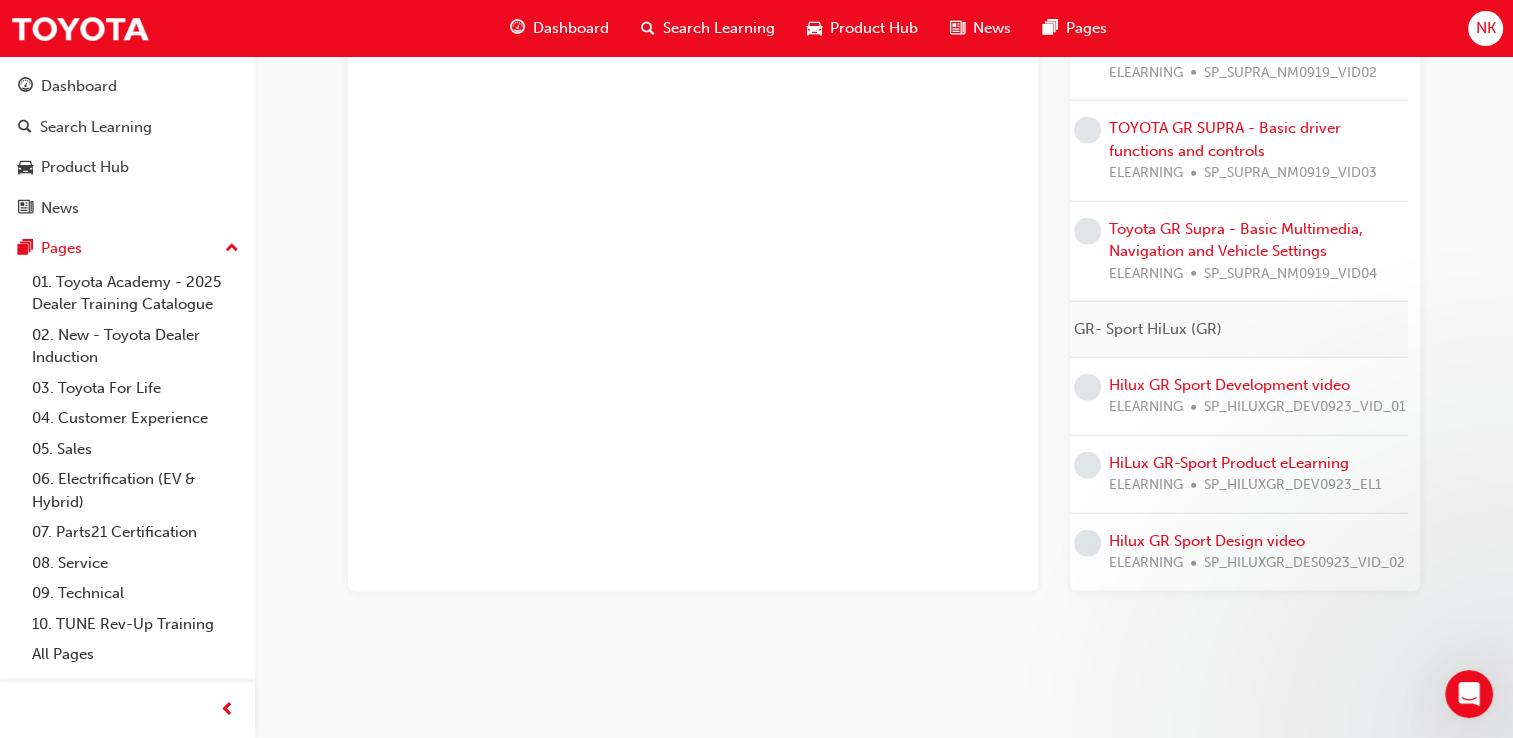 scroll, scrollTop: 0, scrollLeft: 0, axis: both 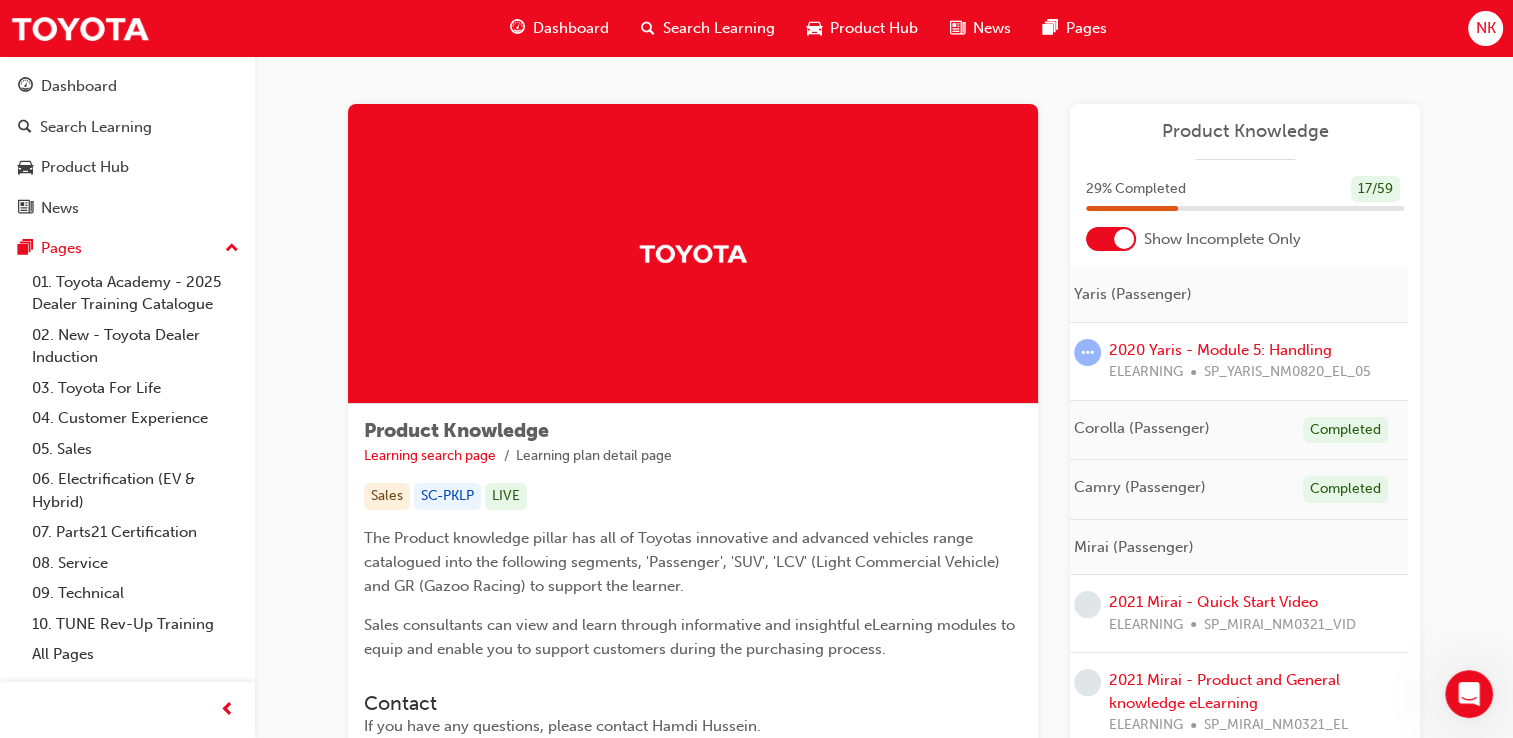 click at bounding box center (1111, 239) 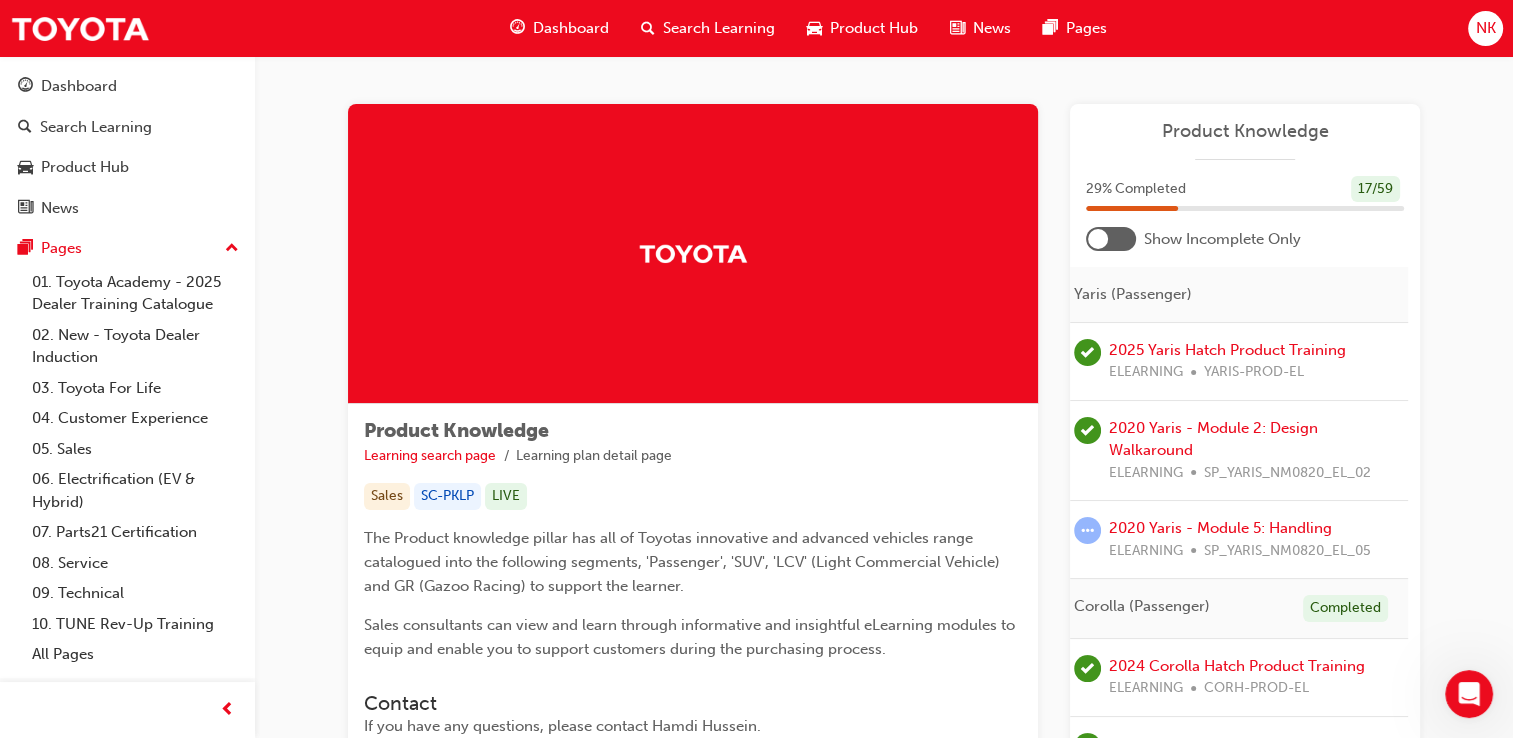 click at bounding box center [1098, 239] 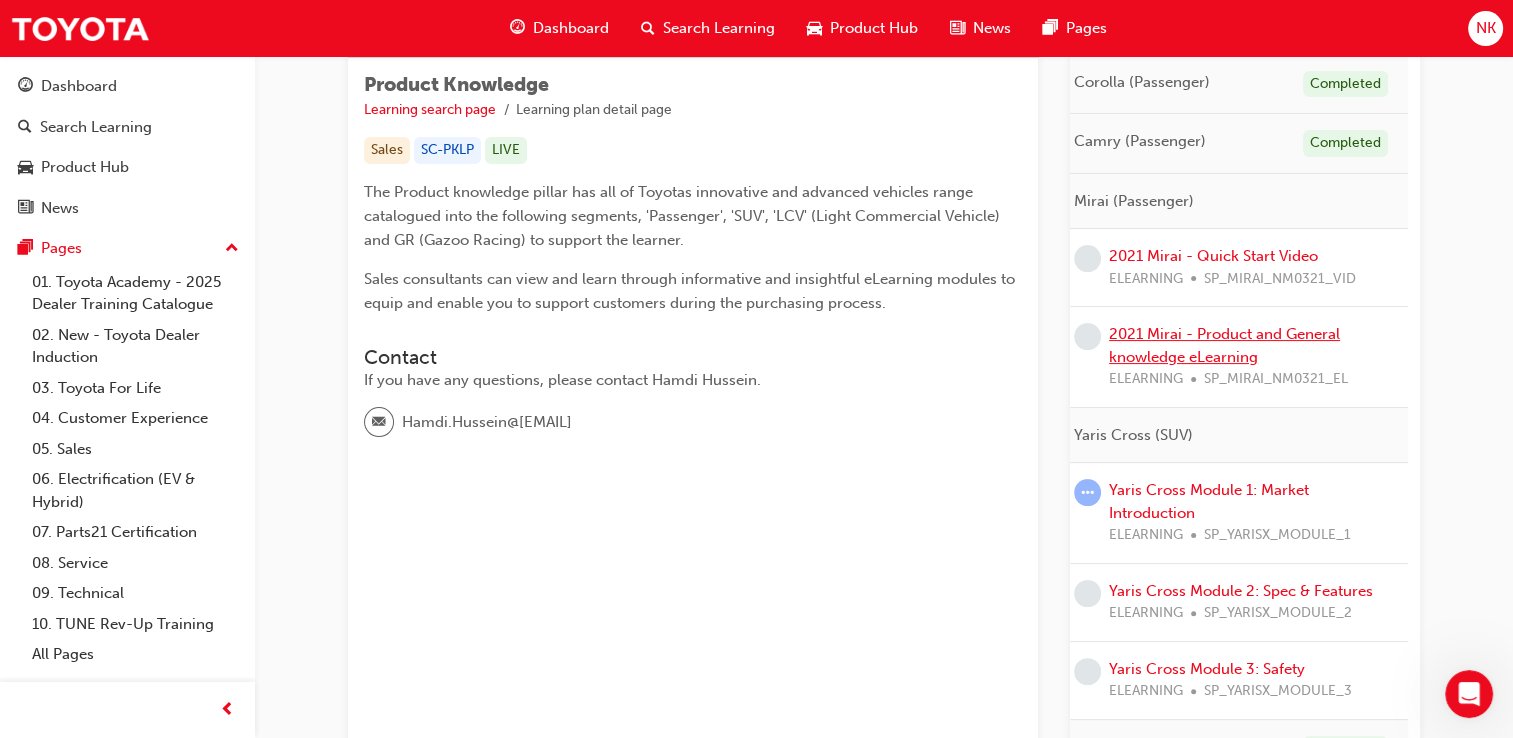 scroll, scrollTop: 830, scrollLeft: 0, axis: vertical 